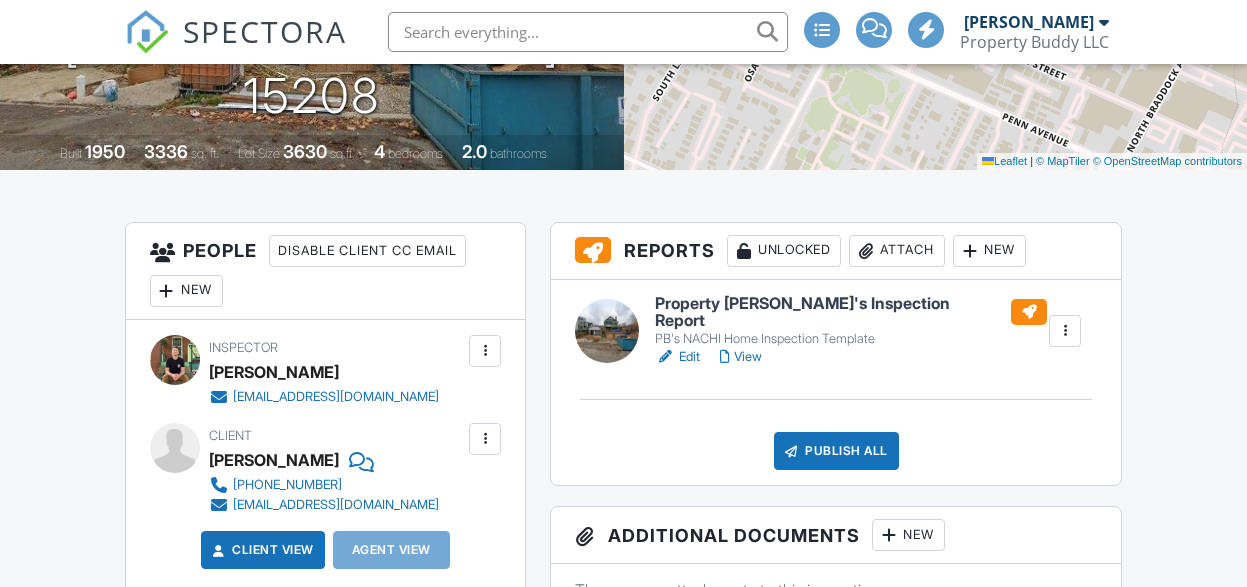 scroll, scrollTop: 0, scrollLeft: 0, axis: both 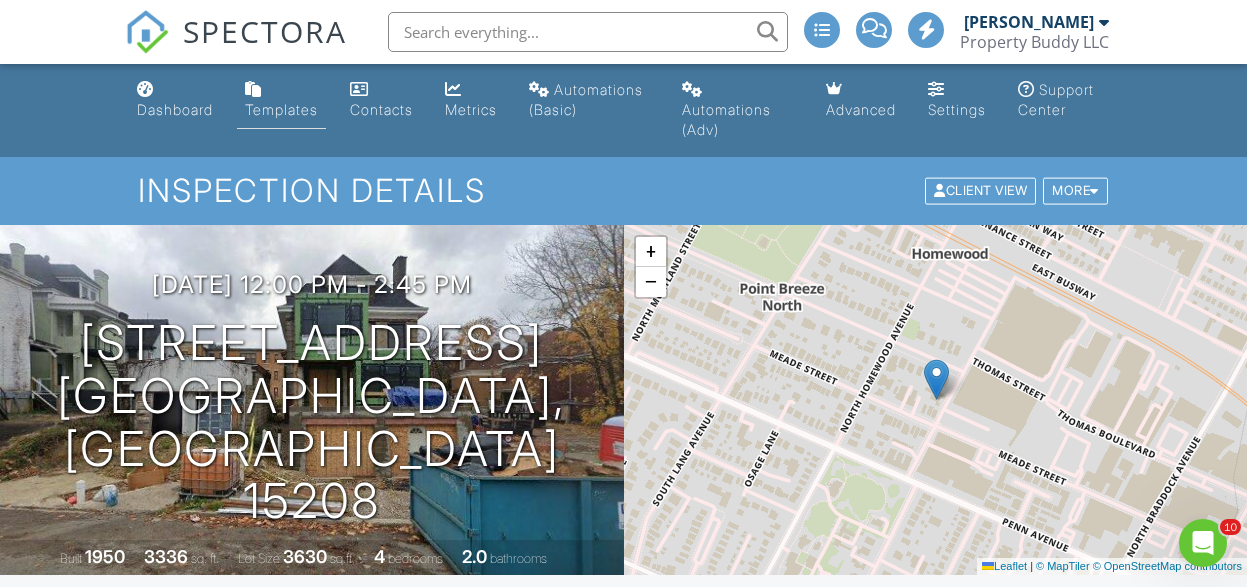 click on "Templates" at bounding box center [281, 109] 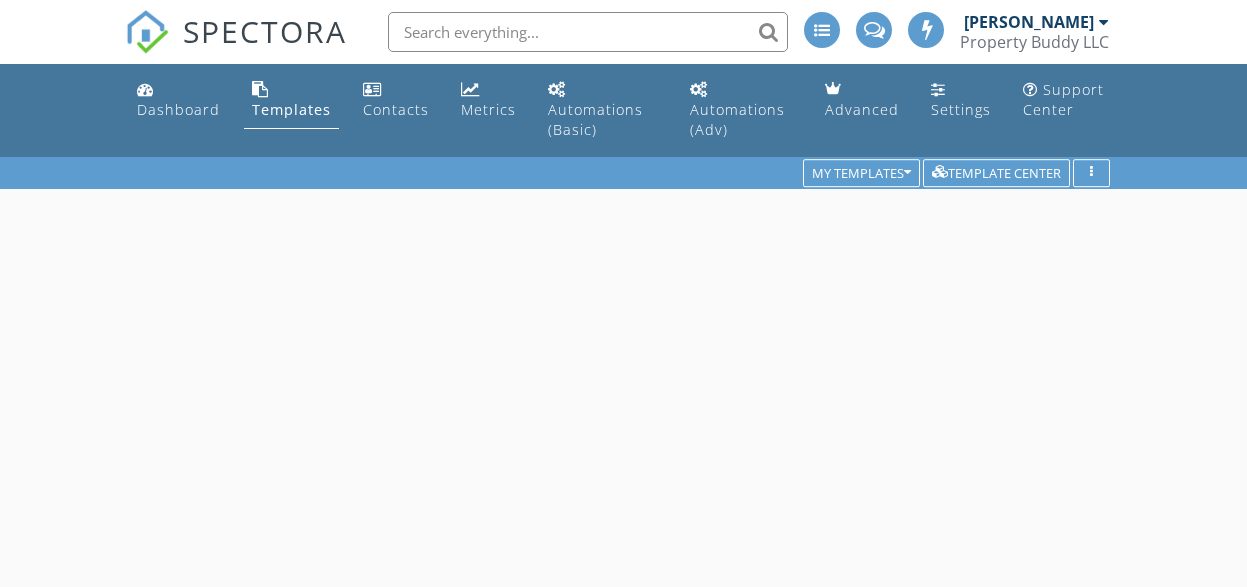 scroll, scrollTop: 0, scrollLeft: 0, axis: both 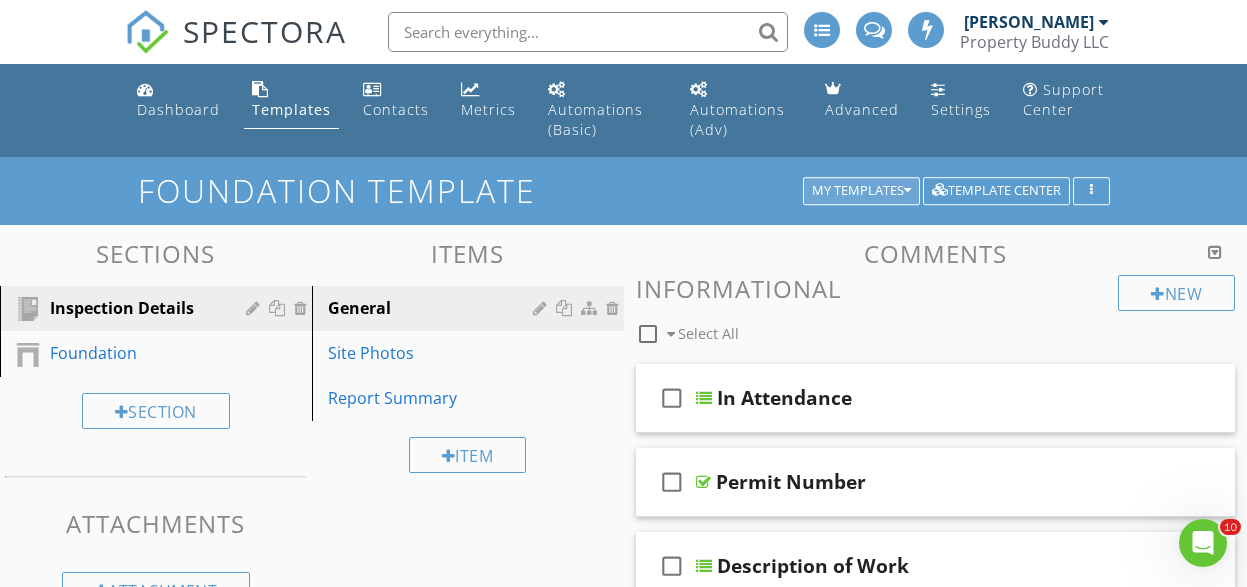 click on "My Templates" at bounding box center (861, 191) 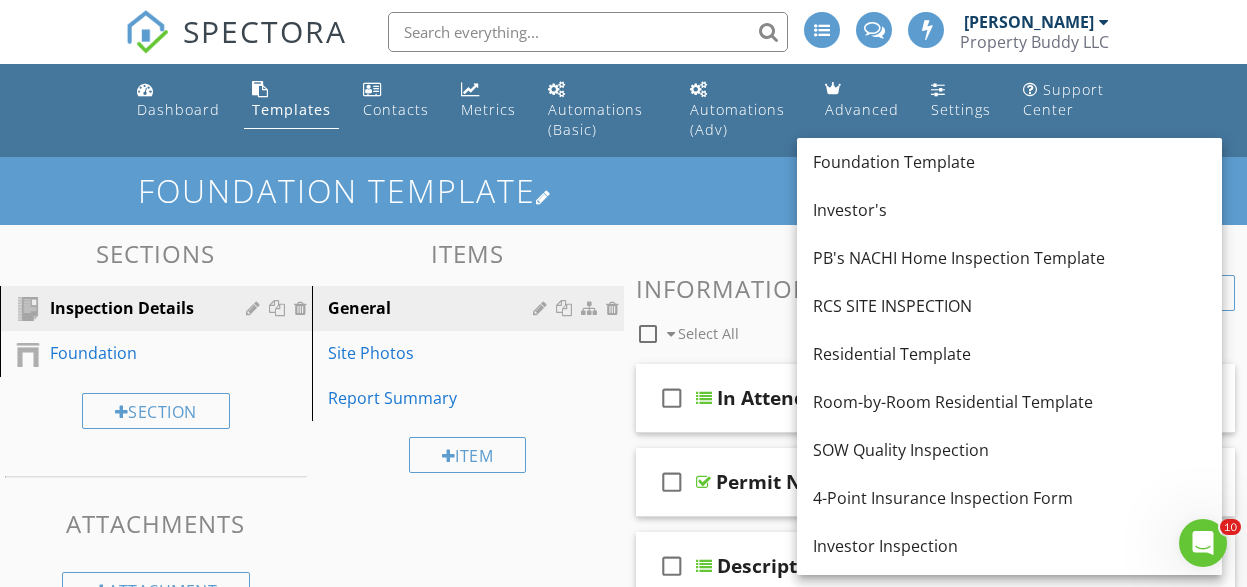 click on "Foundation Template" at bounding box center [624, 190] 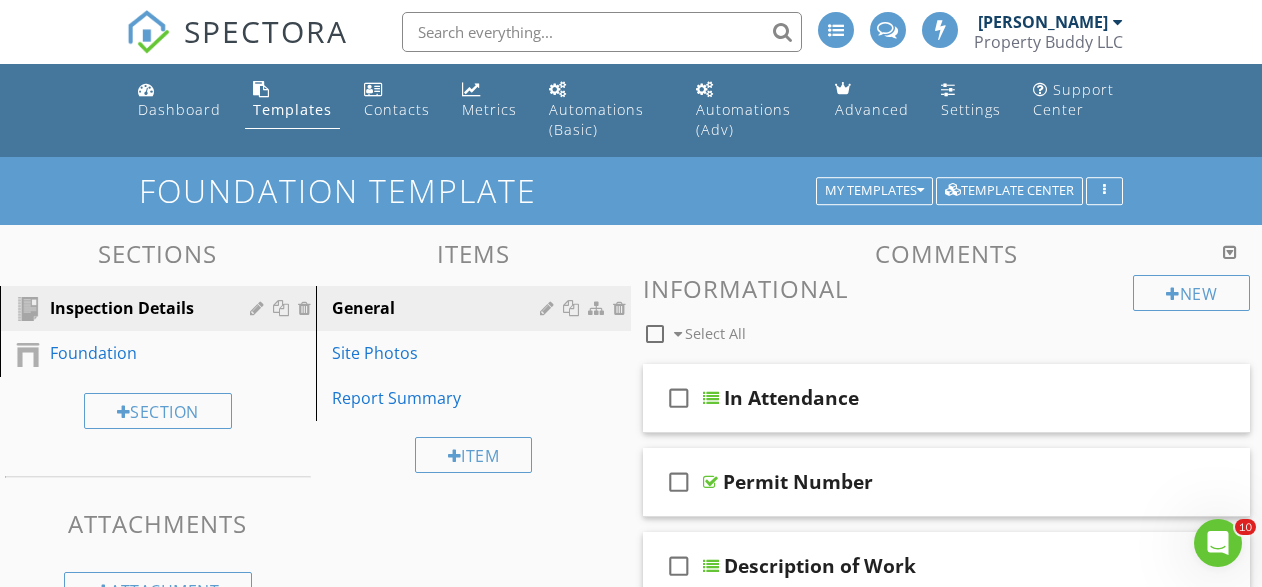 click at bounding box center [631, 293] 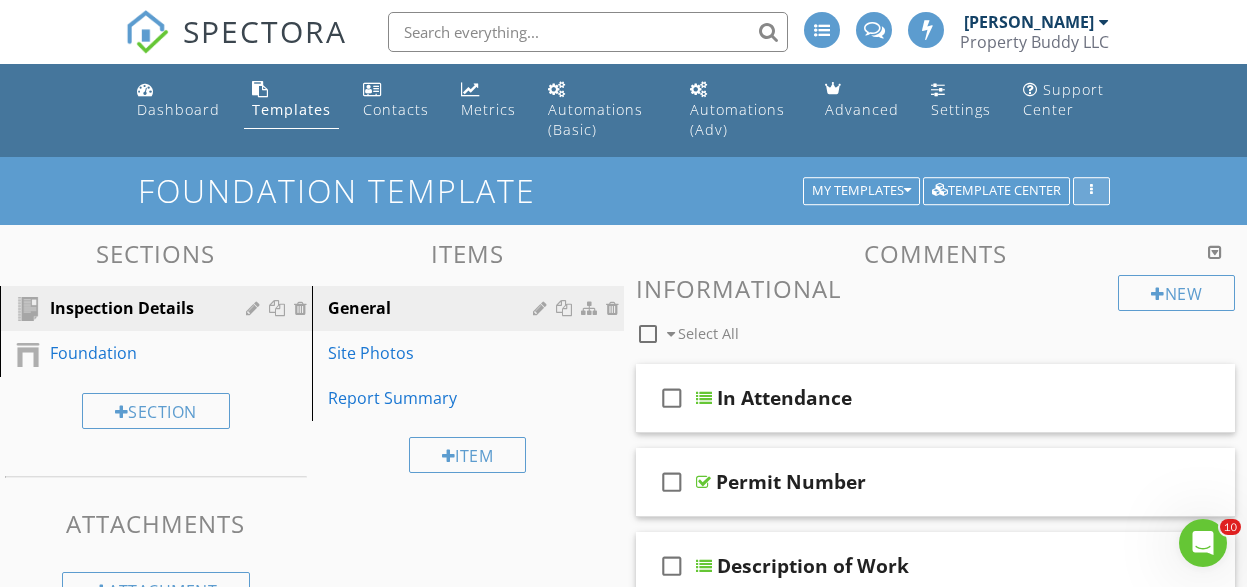 click at bounding box center (1091, 191) 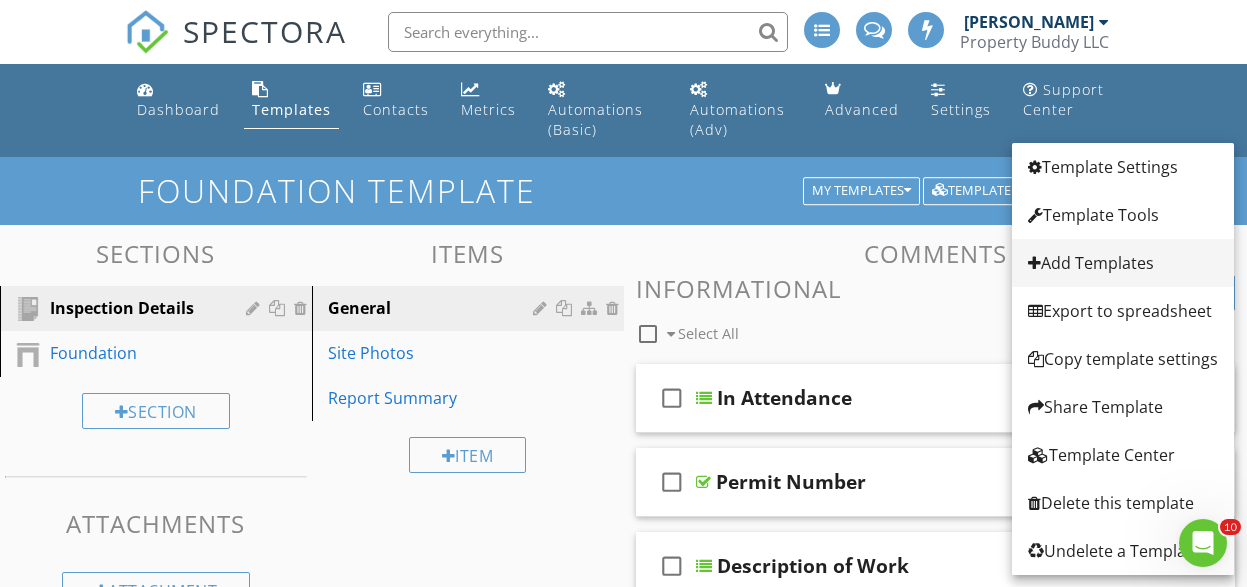 click on "Add Templates" at bounding box center (1123, 263) 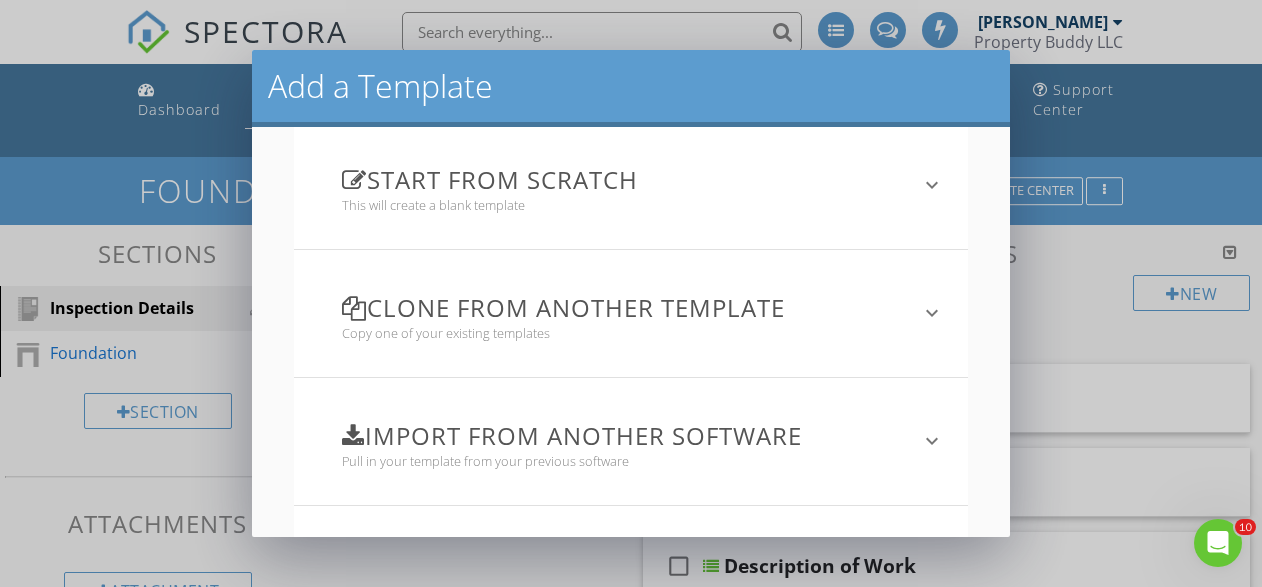 scroll, scrollTop: 235, scrollLeft: 0, axis: vertical 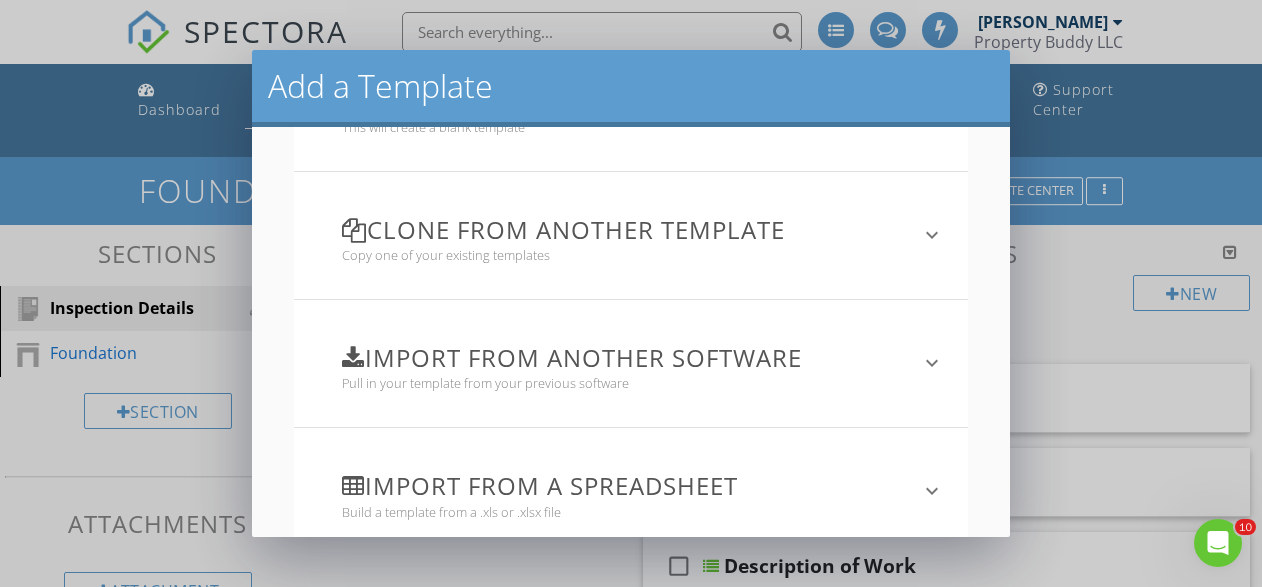 click on "Copy one of your existing templates" at bounding box center [619, 255] 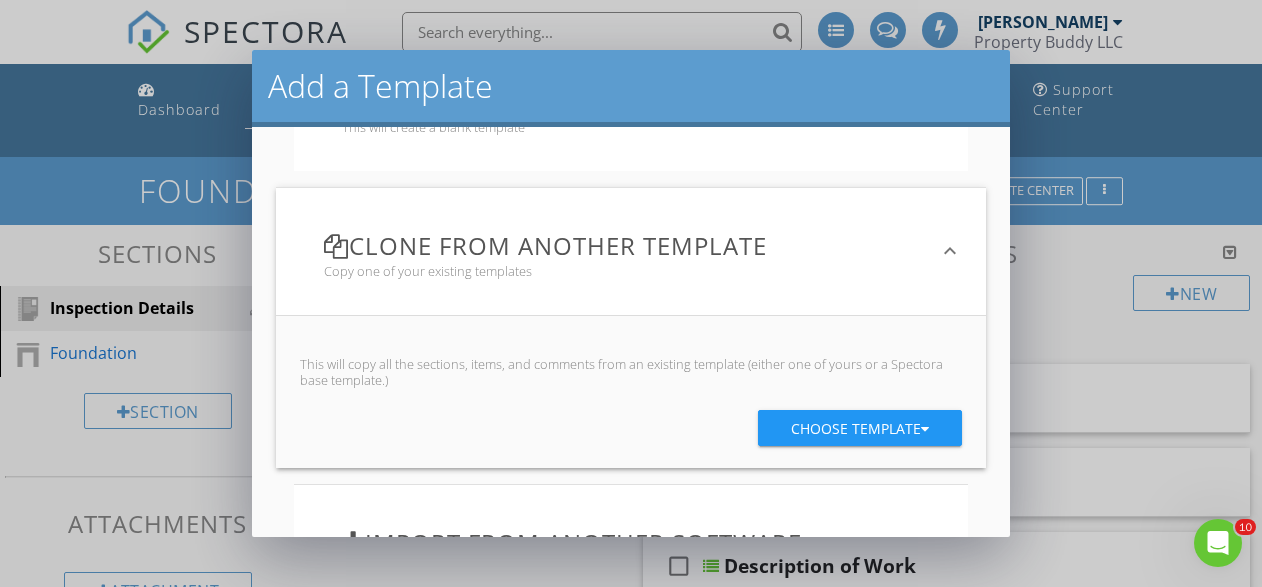 click on "Choose template" at bounding box center [860, 429] 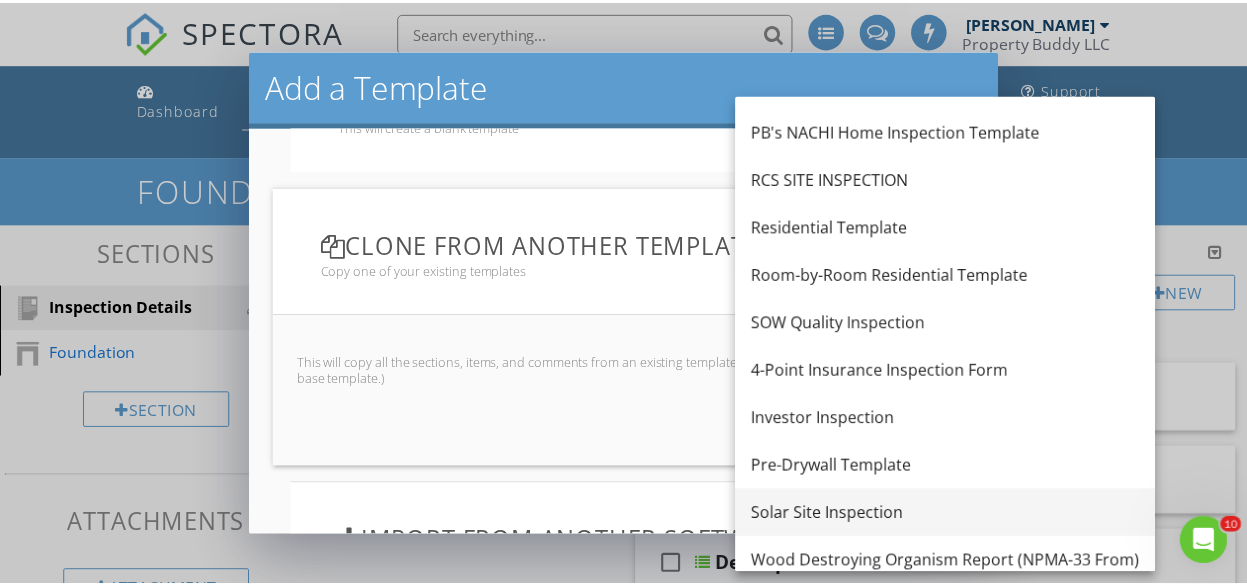 scroll, scrollTop: 96, scrollLeft: 0, axis: vertical 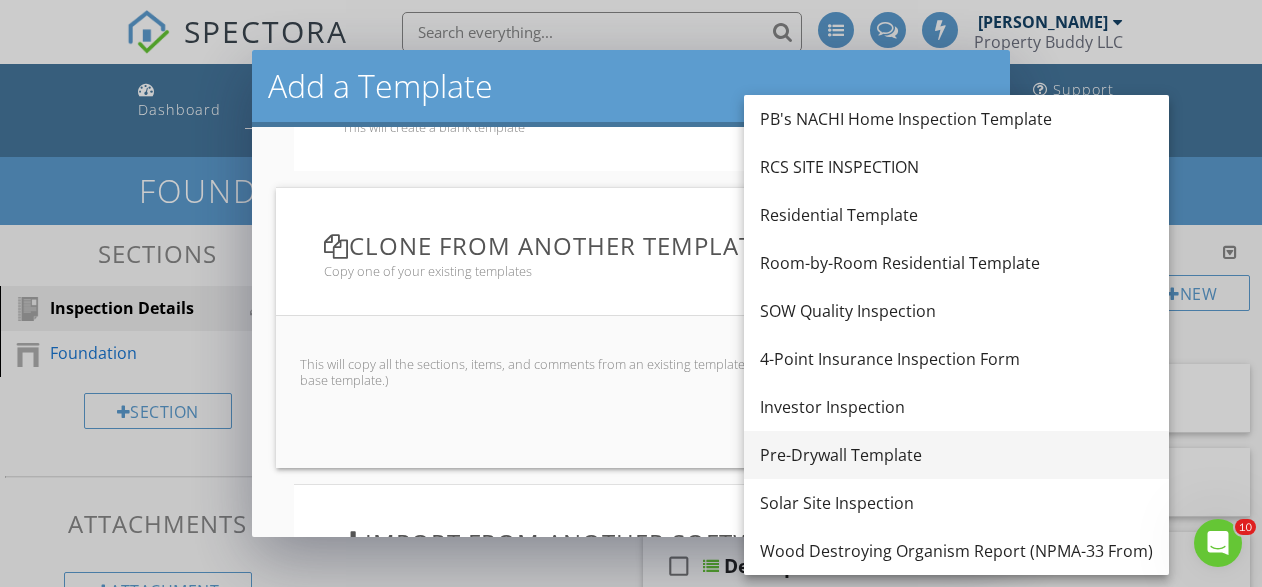 click on "Pre-Drywall Template" at bounding box center (956, 455) 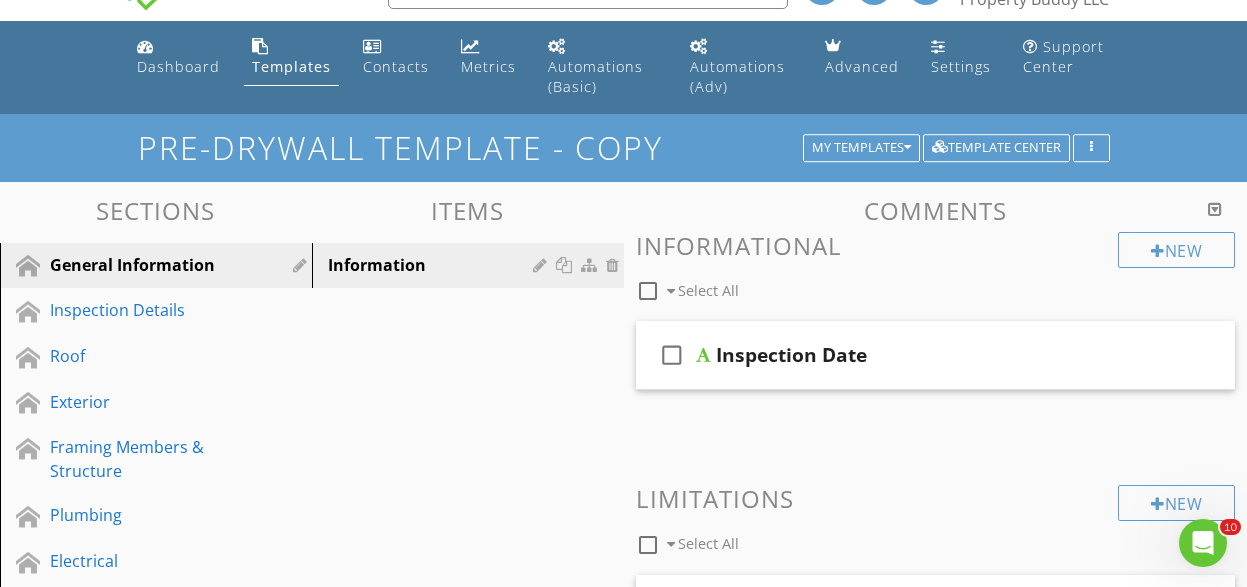 scroll, scrollTop: 85, scrollLeft: 0, axis: vertical 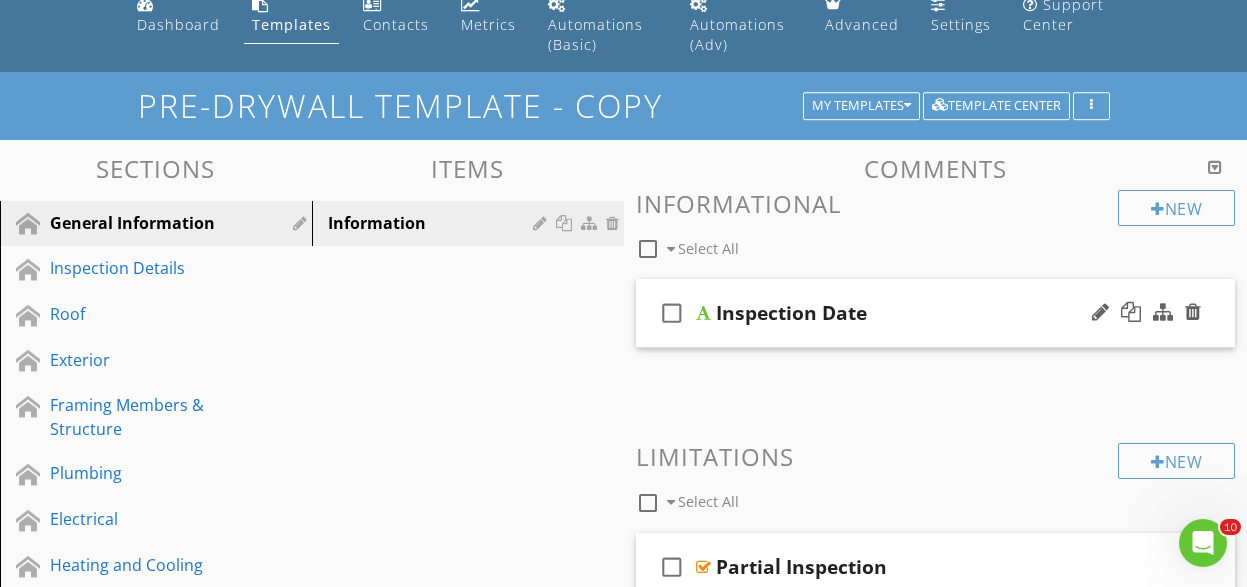 click on "Inspection Date" at bounding box center (791, 313) 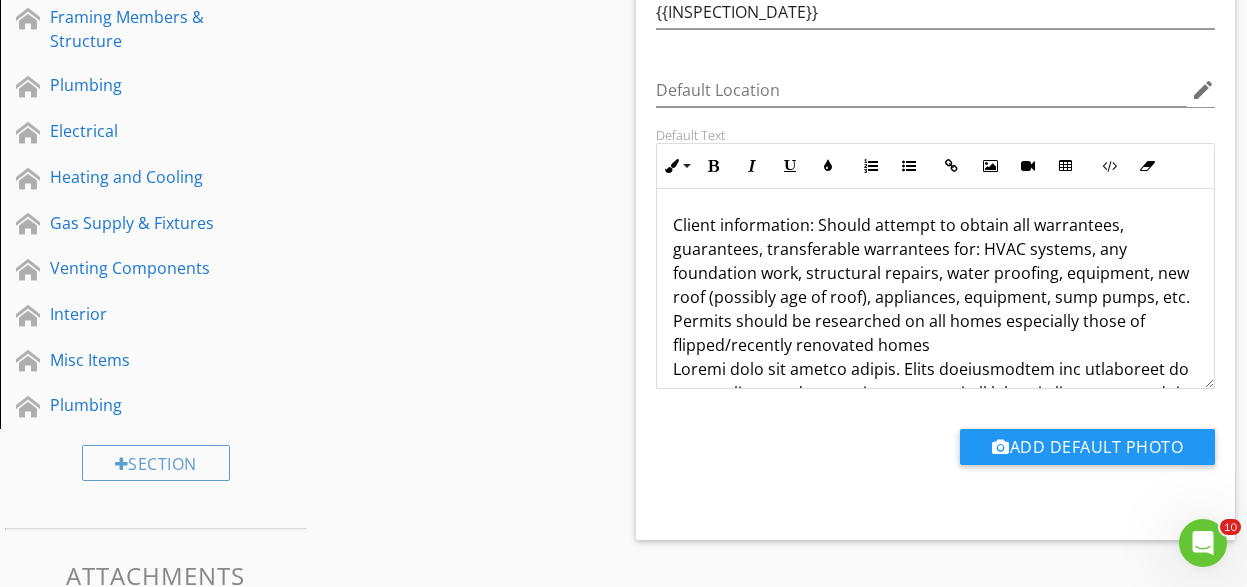 scroll, scrollTop: 484, scrollLeft: 0, axis: vertical 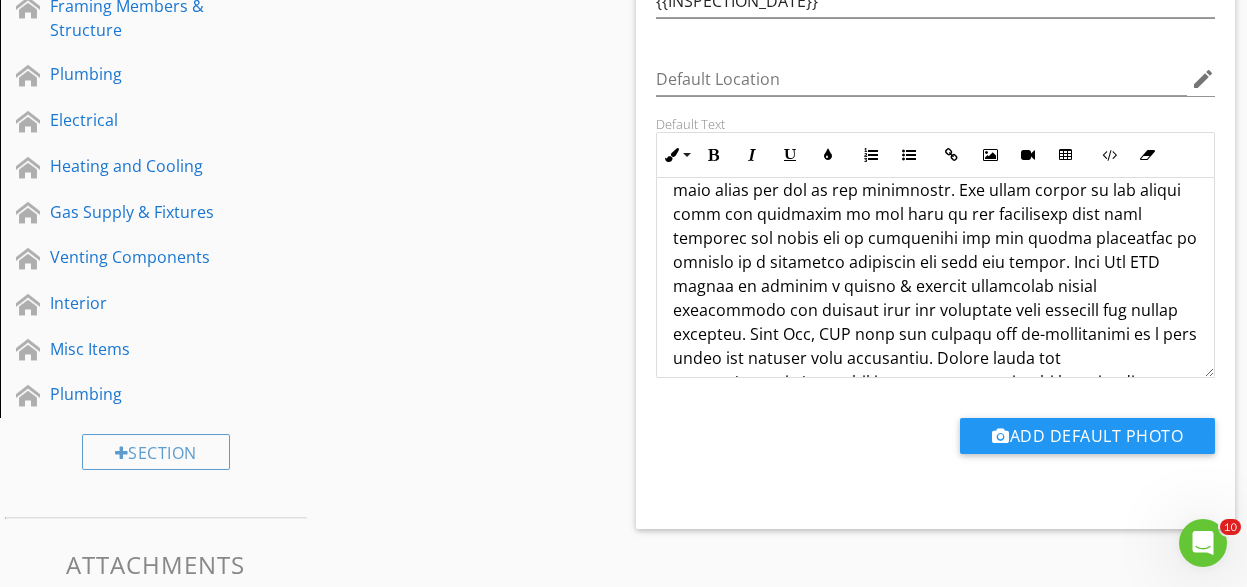 click on "Client information: Should attempt to obtain all warrantees, guarantees, transferable warrantees for: HVAC systems, any foundation work, structural repairs, water proofing, equipment, new roof (possibly age of roof), appliances, equipment, sump pumps, etc. Permits should be researched on all homes especially those of flipped/recently renovated homes" at bounding box center (936, 214) 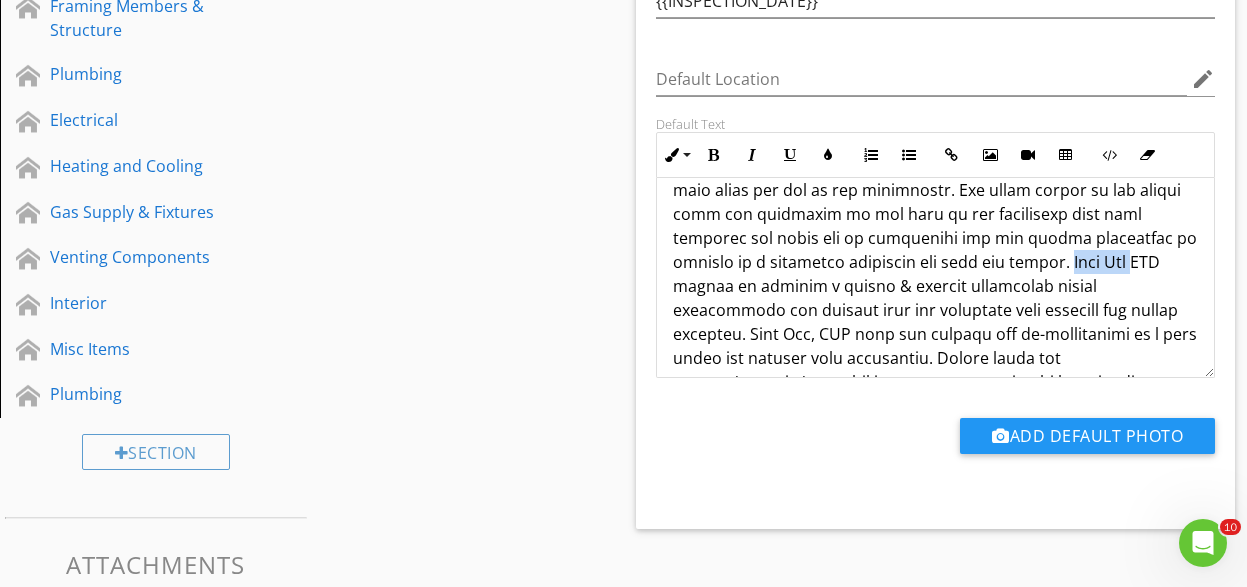 drag, startPoint x: 1080, startPoint y: 264, endPoint x: 1146, endPoint y: 265, distance: 66.007576 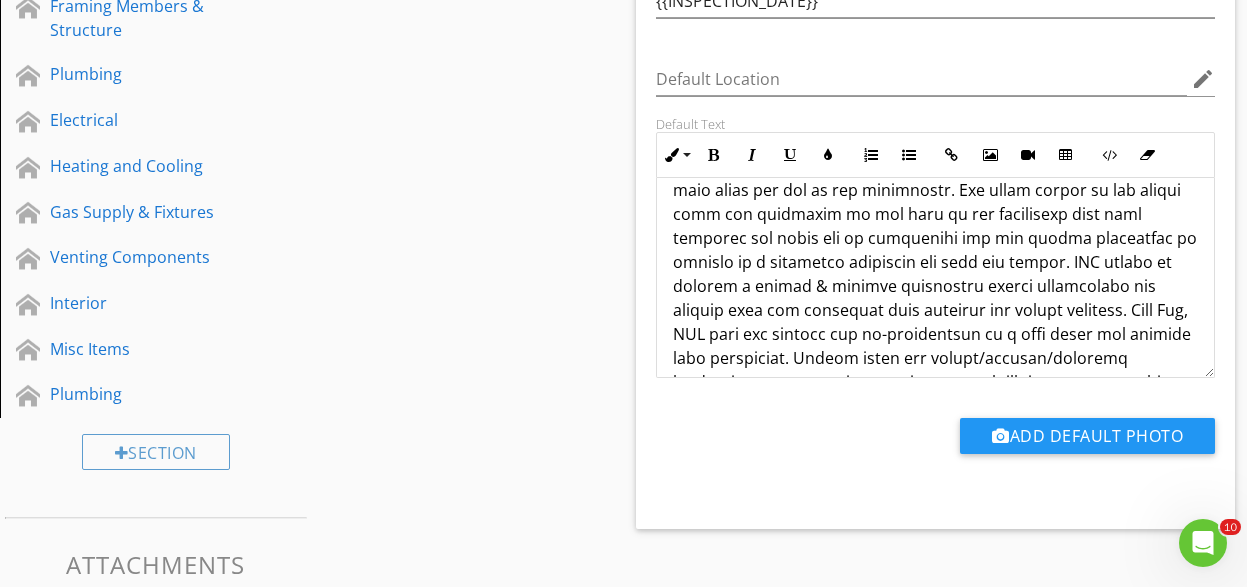 type 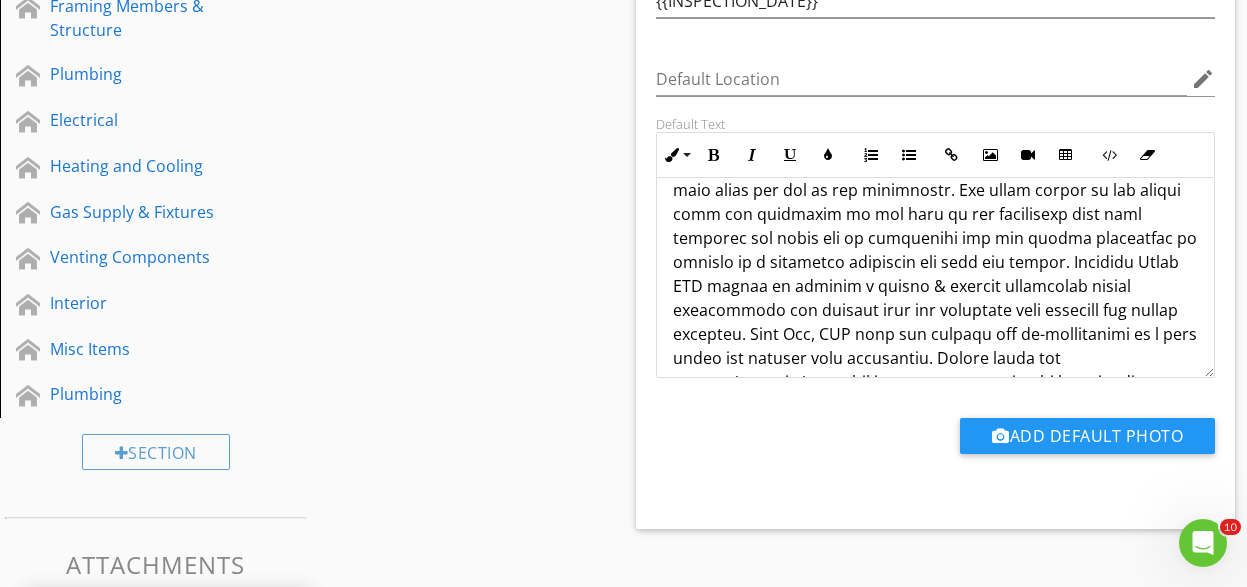 click on "Client information: Should attempt to obtain all warrantees, guarantees, transferable warrantees for: HVAC systems, any foundation work, structural repairs, water proofing, equipment, new roof (possibly age of roof), appliances, equipment, sump pumps, etc. Permits should be researched on all homes especially those of flipped/recently renovated homes" at bounding box center (936, 214) 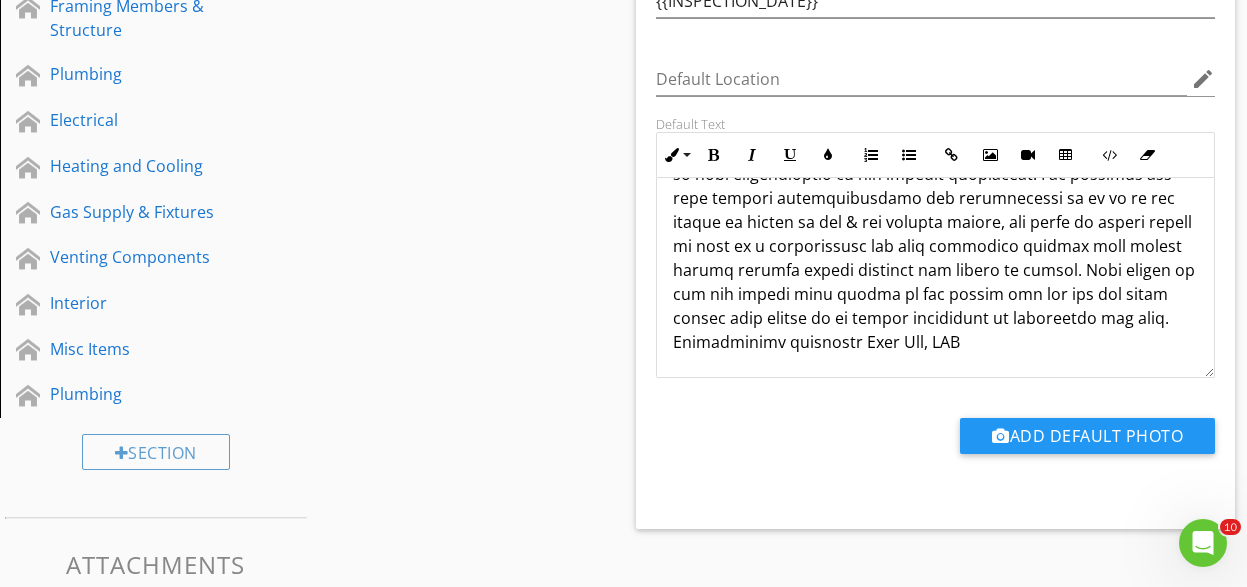 scroll, scrollTop: 689, scrollLeft: 0, axis: vertical 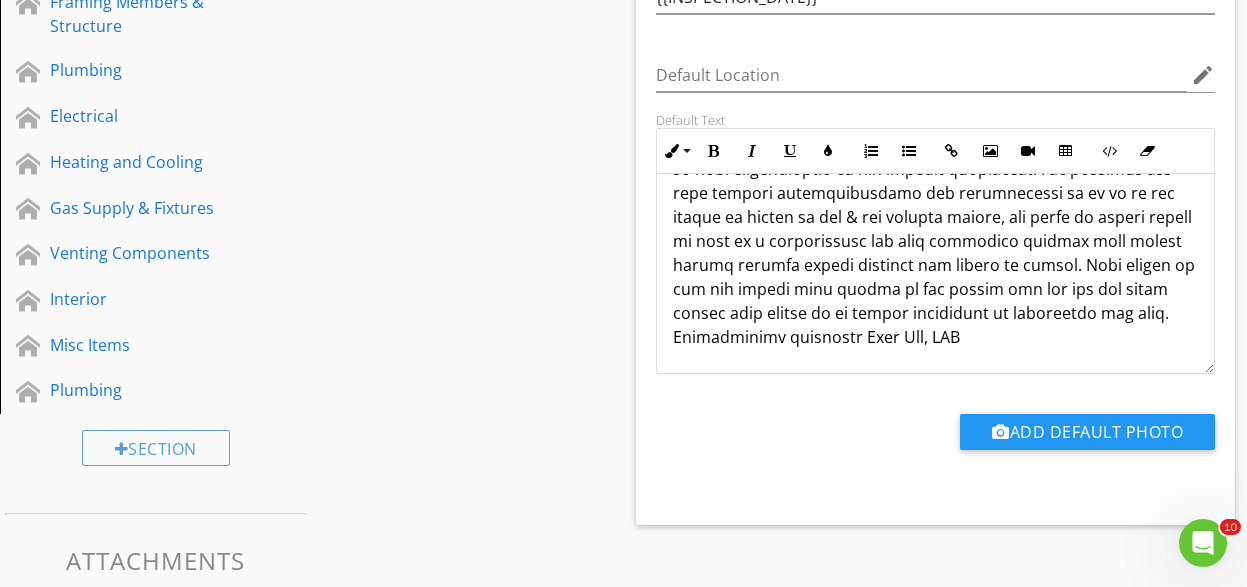 click on "Client information: Should attempt to obtain all warrantees, guarantees, transferable warrantees for: HVAC systems, any foundation work, structural repairs, water proofing, equipment, new roof (possibly age of roof), appliances, equipment, sump pumps, etc. Permits should be researched on all homes especially those of flipped/recently renovated homes" at bounding box center (936, -71) 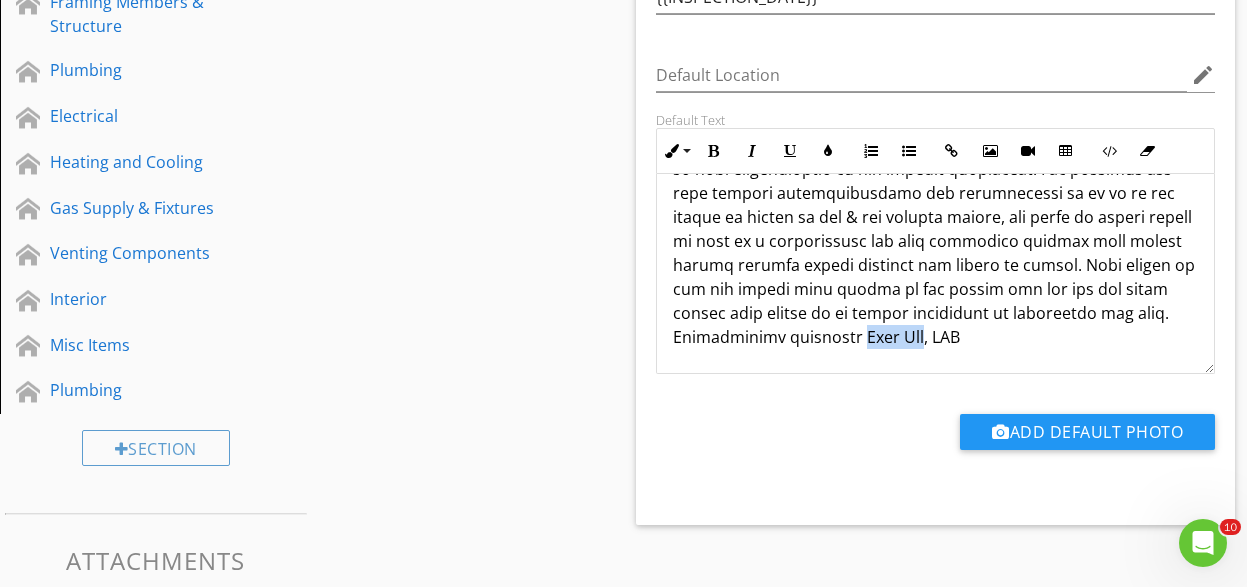 drag, startPoint x: 899, startPoint y: 338, endPoint x: 967, endPoint y: 338, distance: 68 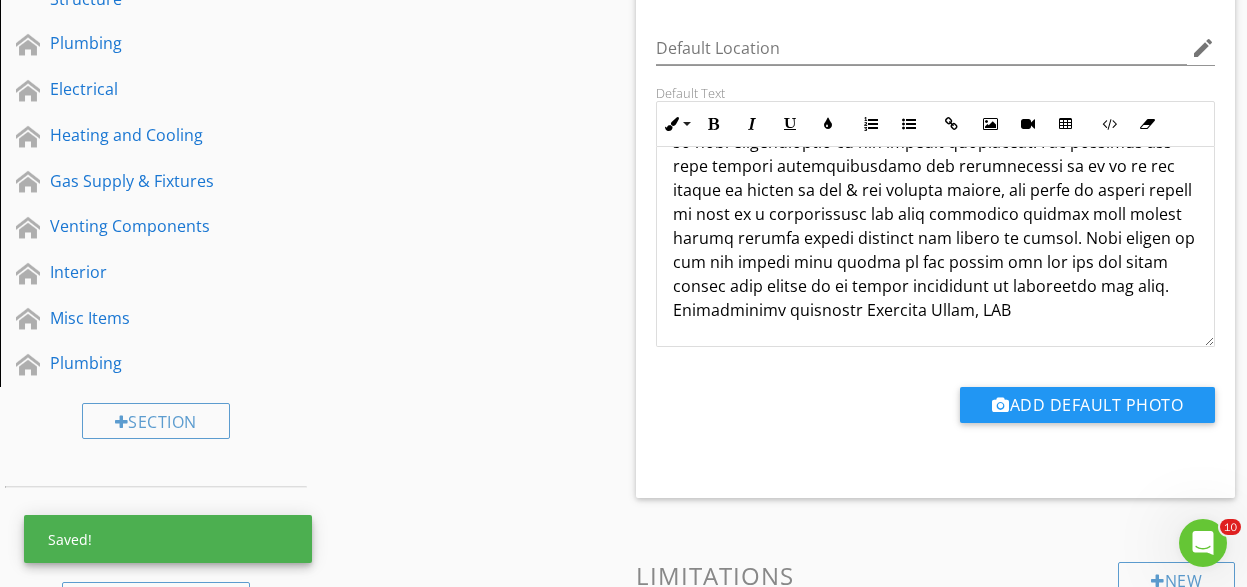 scroll, scrollTop: 387, scrollLeft: 0, axis: vertical 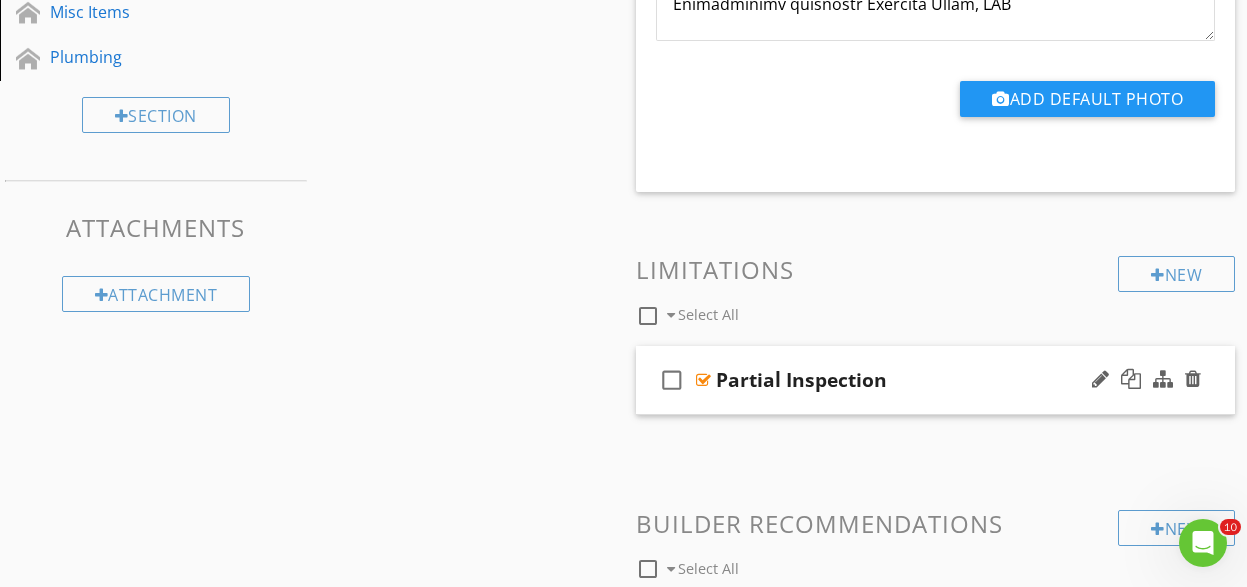 click on "Partial Inspection" at bounding box center (801, 380) 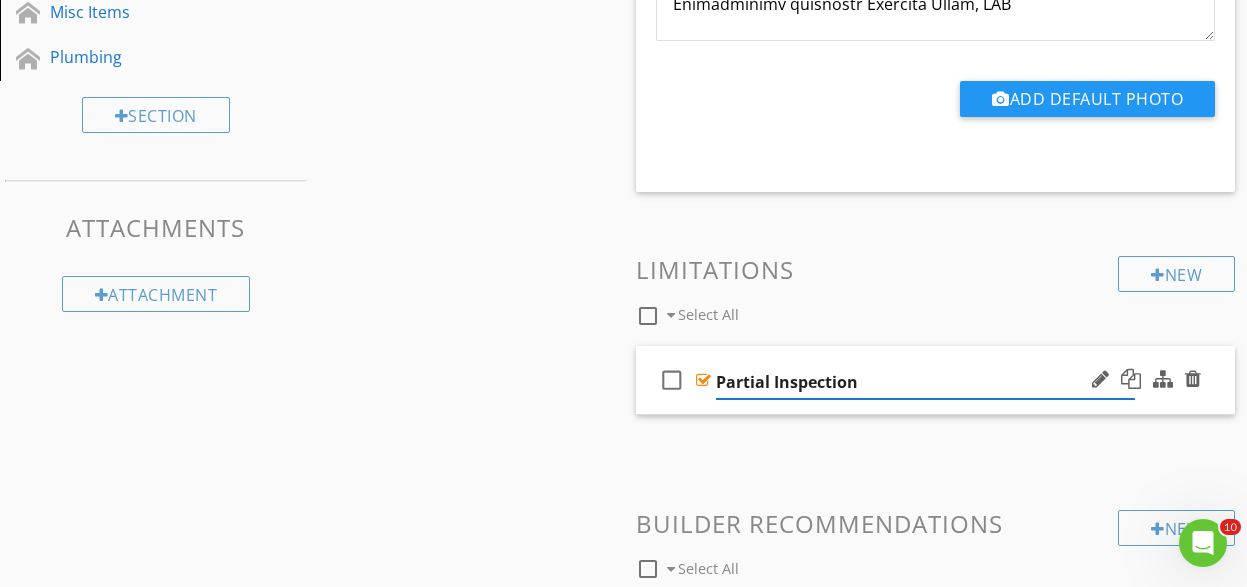 click on "check_box_outline_blank         Partial Inspection" at bounding box center (936, 380) 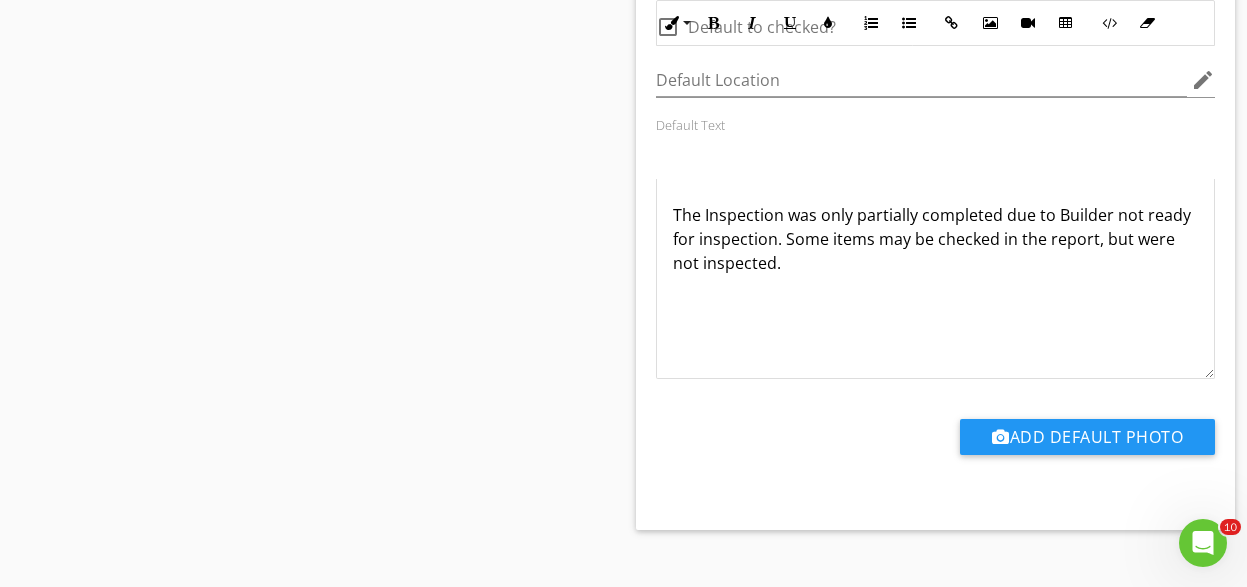 scroll, scrollTop: 1585, scrollLeft: 0, axis: vertical 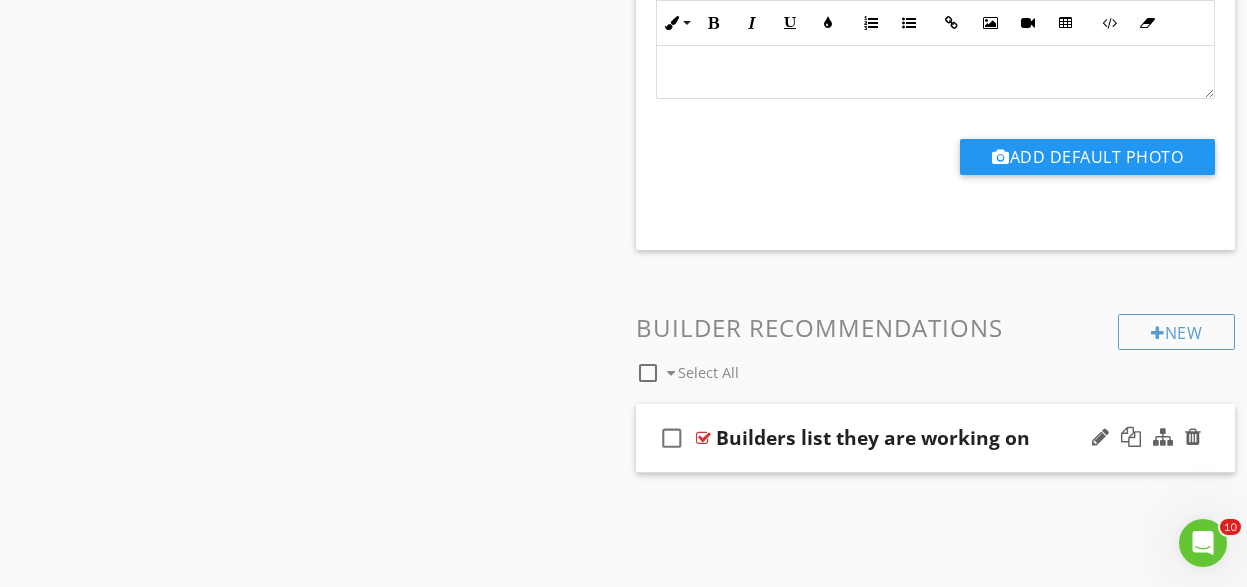 click on "check_box_outline_blank
Builders list they are working on" at bounding box center (936, 438) 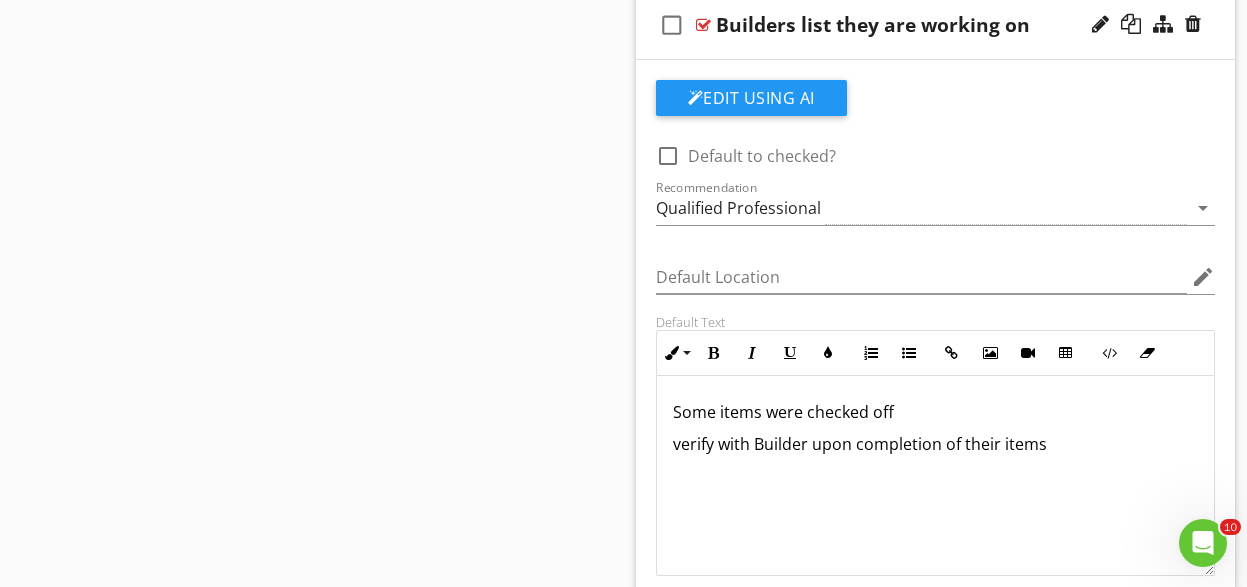 scroll, scrollTop: 2005, scrollLeft: 0, axis: vertical 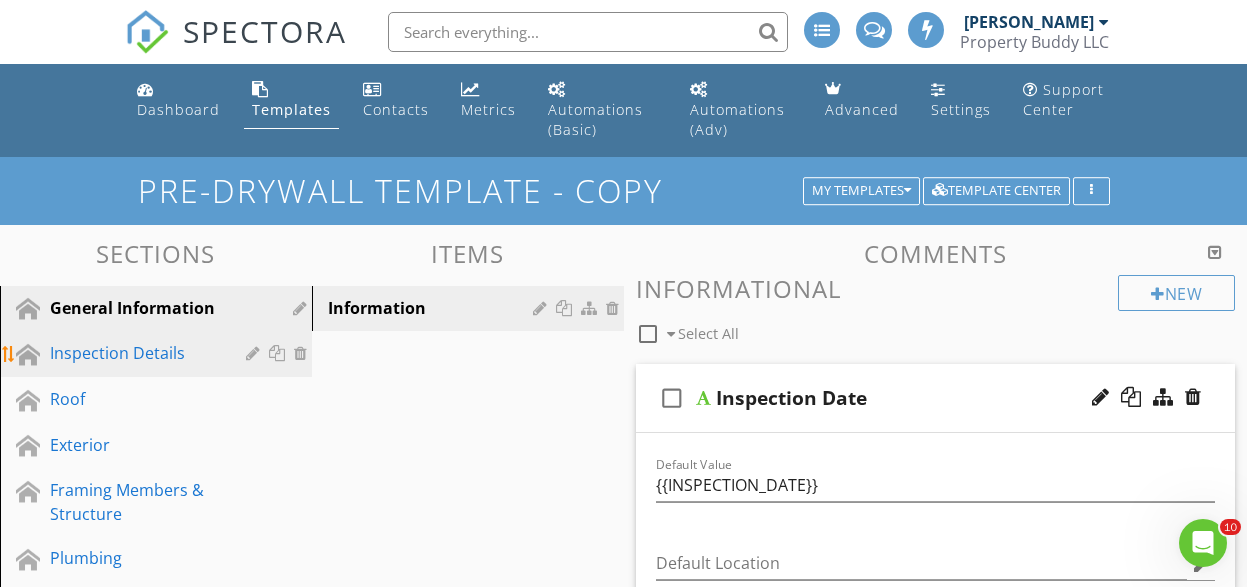 click on "Inspection Details" at bounding box center (133, 353) 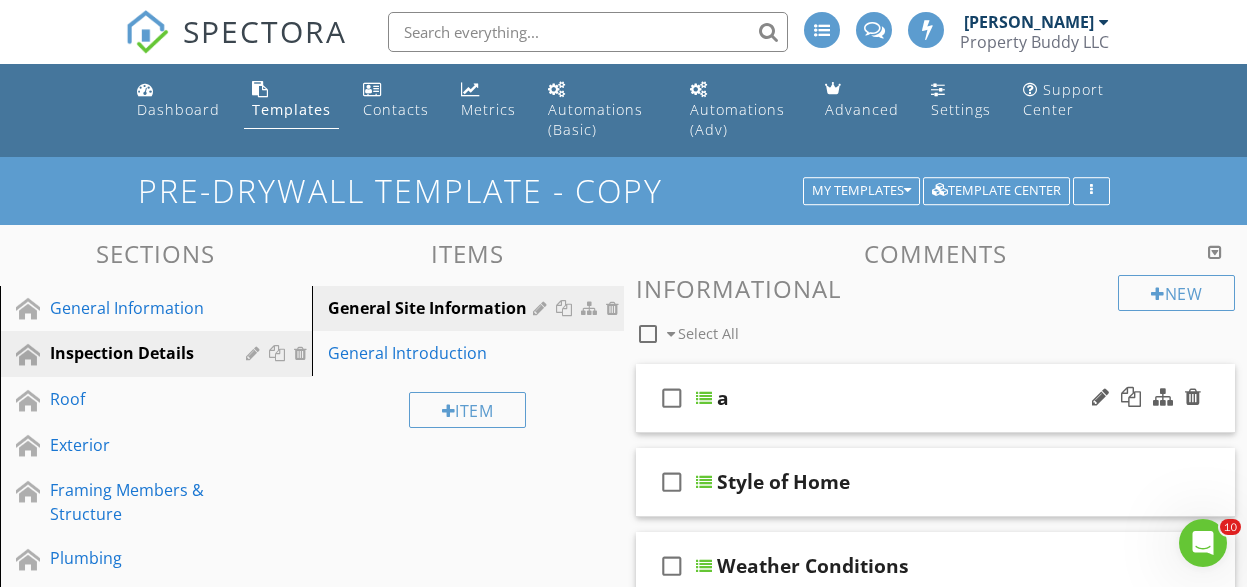 click on "check_box_outline_blank" at bounding box center [676, 398] 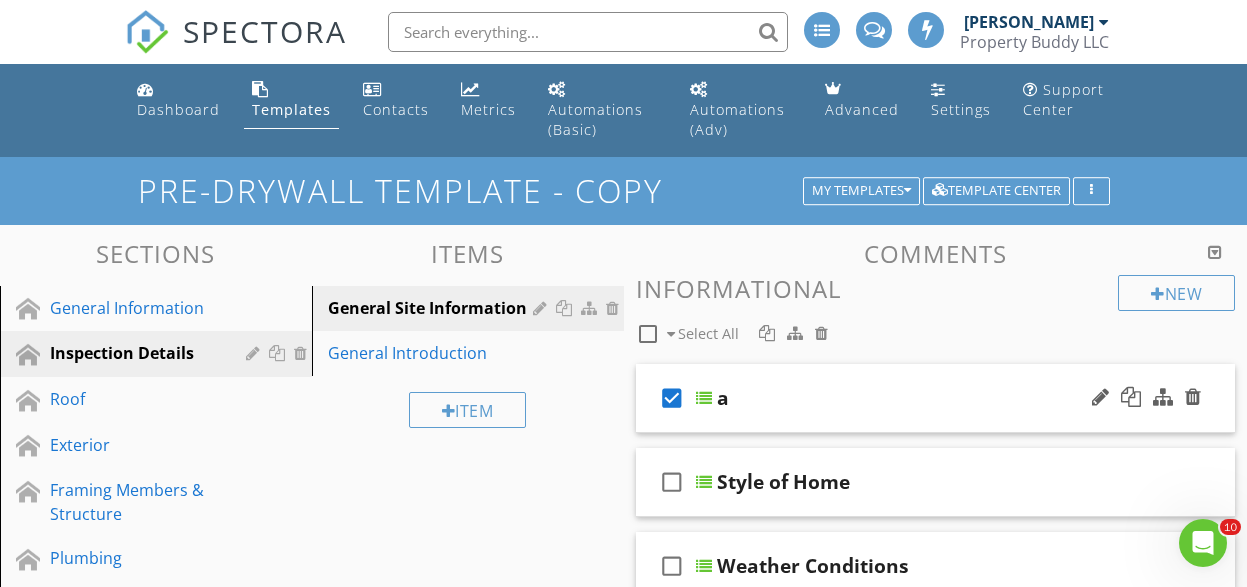 click on "check_box" at bounding box center [672, 398] 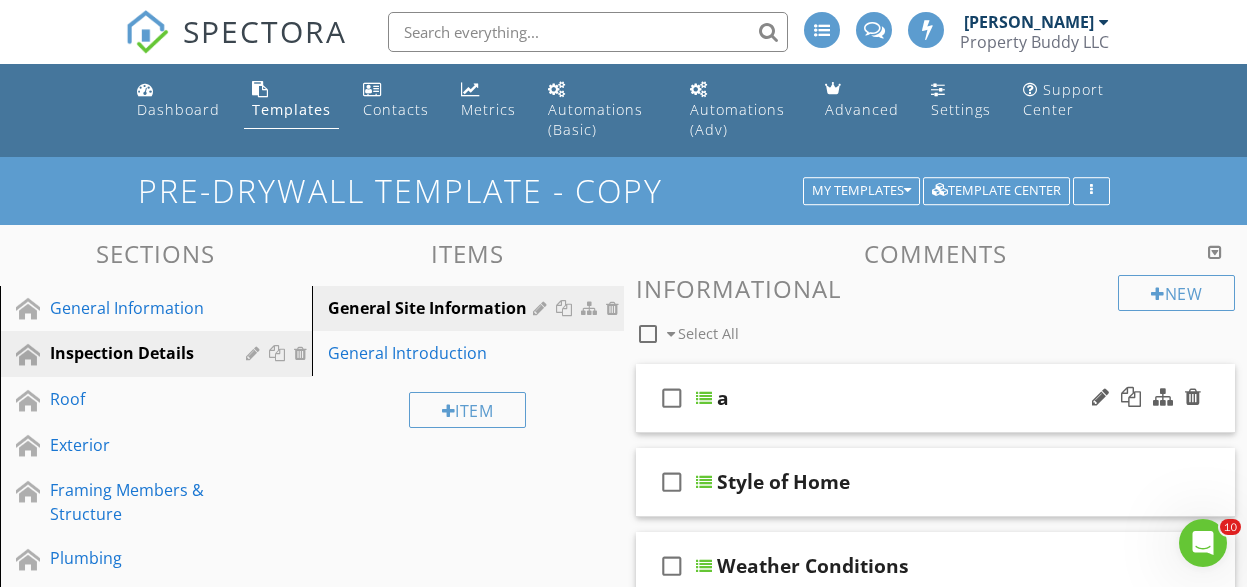 click on "check_box_outline_blank
a" at bounding box center [936, 398] 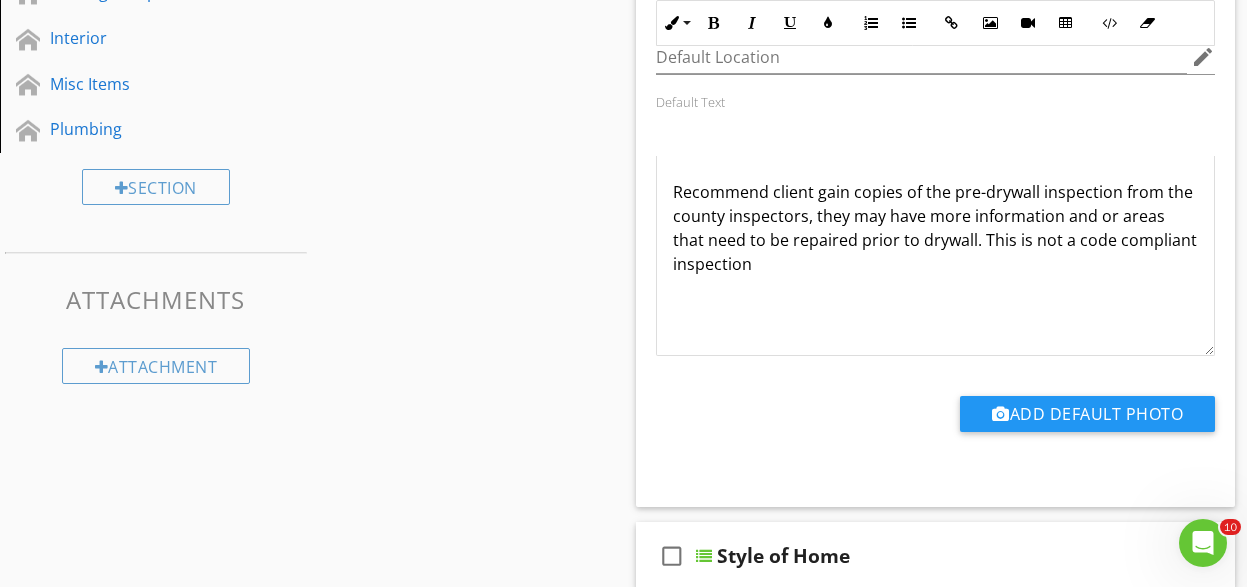 scroll, scrollTop: 1162, scrollLeft: 0, axis: vertical 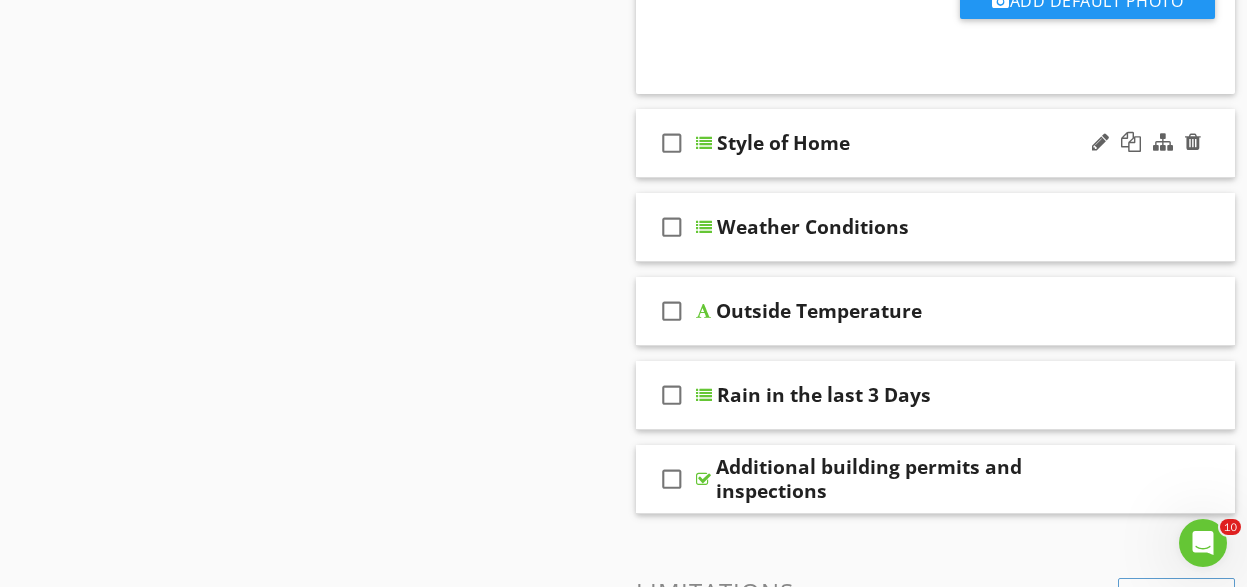 click at bounding box center (704, 143) 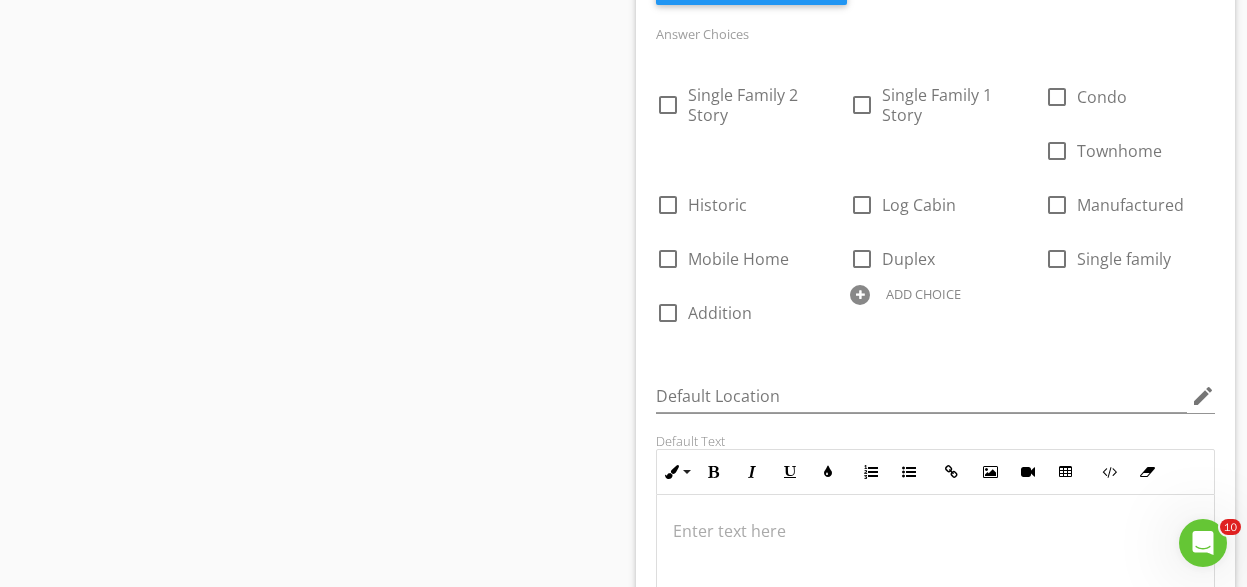scroll, scrollTop: 1907, scrollLeft: 0, axis: vertical 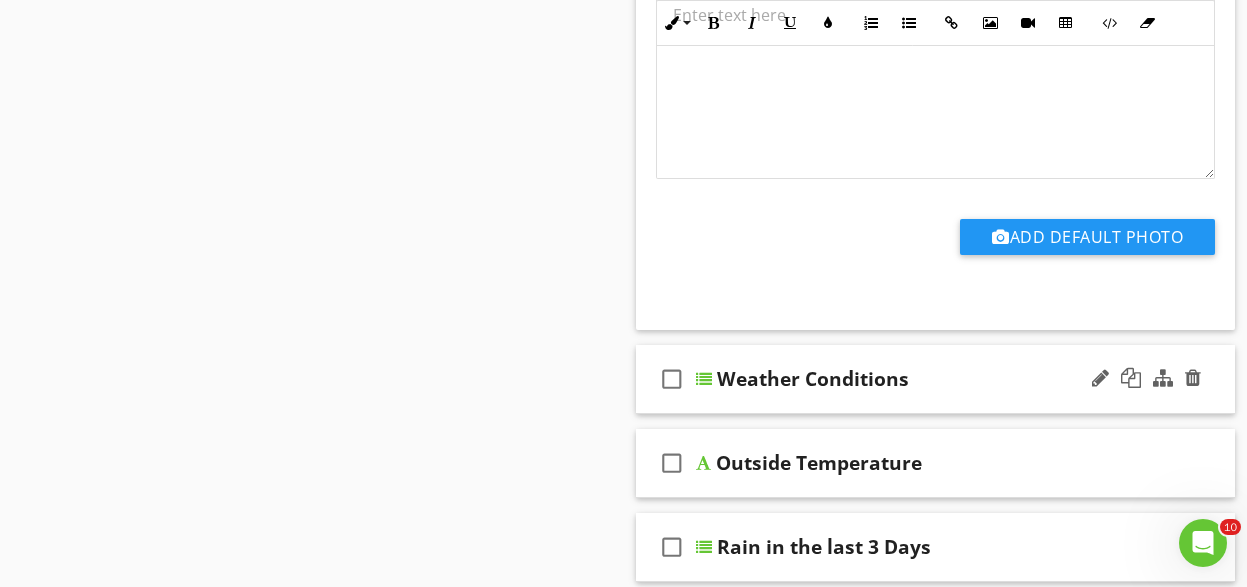 click on "check_box_outline_blank
Weather Conditions" at bounding box center (936, 379) 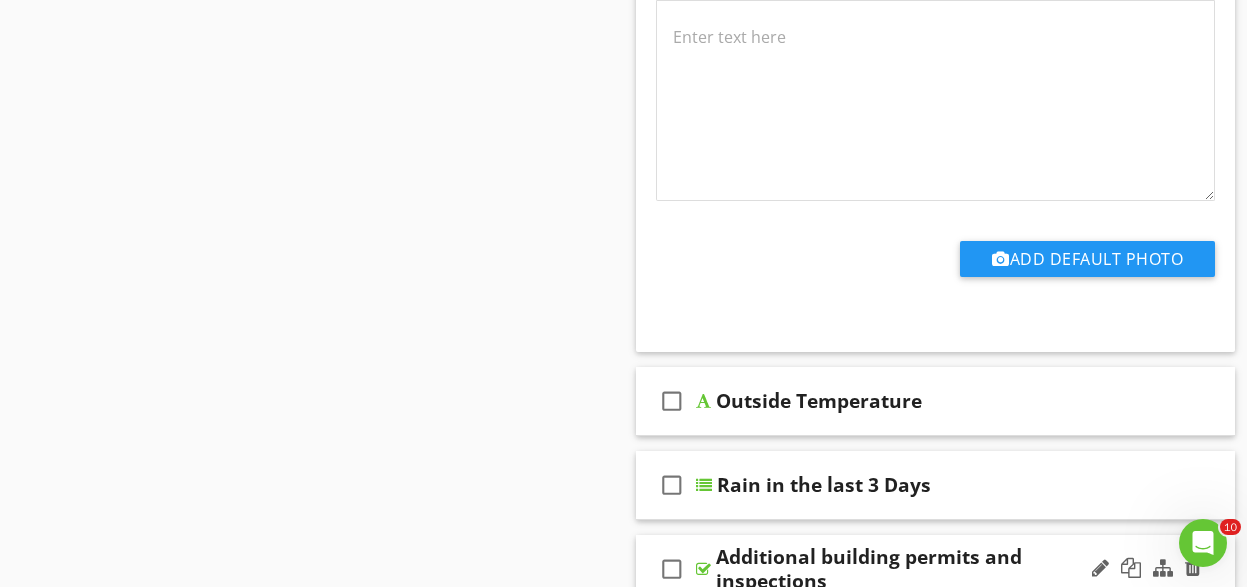 scroll, scrollTop: 2961, scrollLeft: 0, axis: vertical 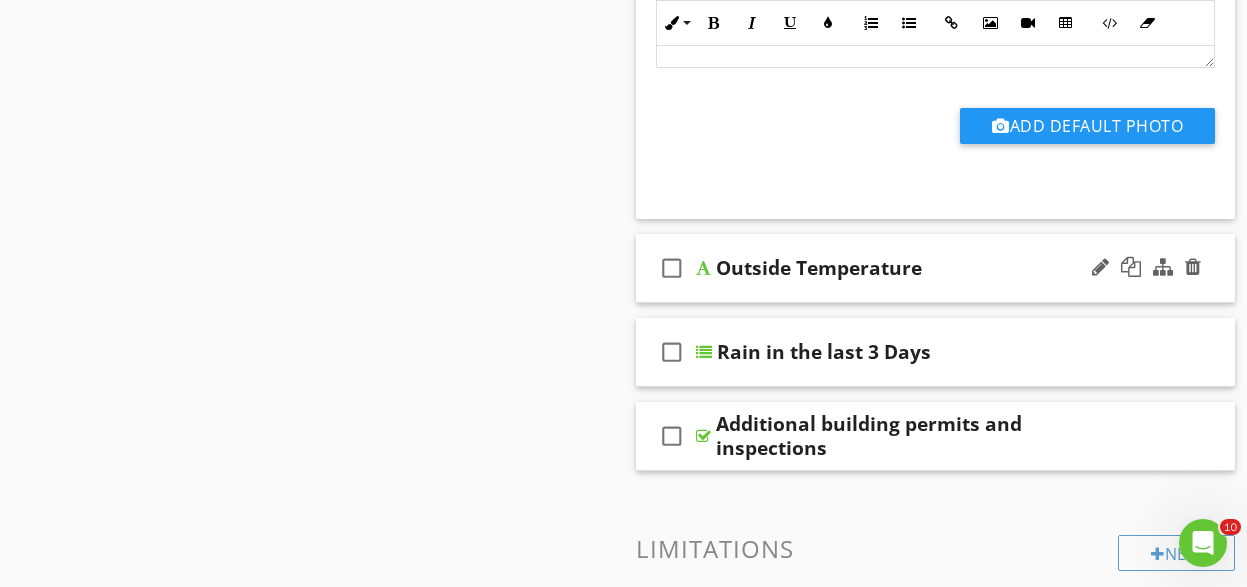 click on "check_box_outline_blank
Outside Temperature" at bounding box center (936, 268) 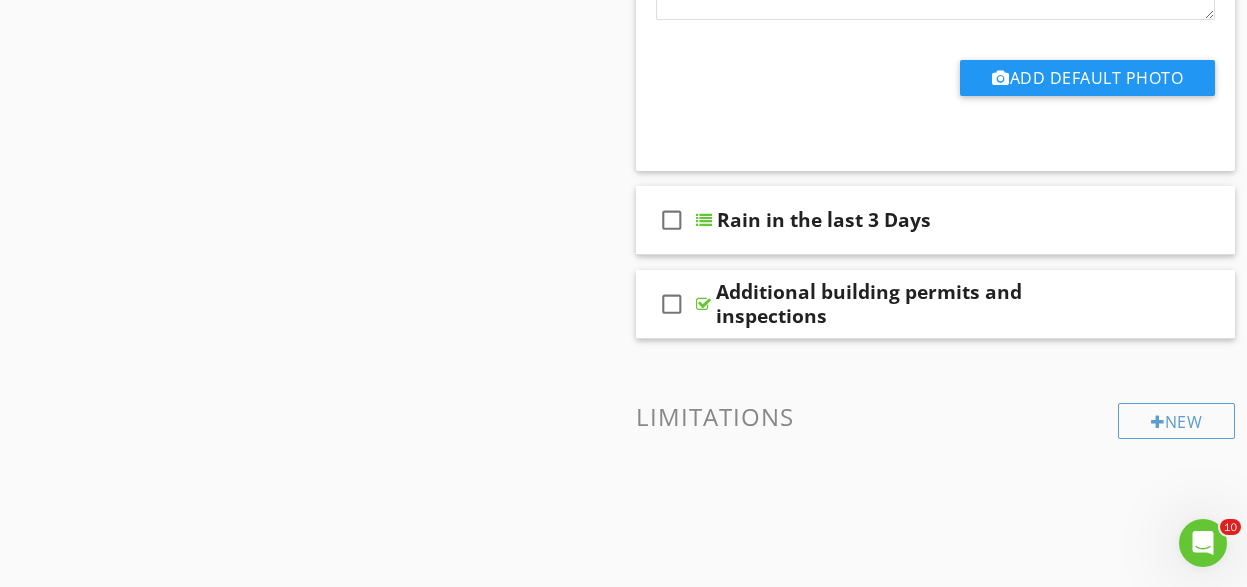 scroll, scrollTop: 3681, scrollLeft: 0, axis: vertical 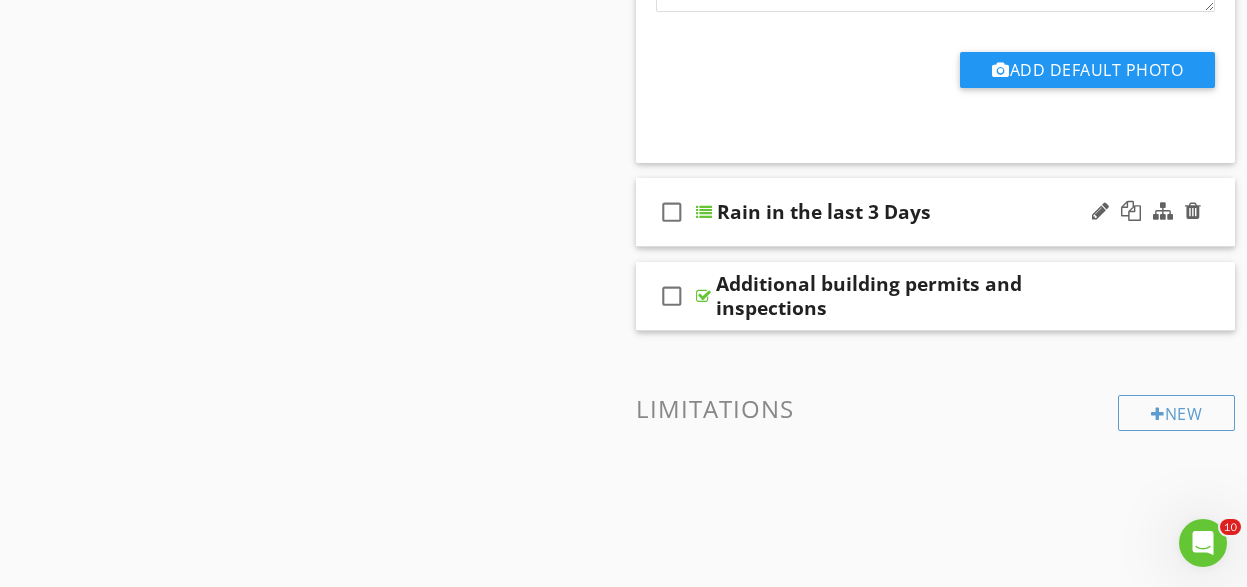 click on "check_box_outline_blank
Rain in the last 3 Days" at bounding box center (936, 212) 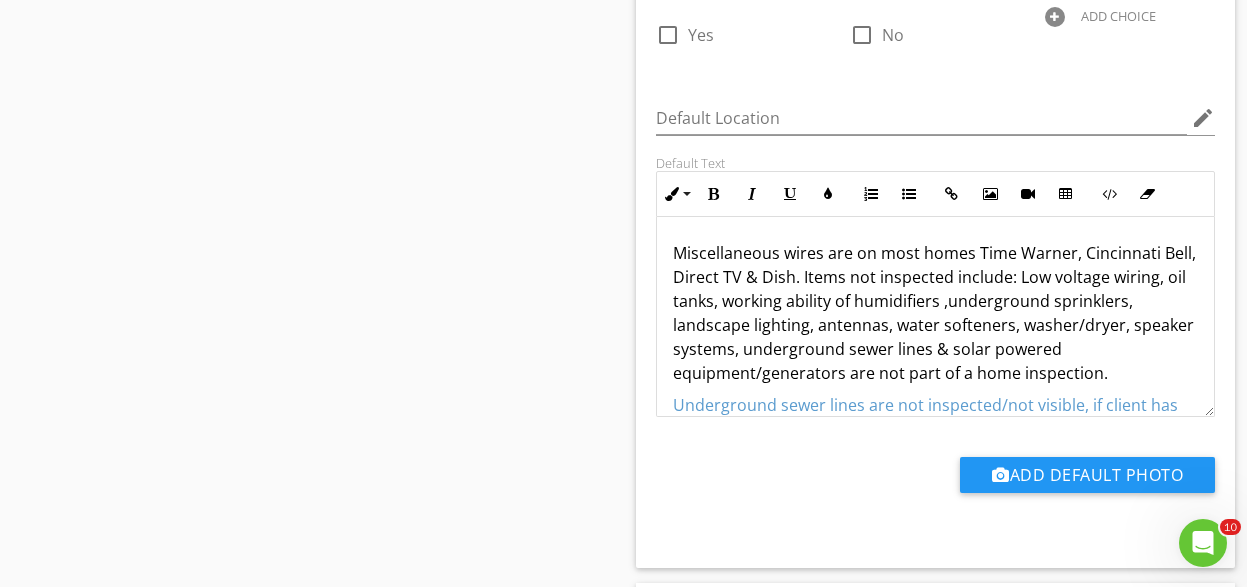scroll, scrollTop: 4041, scrollLeft: 0, axis: vertical 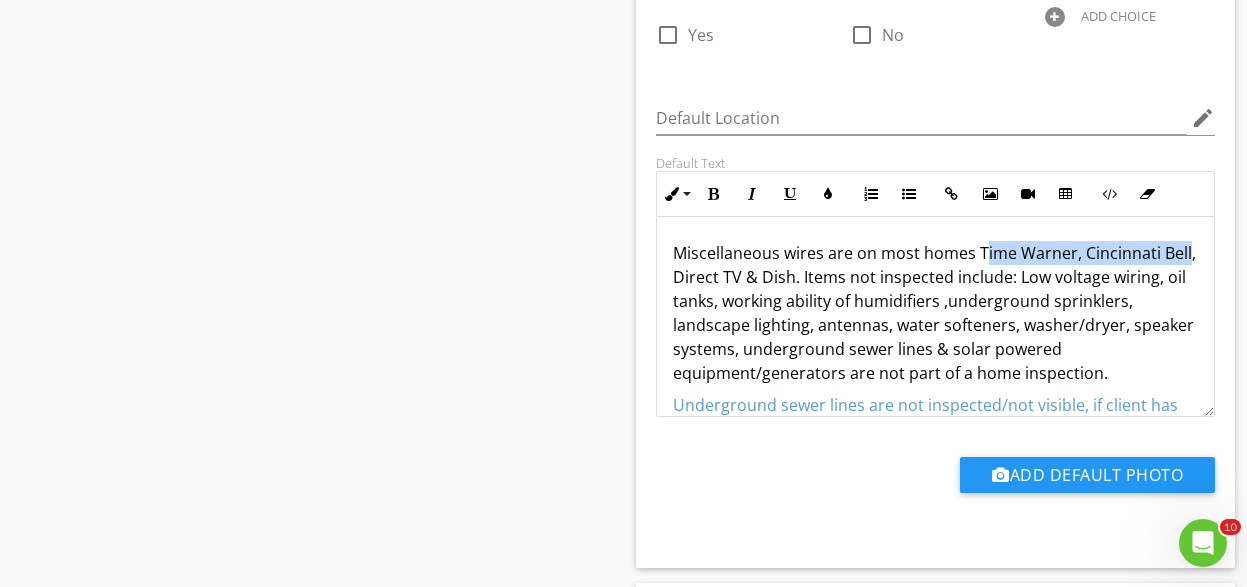 drag, startPoint x: 981, startPoint y: 238, endPoint x: 699, endPoint y: 265, distance: 283.2896 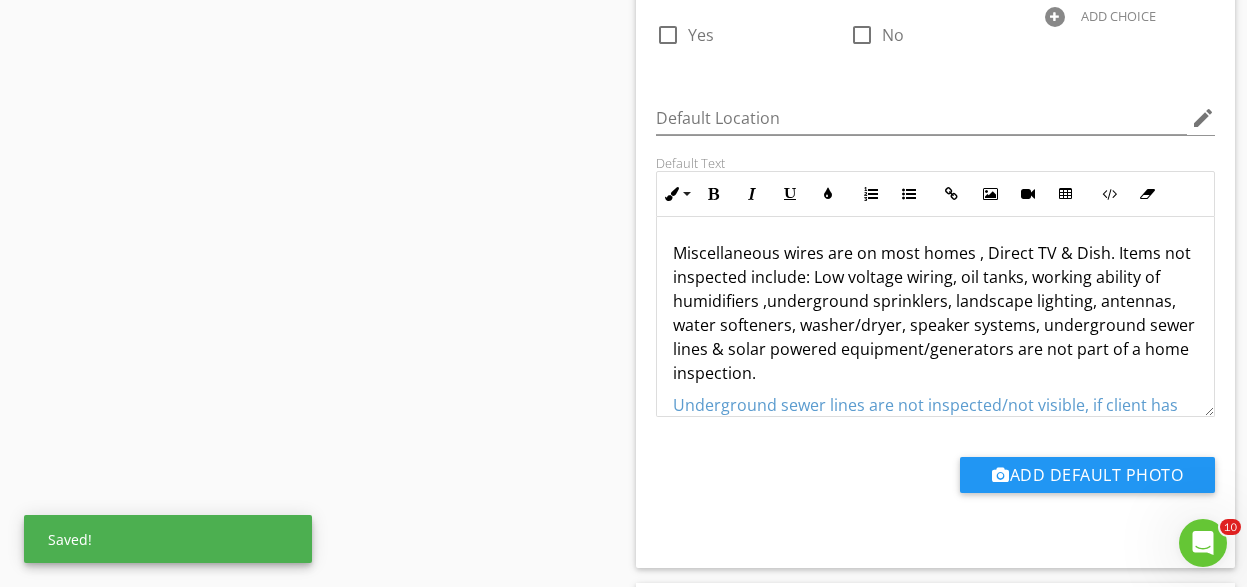 type 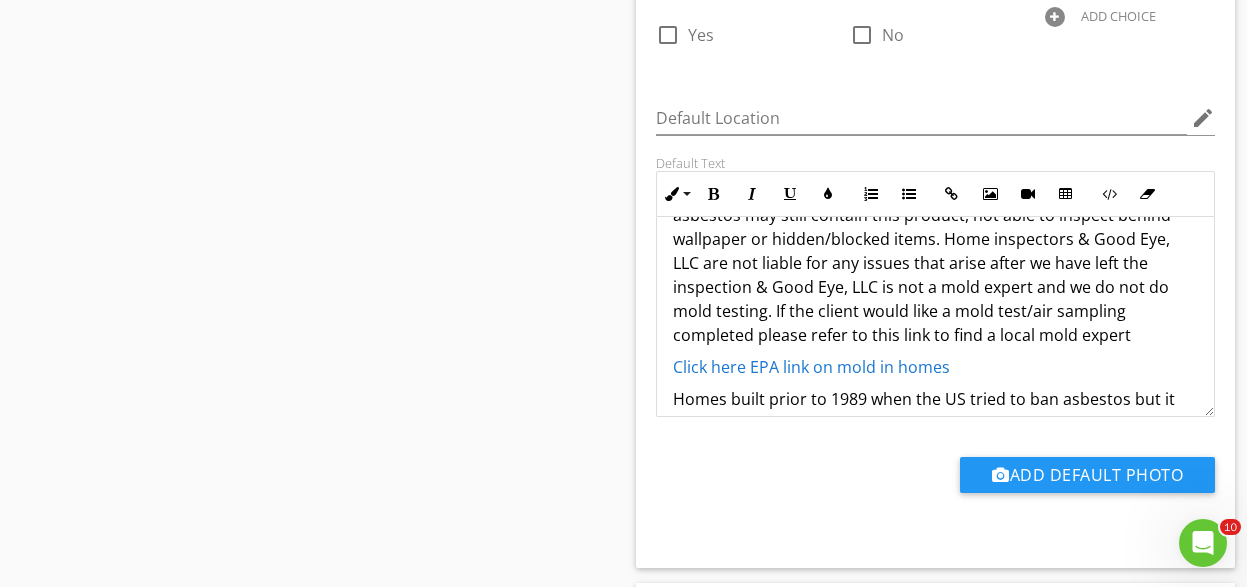 scroll, scrollTop: 417, scrollLeft: 0, axis: vertical 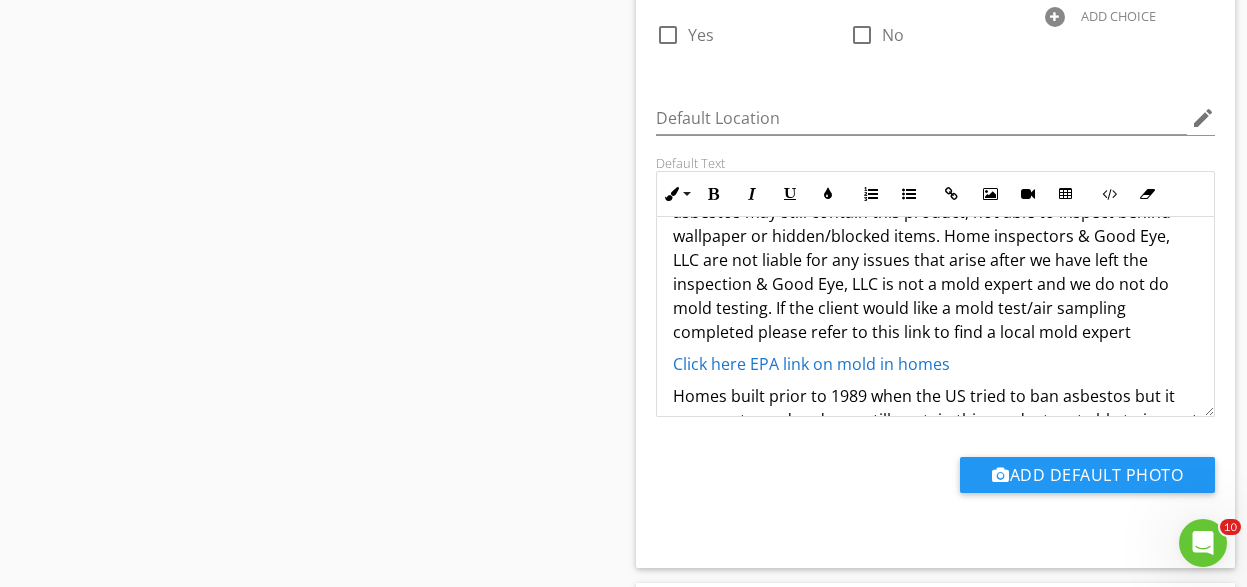 click on "Vacant home disclosure & awareness: Vacant homes have a greater potential for developing fungal growth or a microbial growth due to not being lived in, air circulation issues and the potential for leaks to be present when no one is aware which can bread the growth of fungal organisms. Homes built prior to 1989 when the US banned asbestos may still contain this product, not able to inspect behind wallpaper or hidden/blocked items. Home inspectors & Good Eye, LLC are not liable for any issues that arise after we have left the inspection & Good Eye, LLC is not a mold expert and we do not do mold testing. If the client would like a mold test/air sampling completed please refer to this link to find a local mold expert" at bounding box center [936, 212] 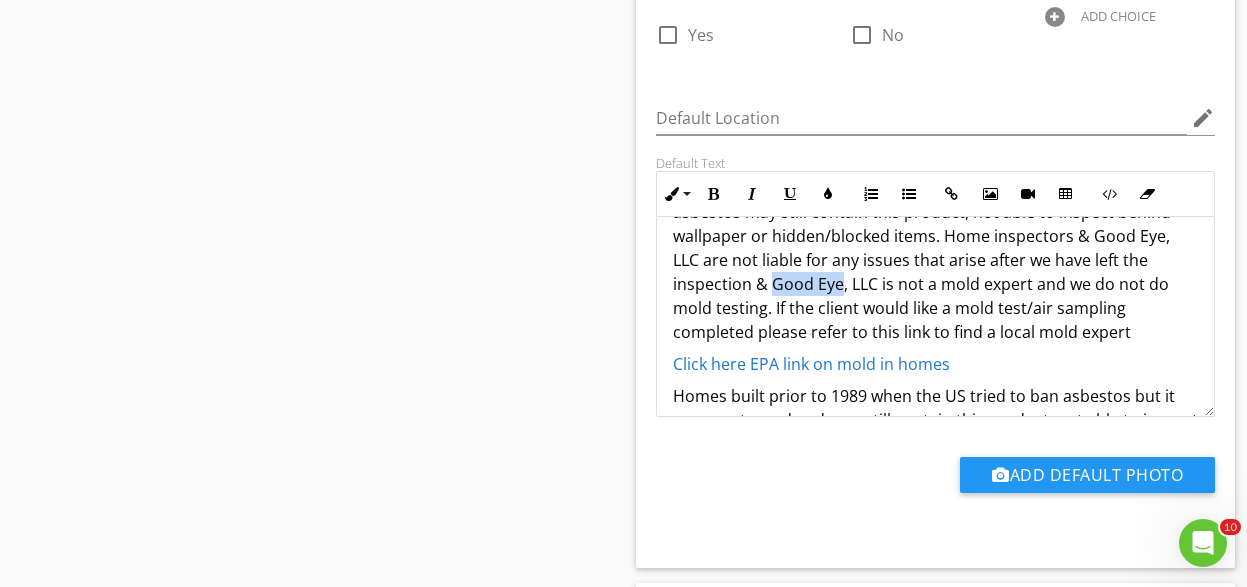 drag, startPoint x: 837, startPoint y: 268, endPoint x: 769, endPoint y: 271, distance: 68.06615 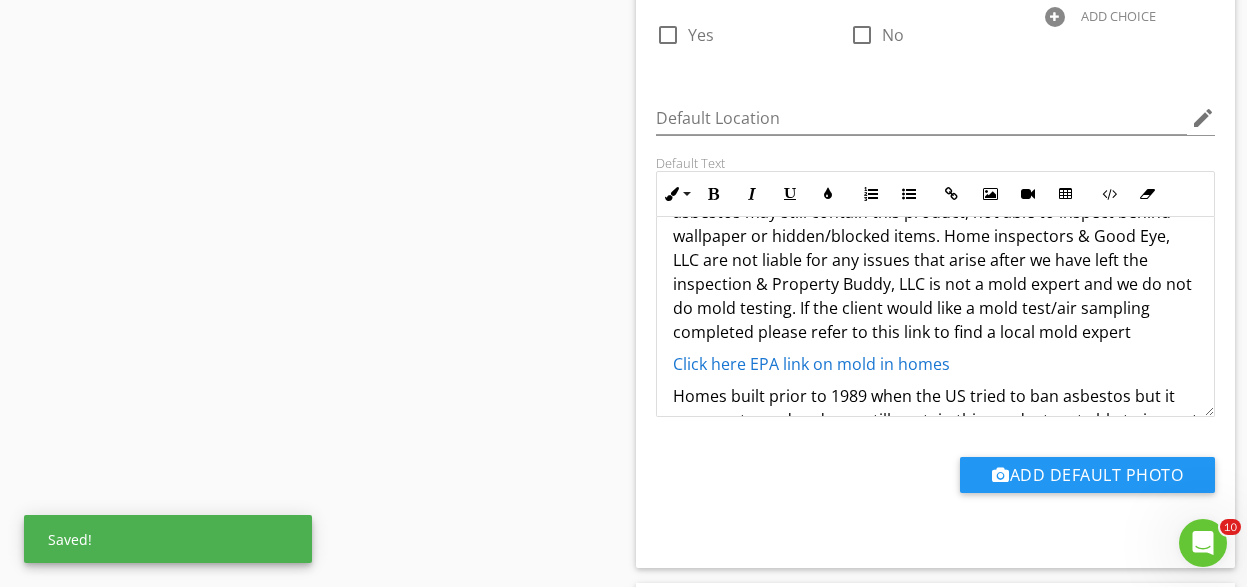 click on "Vacant home disclosure & awareness: Vacant homes have a greater potential for developing fungal growth or a microbial growth due to not being lived in, air circulation issues and the potential for leaks to be present when no one is aware which can bread the growth of fungal organisms. Homes built prior to 1989 when the US banned asbestos may still contain this product, not able to inspect behind wallpaper or hidden/blocked items. Home inspectors & Good Eye, LLC are not liable for any issues that arise after we have left the inspection & Property Buddy, LLC is not a mold expert and we do not do mold testing. If the client would like a mold test/air sampling completed please refer to this link to find a local mold expert" at bounding box center [936, 212] 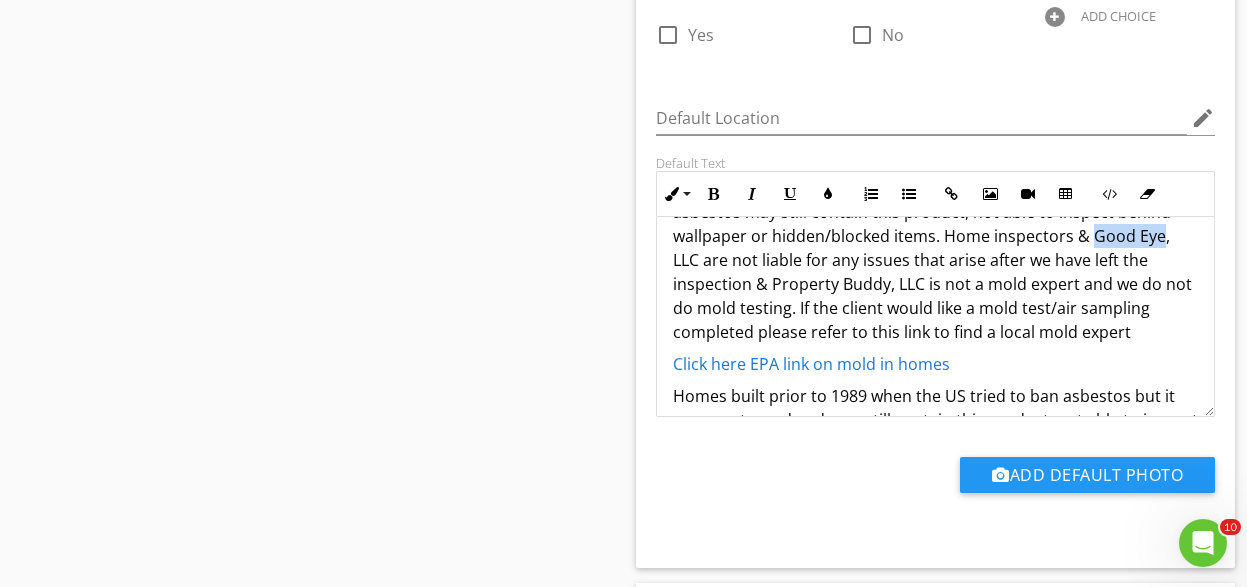 drag, startPoint x: 1150, startPoint y: 221, endPoint x: 1091, endPoint y: 226, distance: 59.211487 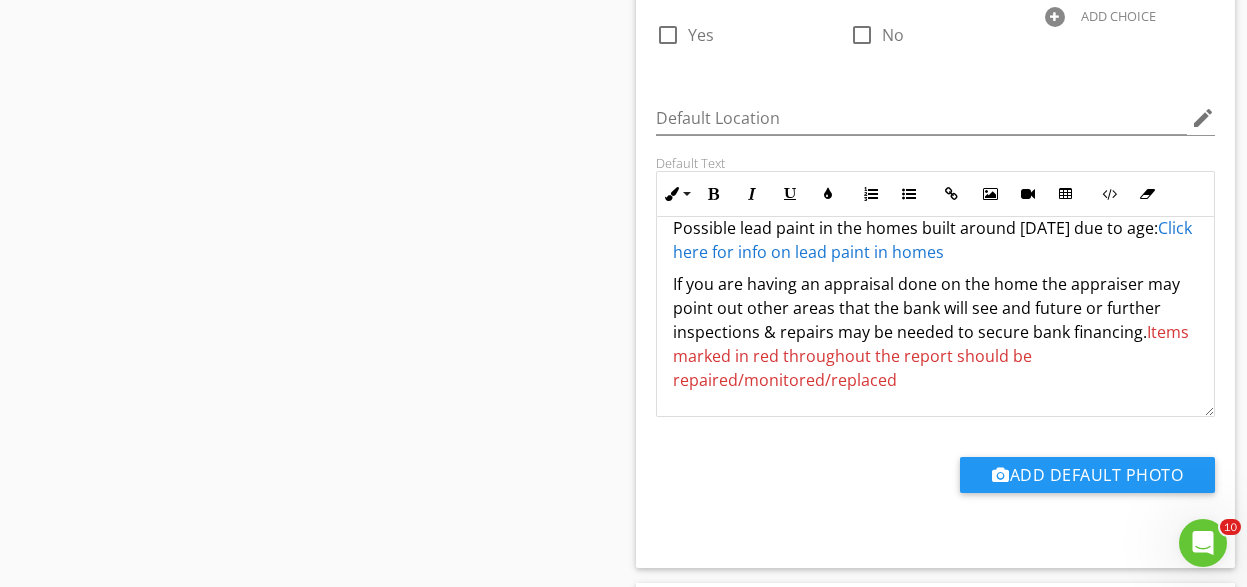 scroll, scrollTop: 785, scrollLeft: 0, axis: vertical 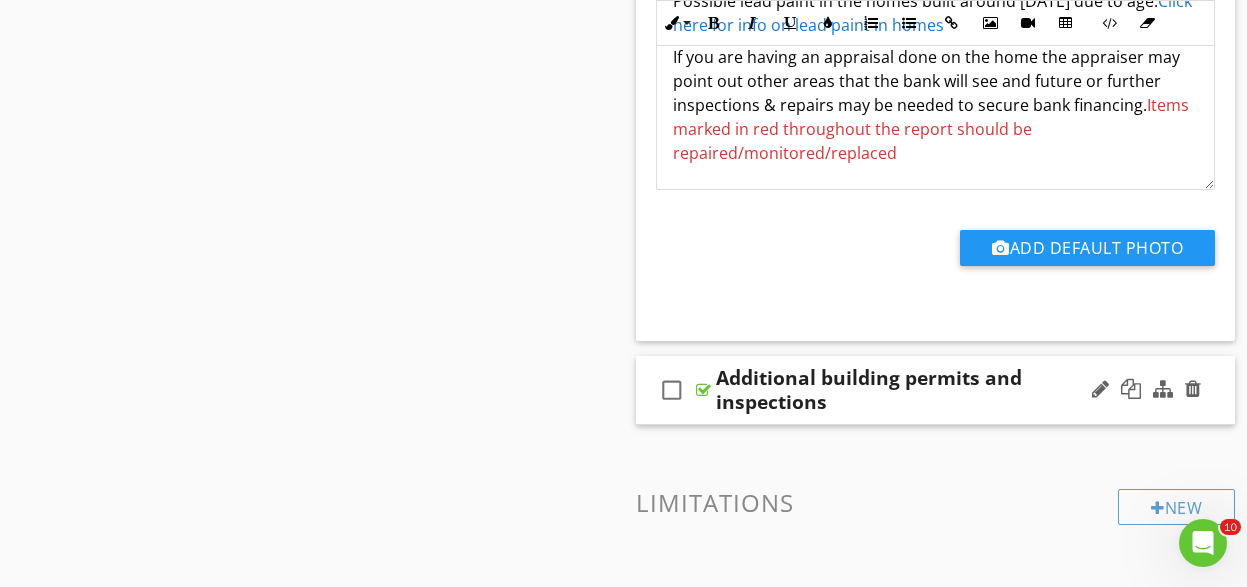click on "check_box_outline_blank
Additional building permits and inspections" at bounding box center [936, 390] 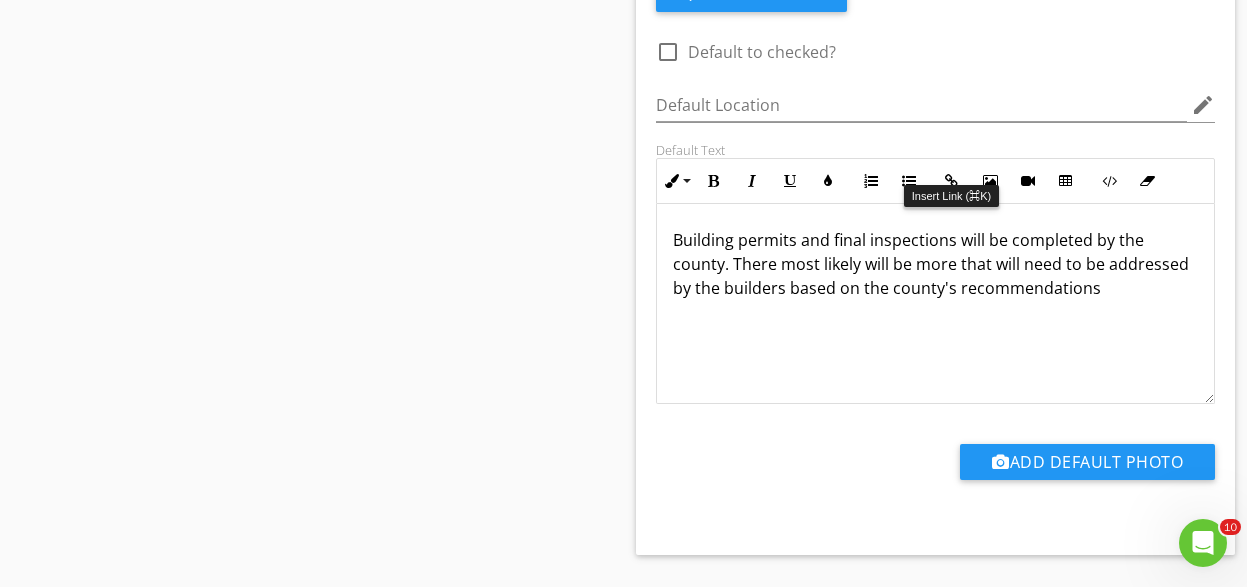 scroll, scrollTop: 4741, scrollLeft: 0, axis: vertical 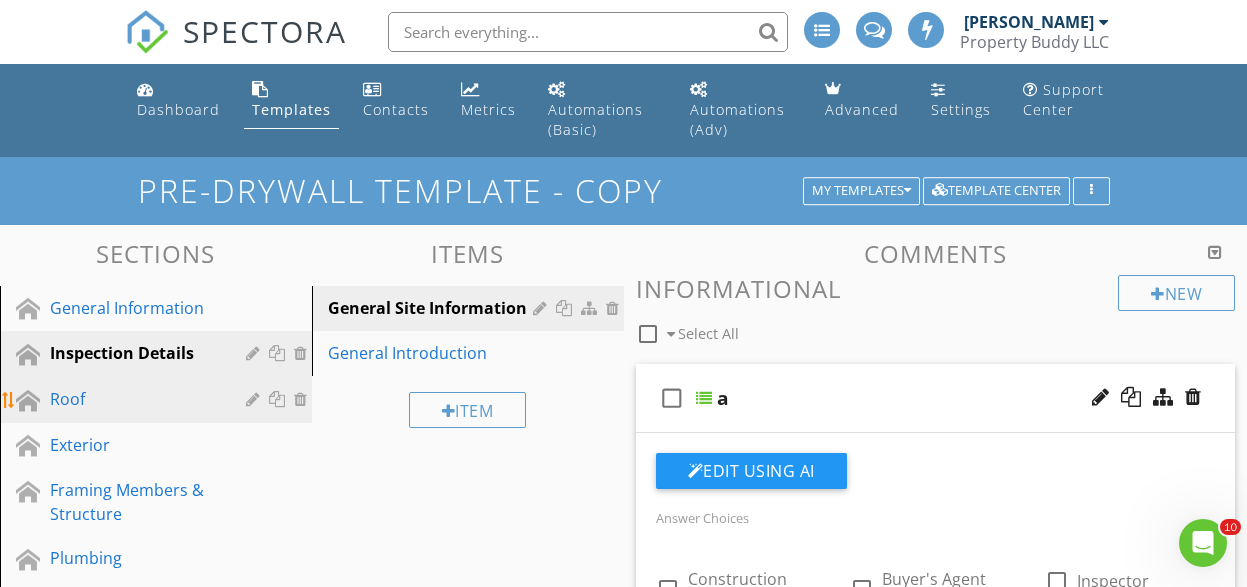 click on "Roof" at bounding box center (133, 399) 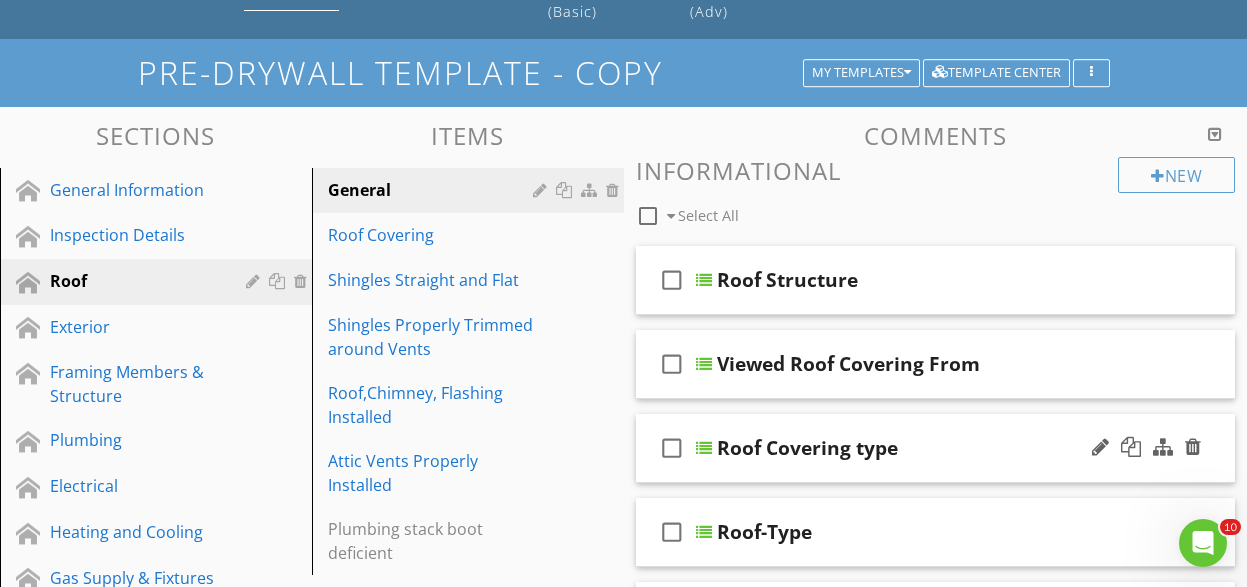 scroll, scrollTop: 196, scrollLeft: 0, axis: vertical 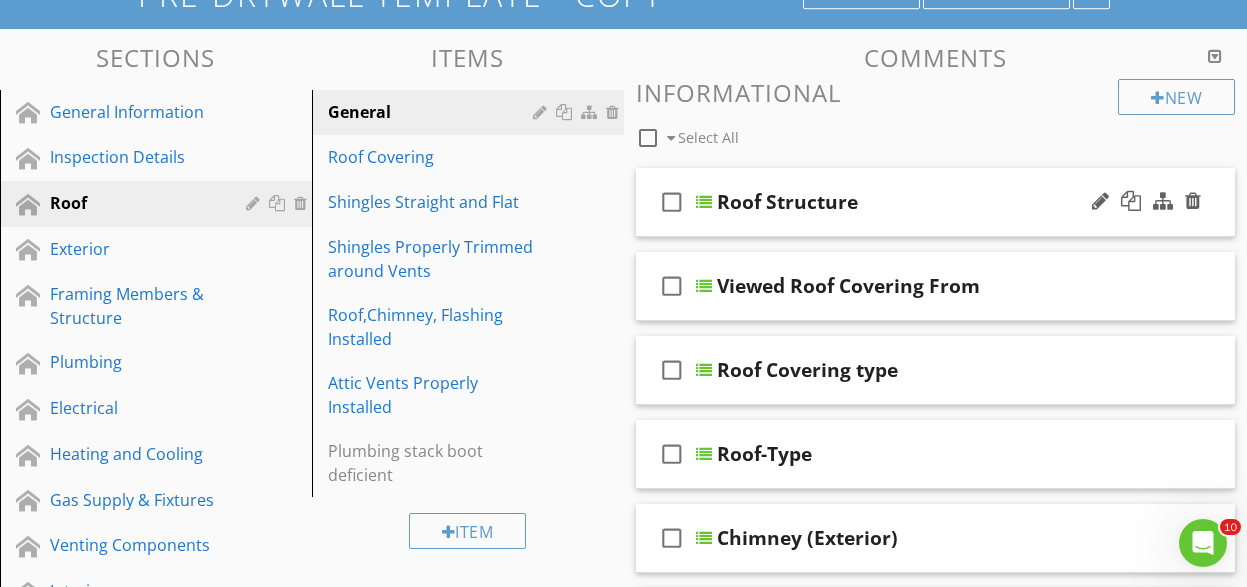 click on "check_box_outline_blank
Roof Structure" at bounding box center [936, 202] 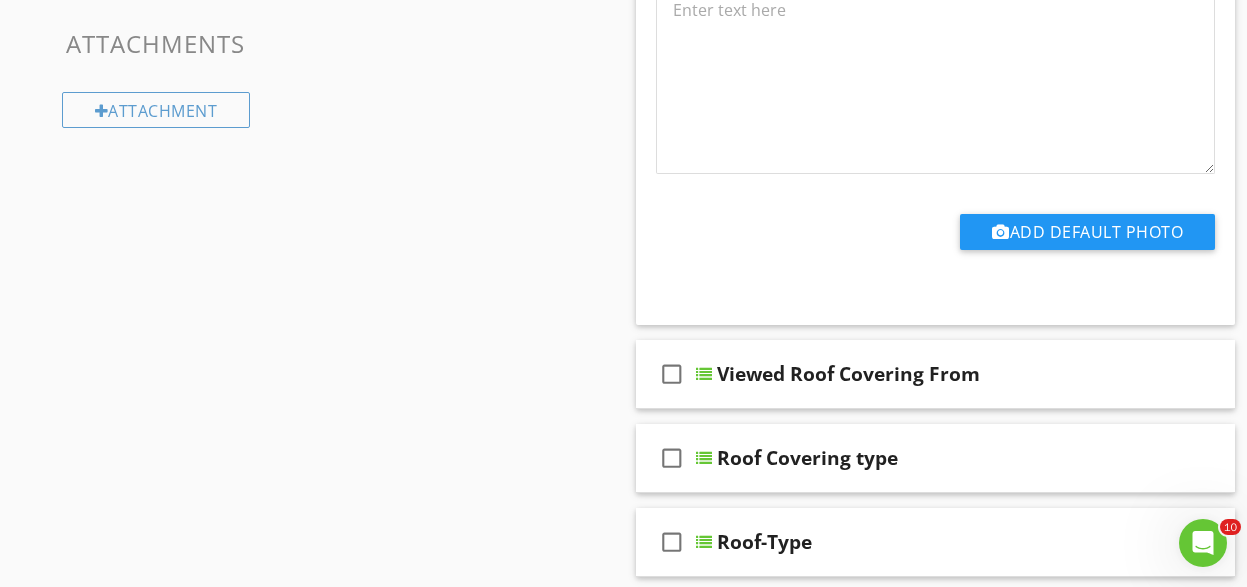 scroll, scrollTop: 1127, scrollLeft: 0, axis: vertical 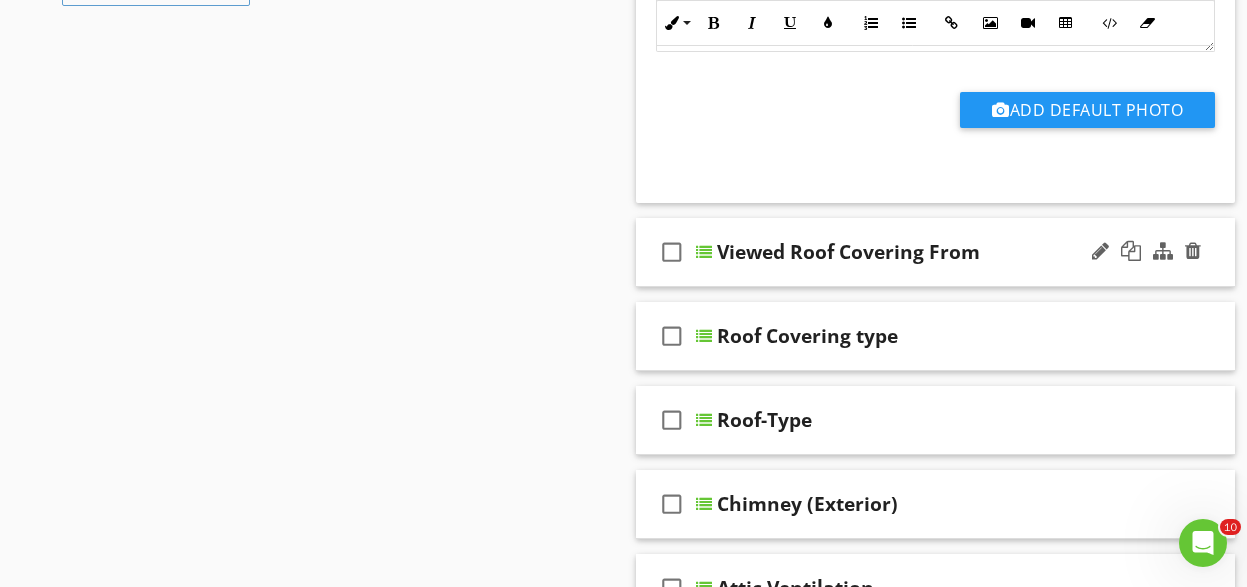 click on "check_box_outline_blank
Viewed Roof Covering From" at bounding box center [936, 252] 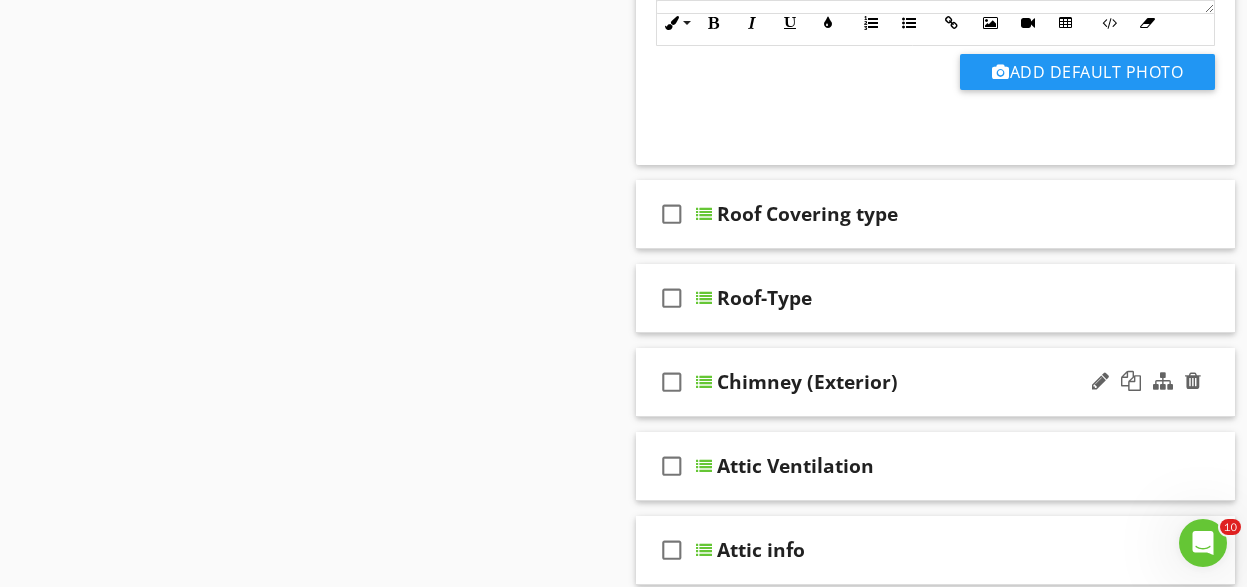 scroll, scrollTop: 2013, scrollLeft: 0, axis: vertical 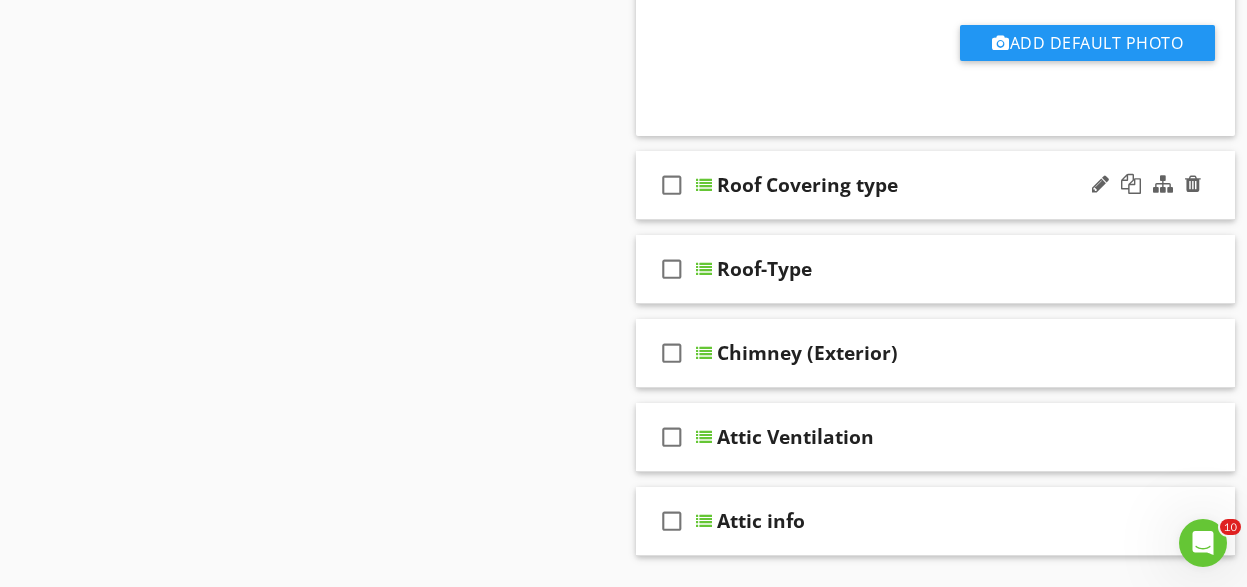 click on "check_box_outline_blank
Roof Covering type" at bounding box center [936, 185] 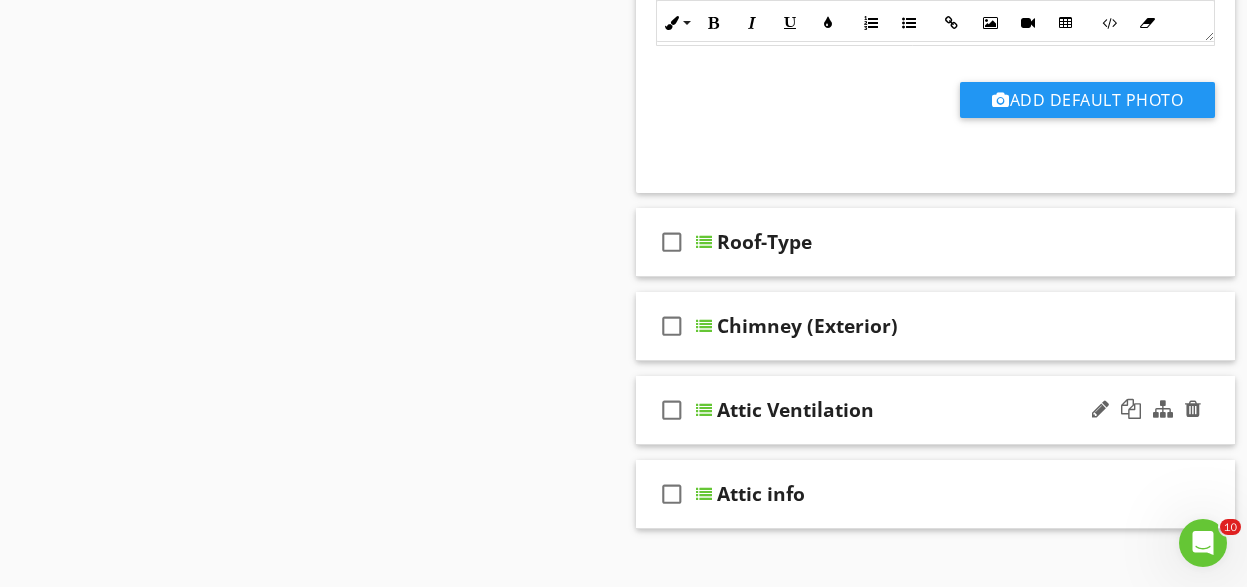 scroll, scrollTop: 3188, scrollLeft: 0, axis: vertical 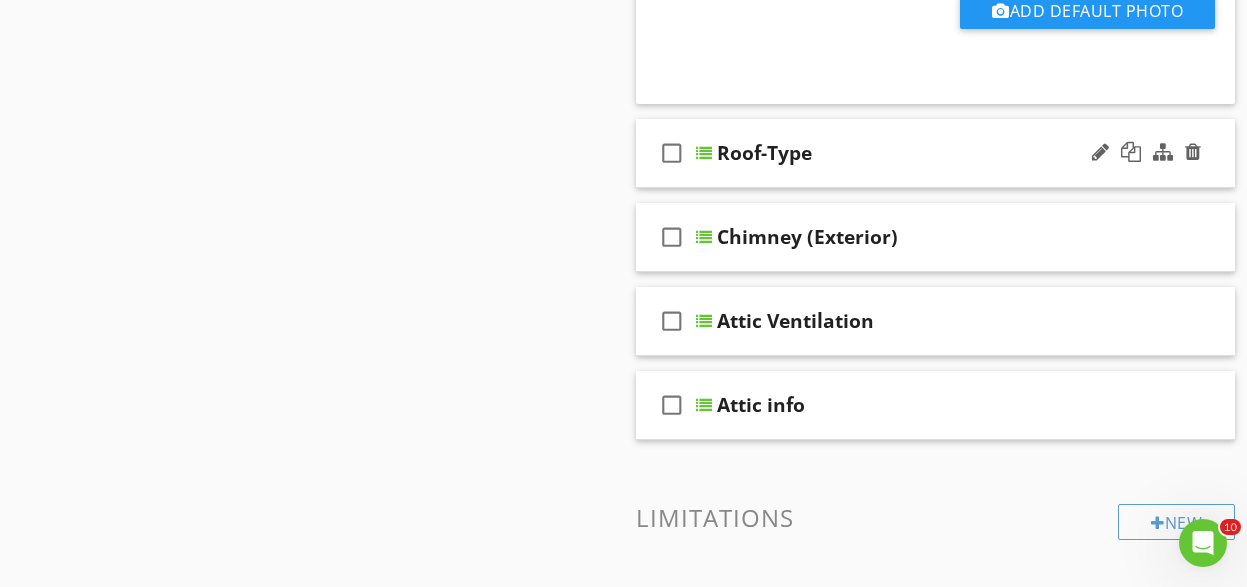 click on "check_box_outline_blank
Roof-Type" at bounding box center [936, 153] 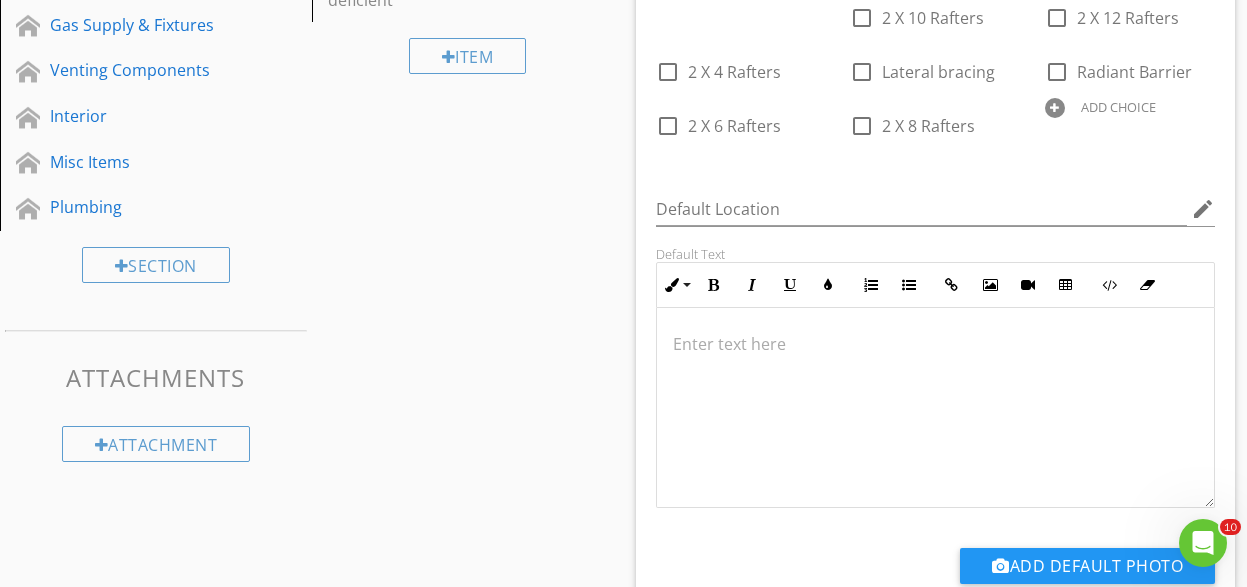 scroll, scrollTop: 380, scrollLeft: 0, axis: vertical 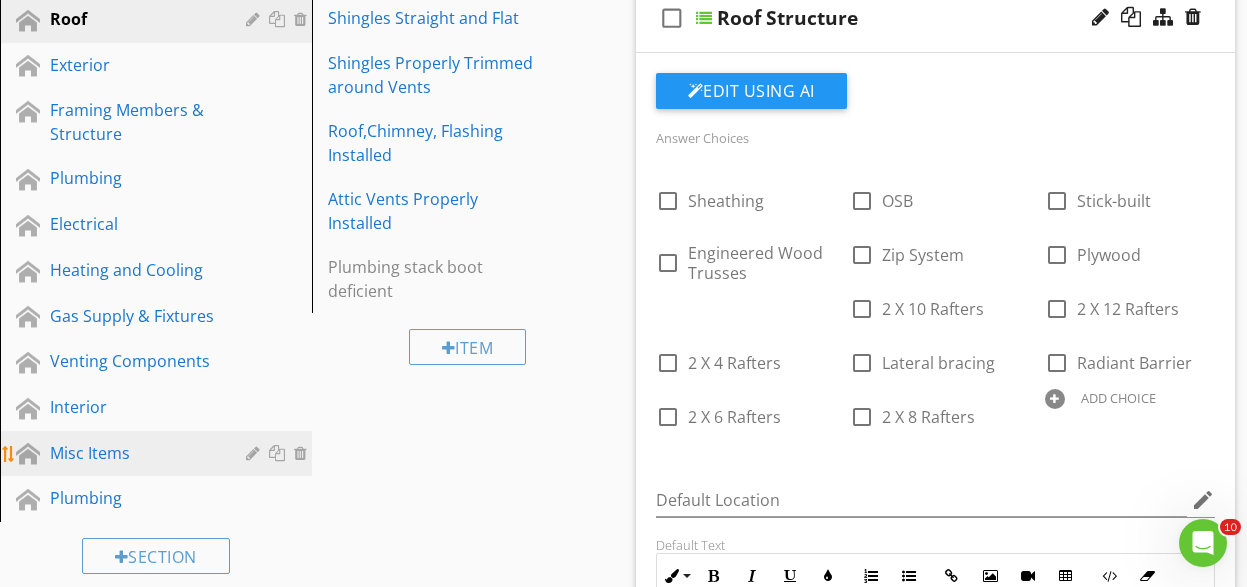 click on "Misc Items" at bounding box center (159, 454) 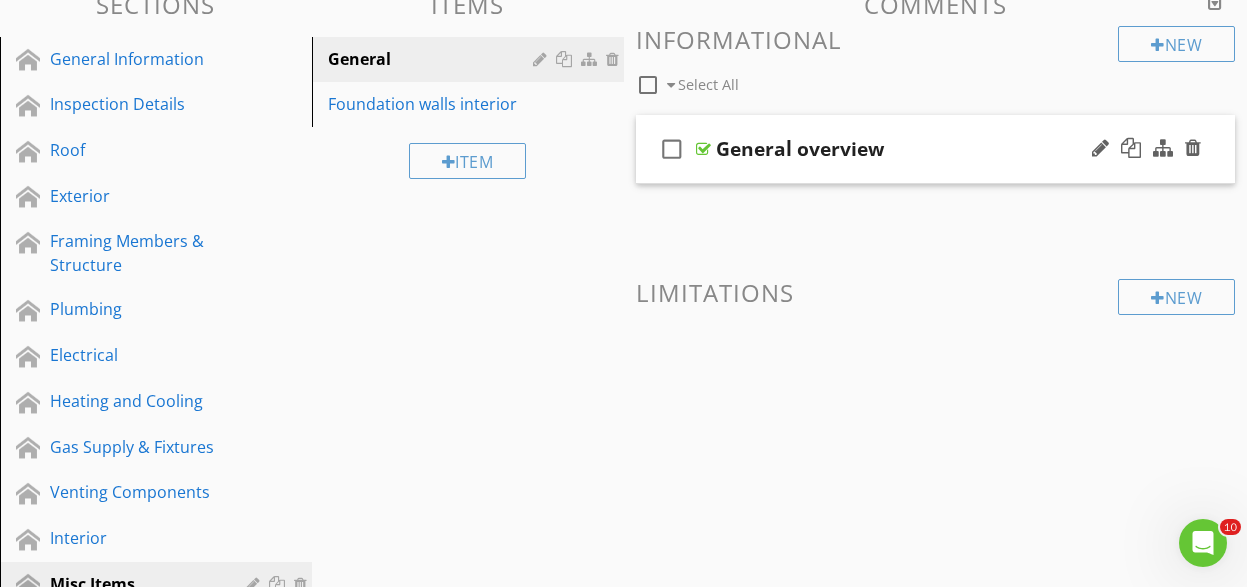 scroll, scrollTop: 153, scrollLeft: 0, axis: vertical 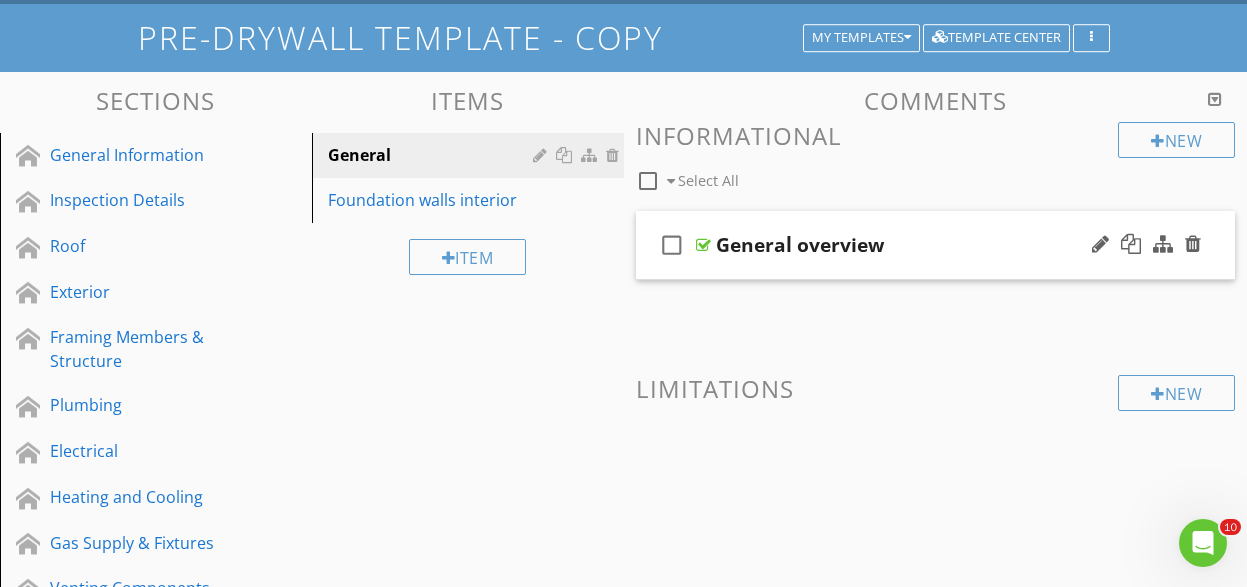 click on "check_box_outline_blank
General overview" at bounding box center (936, 245) 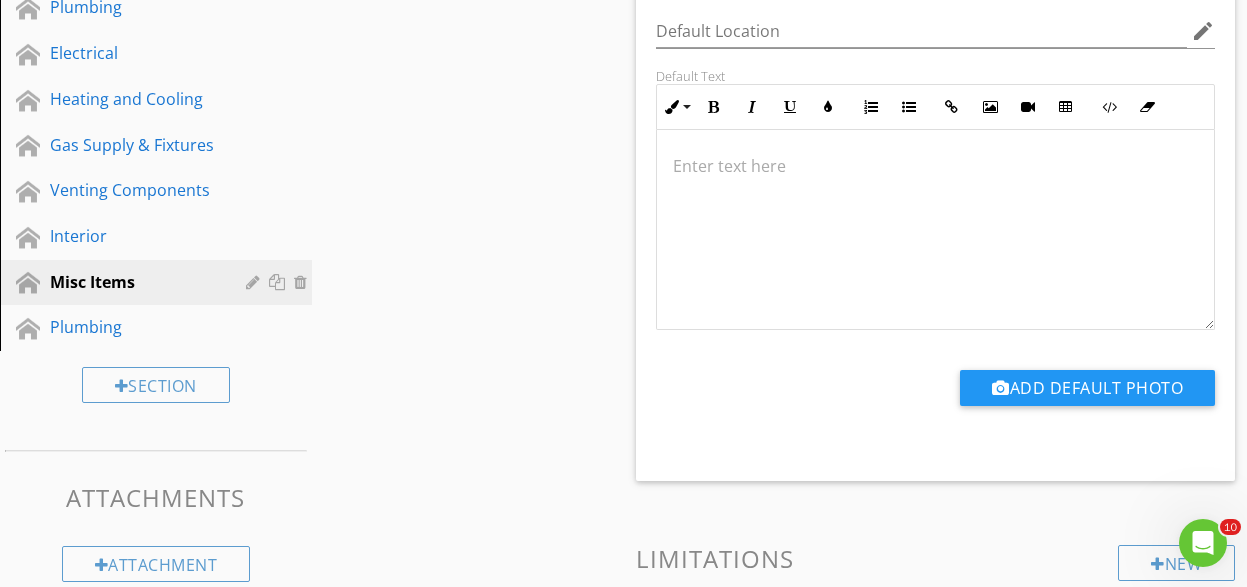 scroll, scrollTop: 140, scrollLeft: 0, axis: vertical 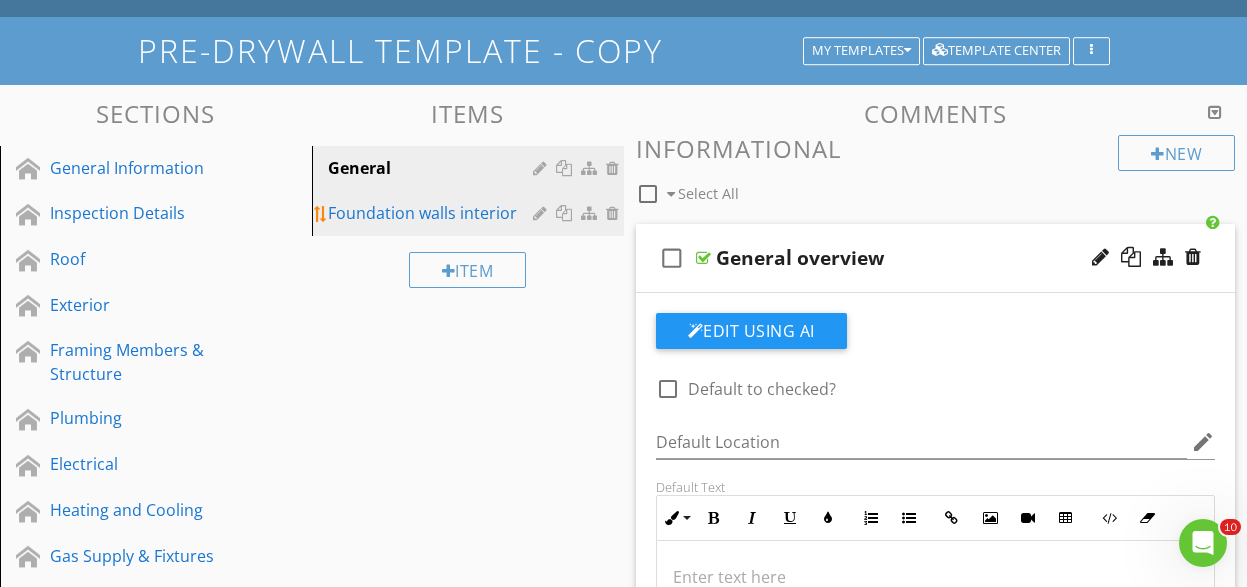 click on "Foundation walls interior" at bounding box center (433, 213) 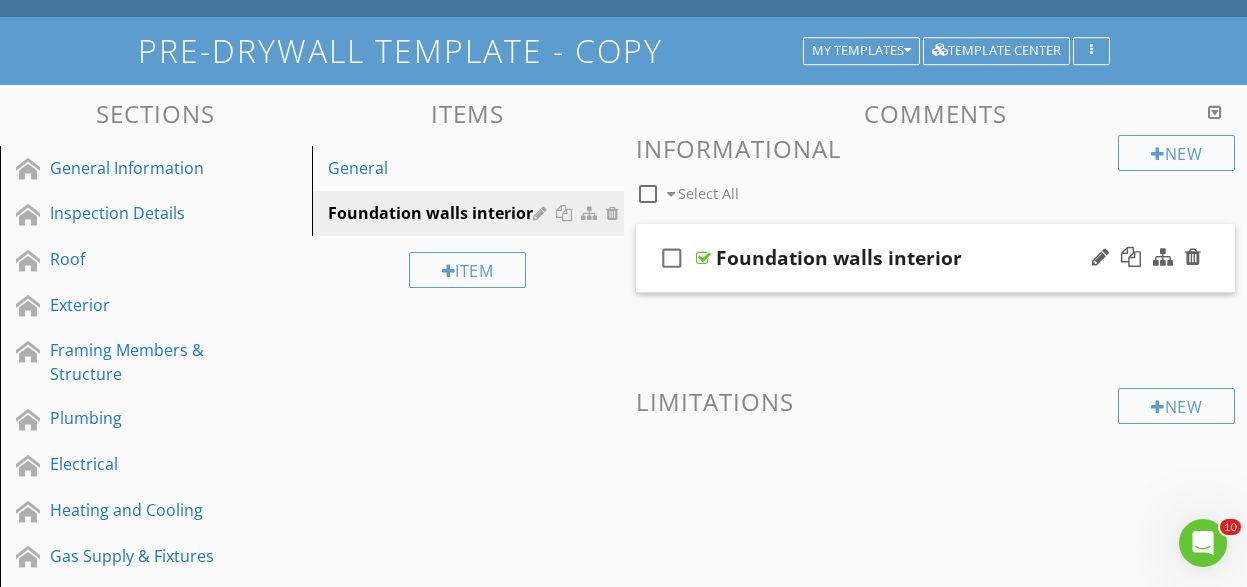 click on "check_box_outline_blank
Foundation walls interior" at bounding box center (936, 258) 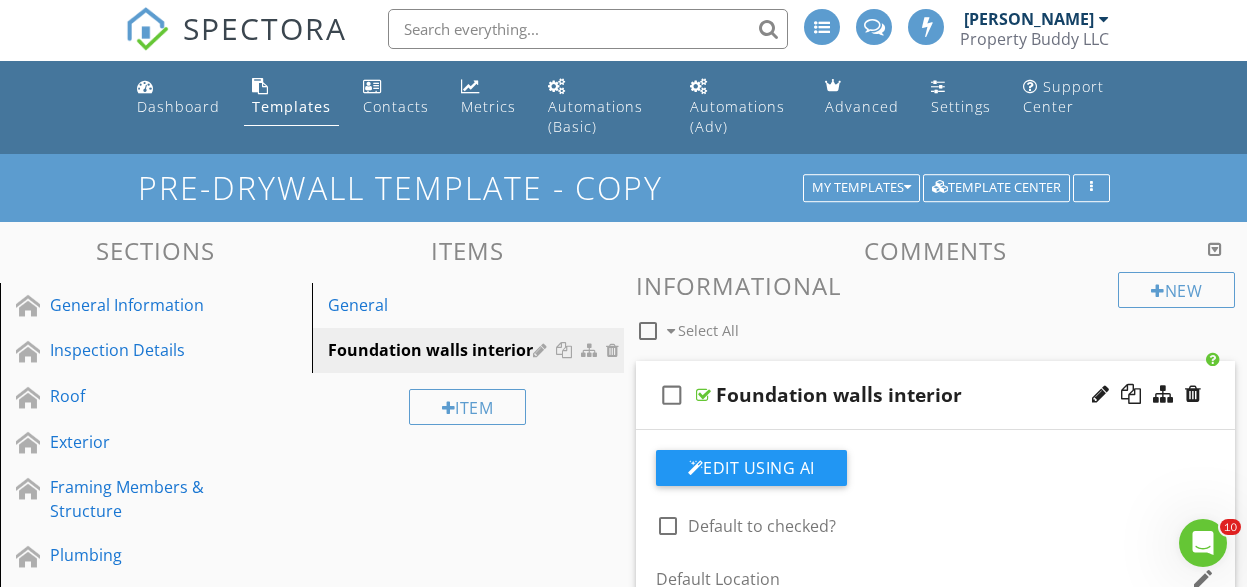 scroll, scrollTop: 1, scrollLeft: 0, axis: vertical 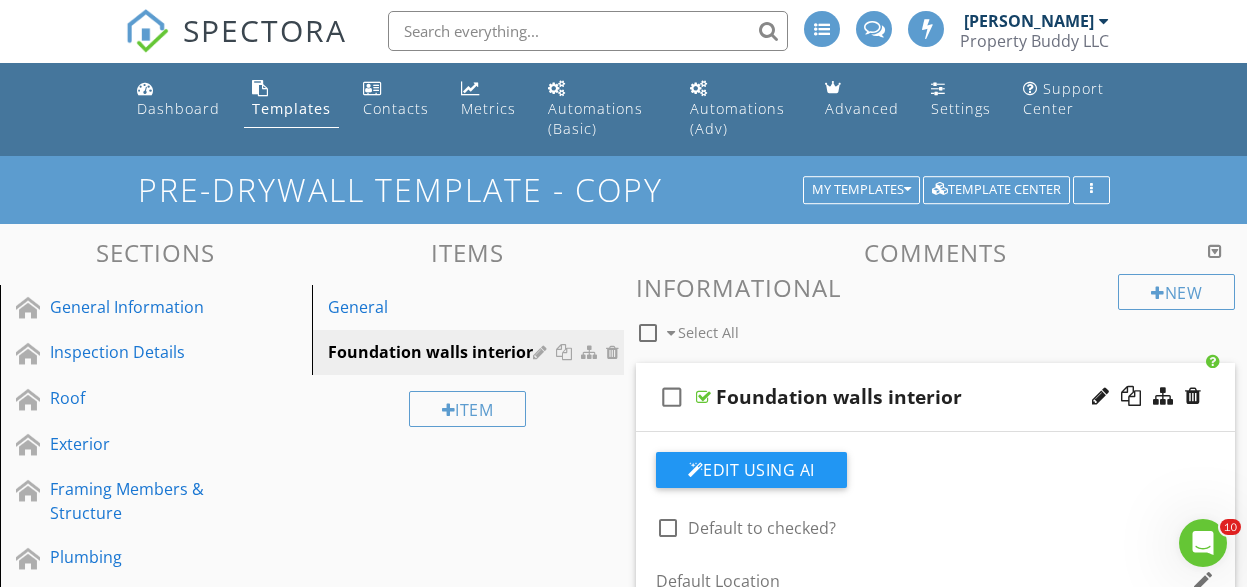 click on "check_box_outline_blank
Foundation walls interior" at bounding box center (936, 397) 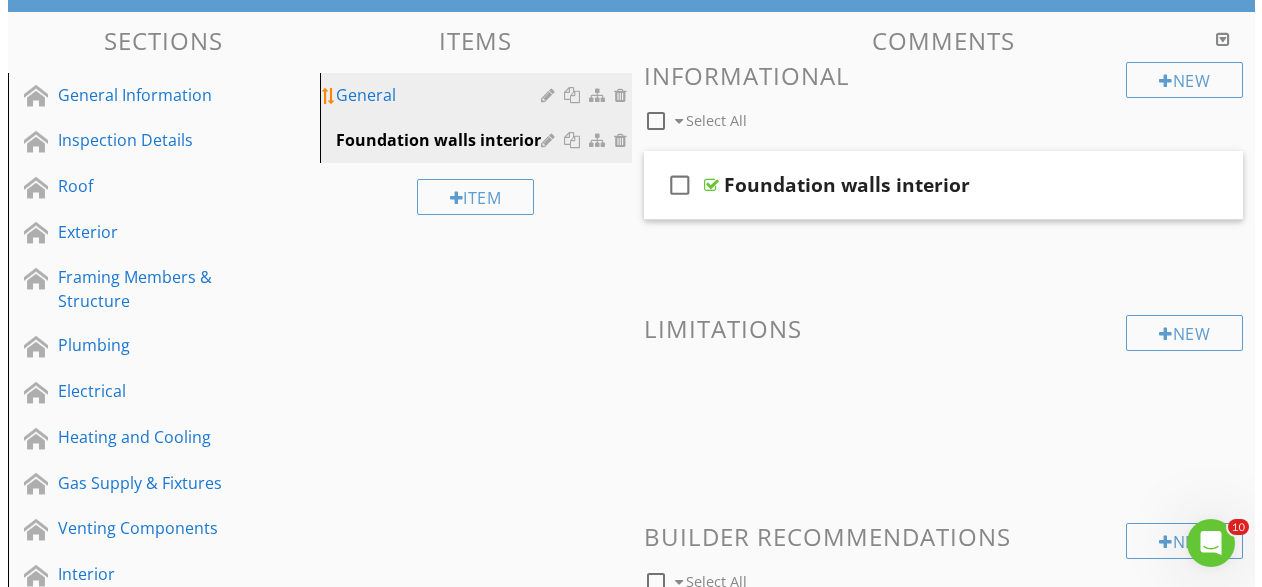 scroll, scrollTop: 0, scrollLeft: 0, axis: both 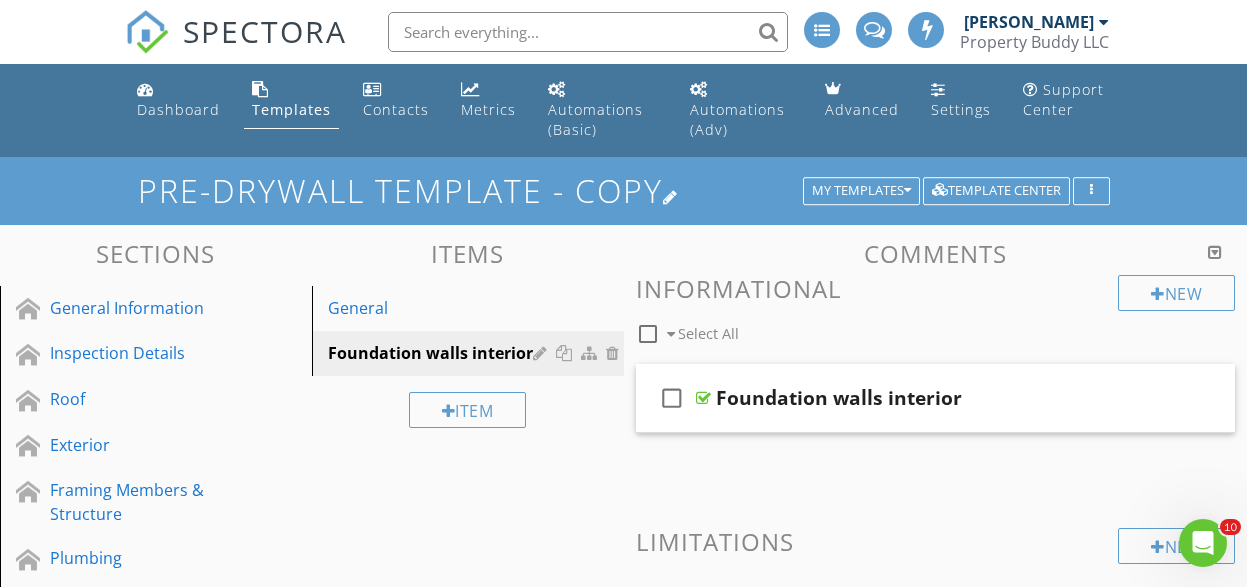 click on "Pre-Drywall Template  - Copy" at bounding box center [624, 190] 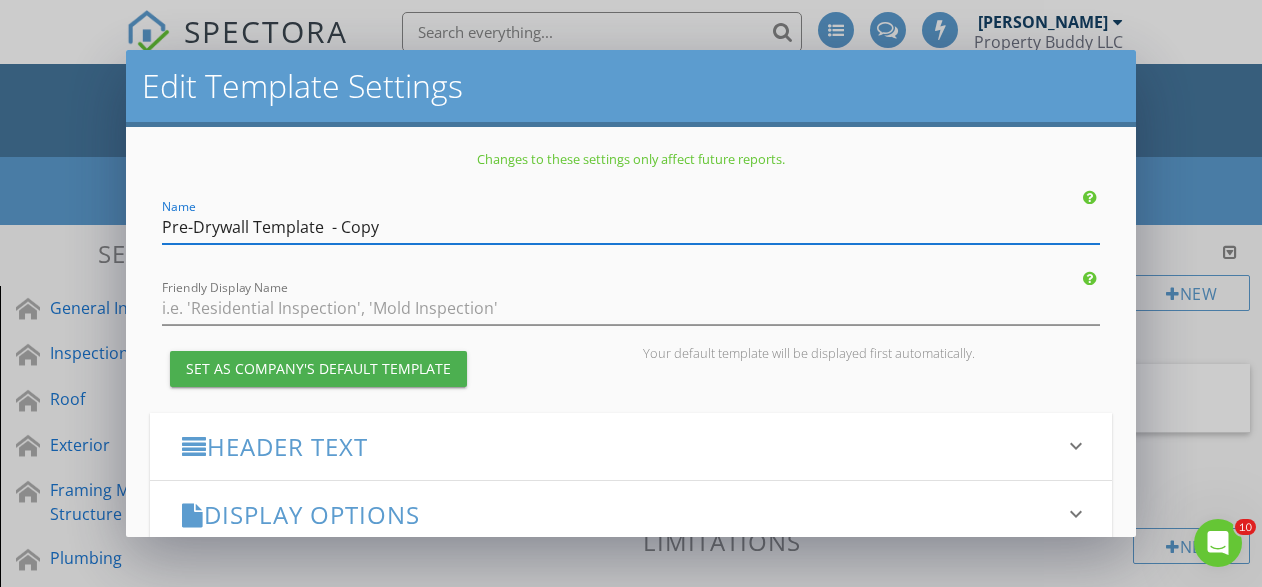 drag, startPoint x: 386, startPoint y: 230, endPoint x: 331, endPoint y: 235, distance: 55.226807 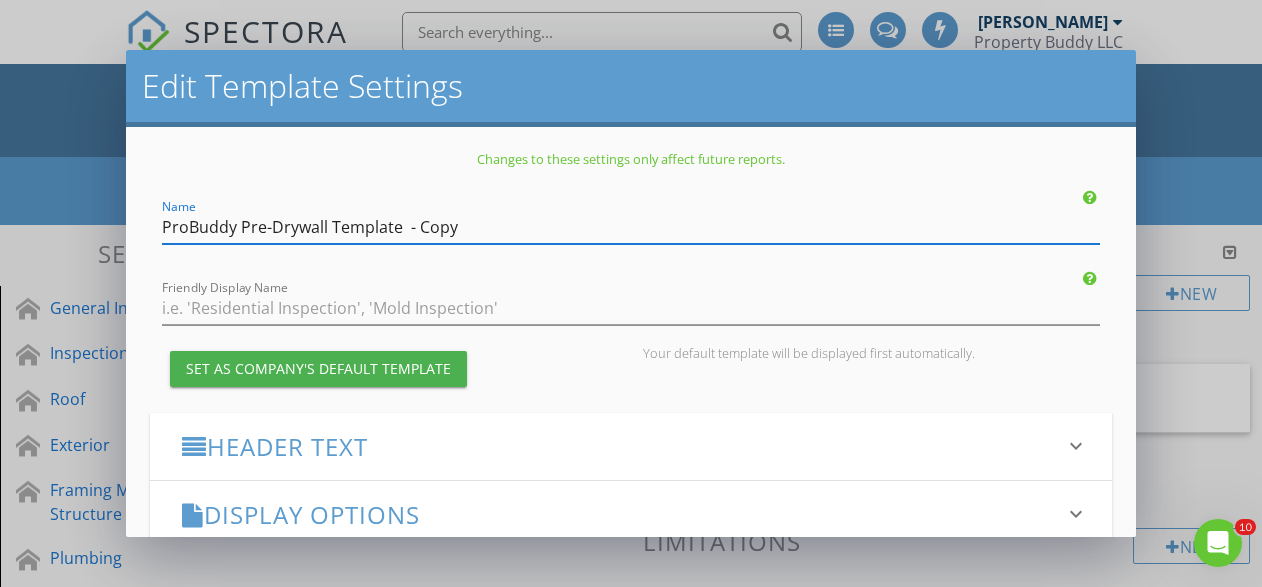 drag, startPoint x: 466, startPoint y: 232, endPoint x: 405, endPoint y: 231, distance: 61.008198 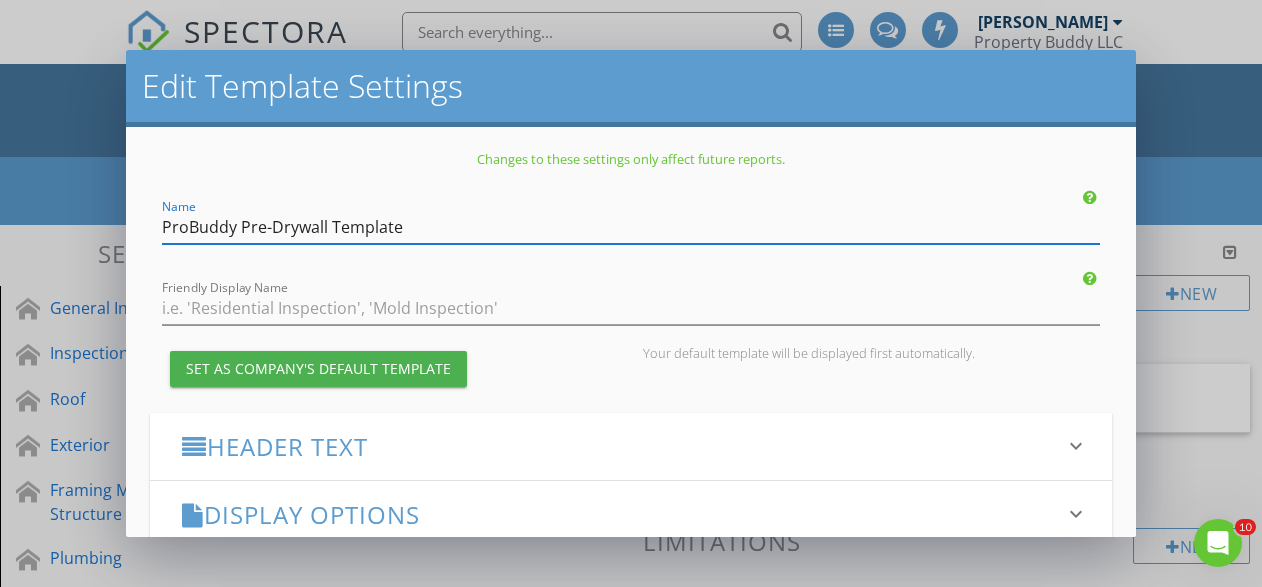 drag, startPoint x: 164, startPoint y: 227, endPoint x: 322, endPoint y: 230, distance: 158.02847 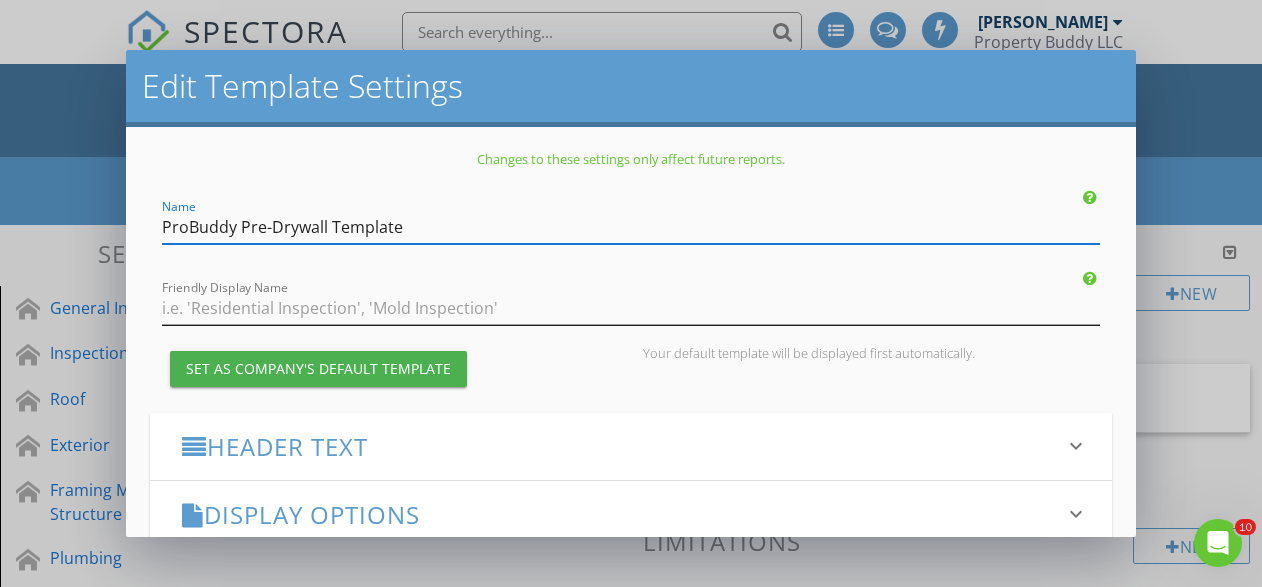 type on "ProBuddy Pre-Drywall Template" 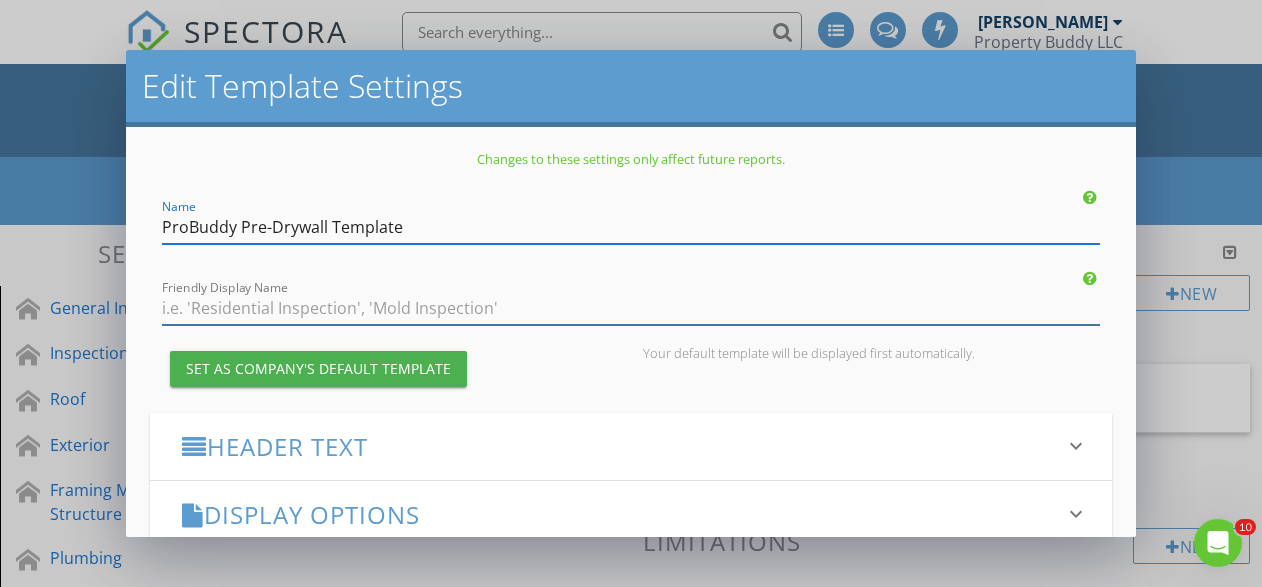 click at bounding box center [631, 308] 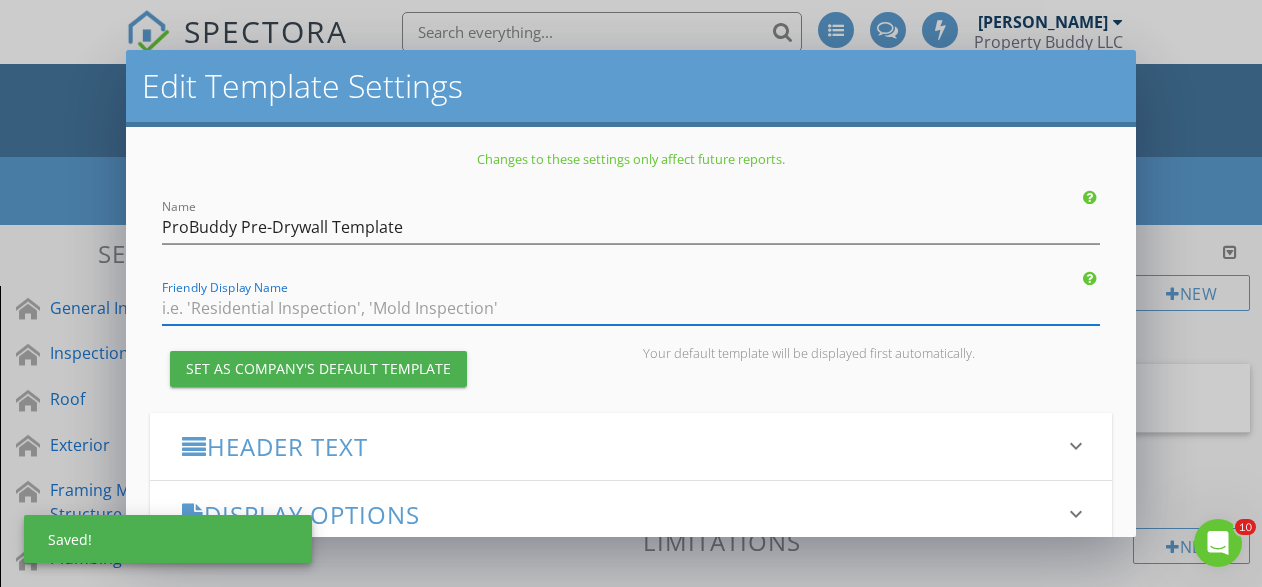 paste on "ProBuddy Pre-Drywall" 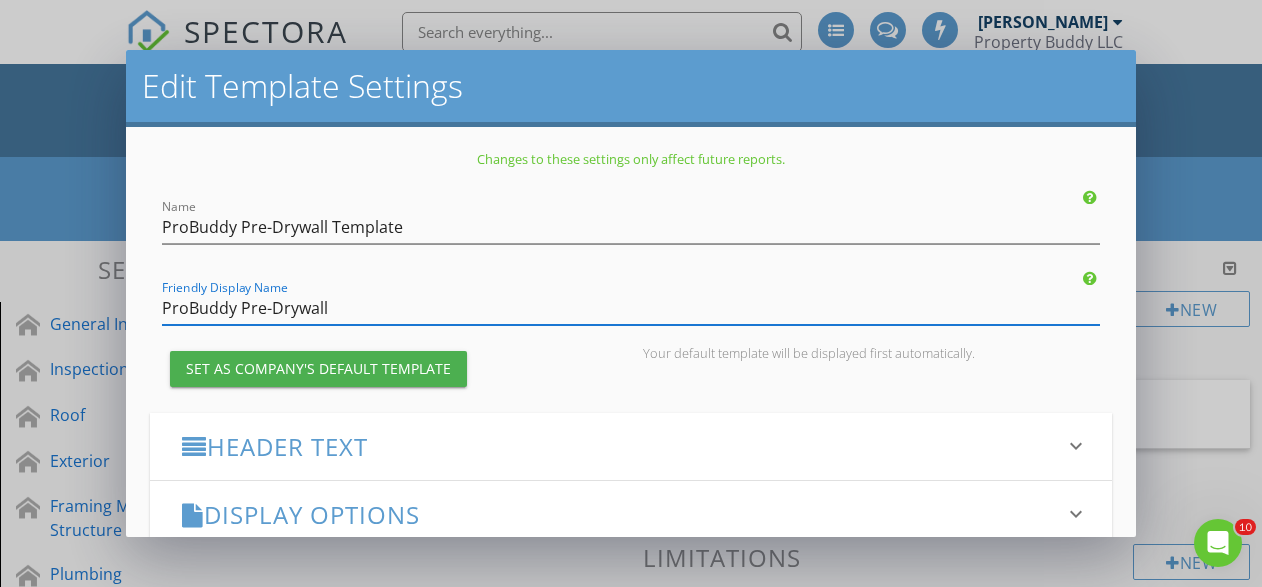 click on "ProBuddy Pre-Drywall" at bounding box center [631, 308] 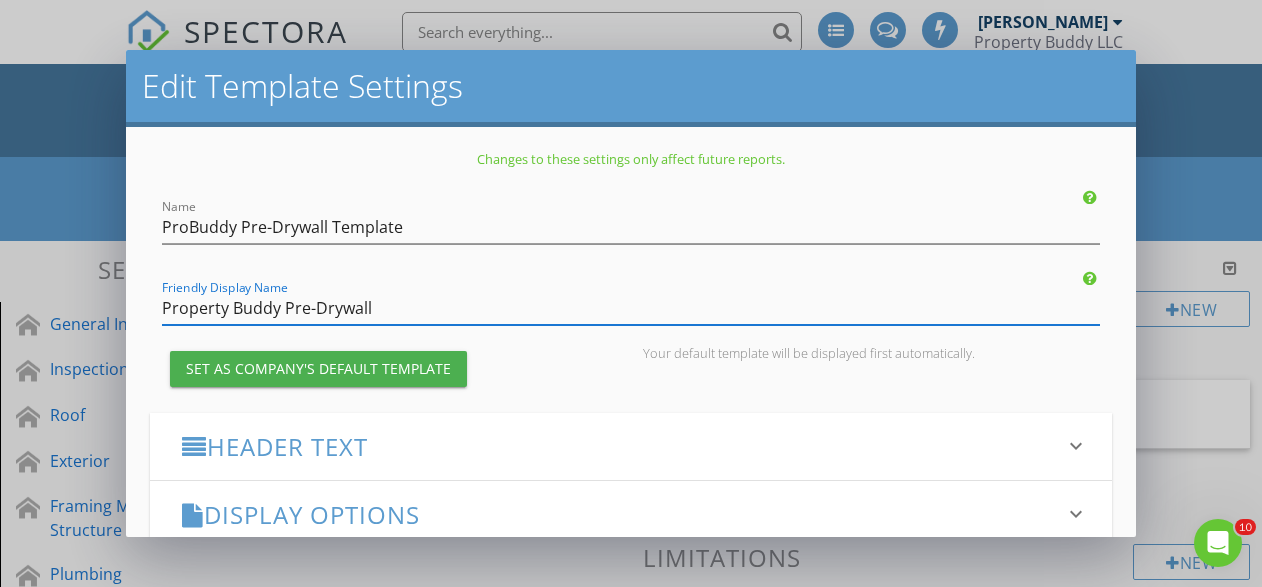 click on "Property Buddy Pre-Drywall" at bounding box center (631, 308) 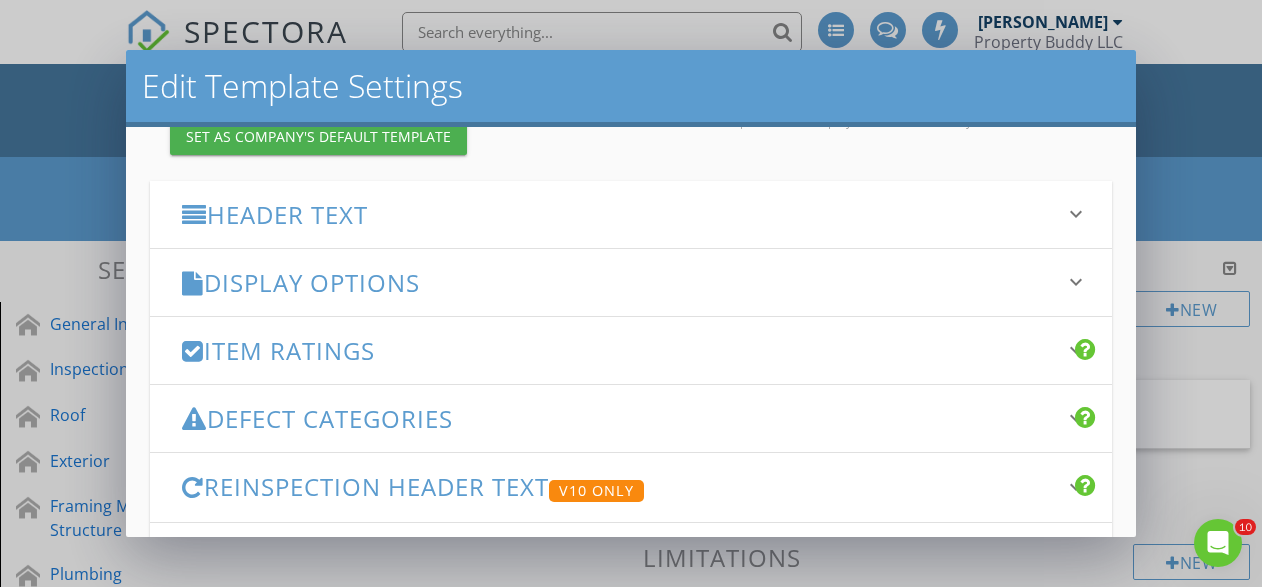 scroll, scrollTop: 156, scrollLeft: 0, axis: vertical 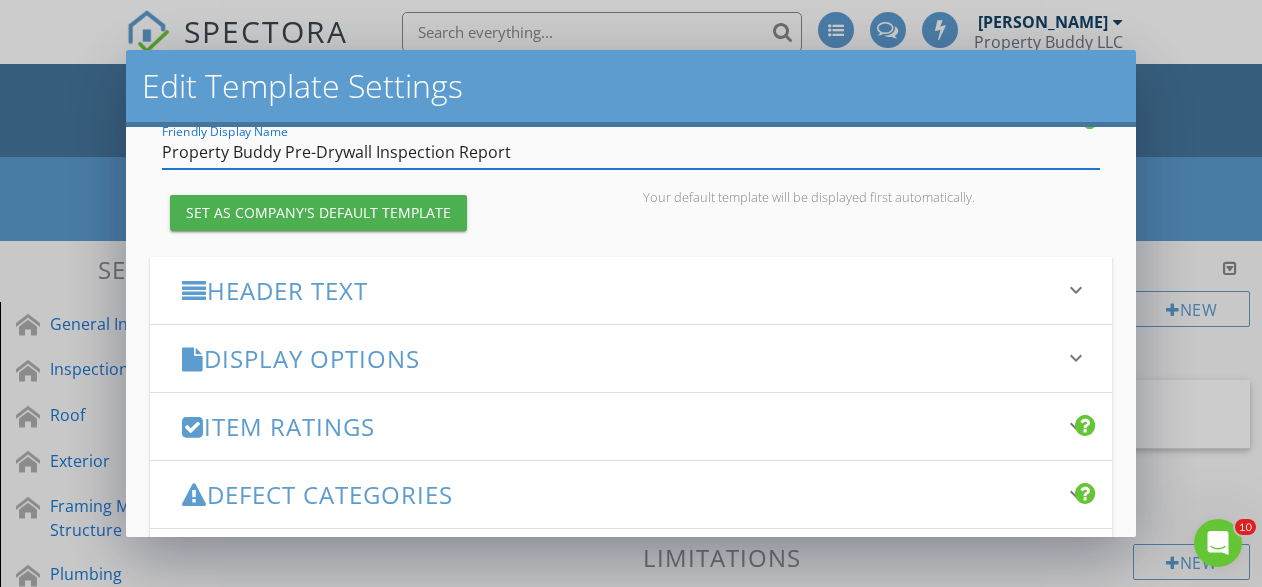 type on "Property Buddy Pre-Drywall Inspection Report" 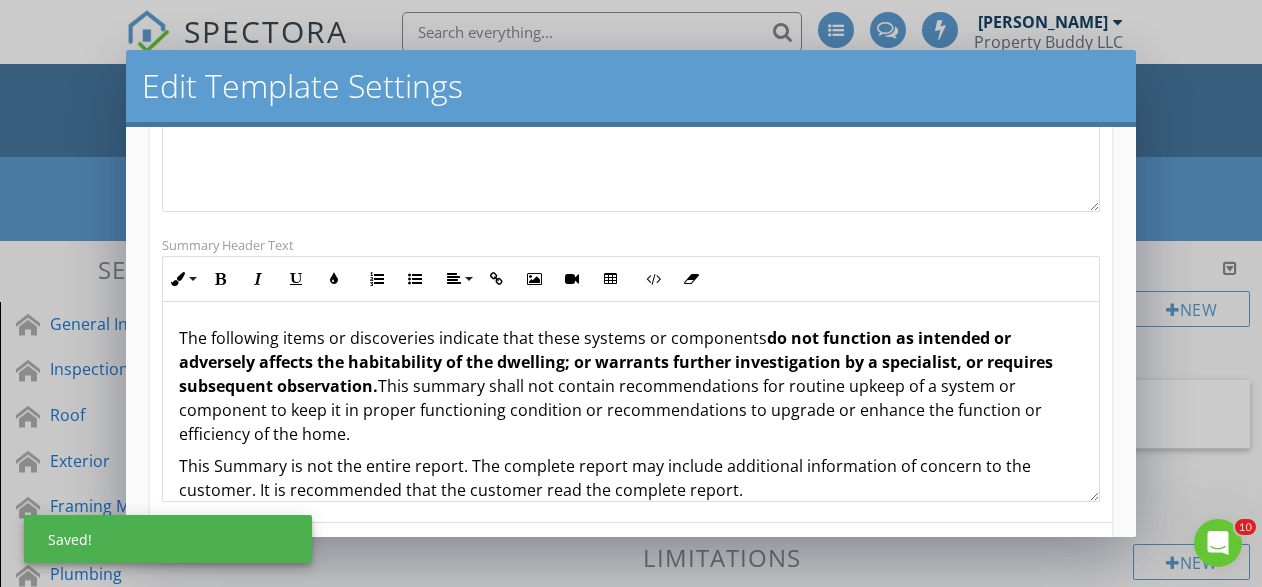 scroll, scrollTop: 540, scrollLeft: 0, axis: vertical 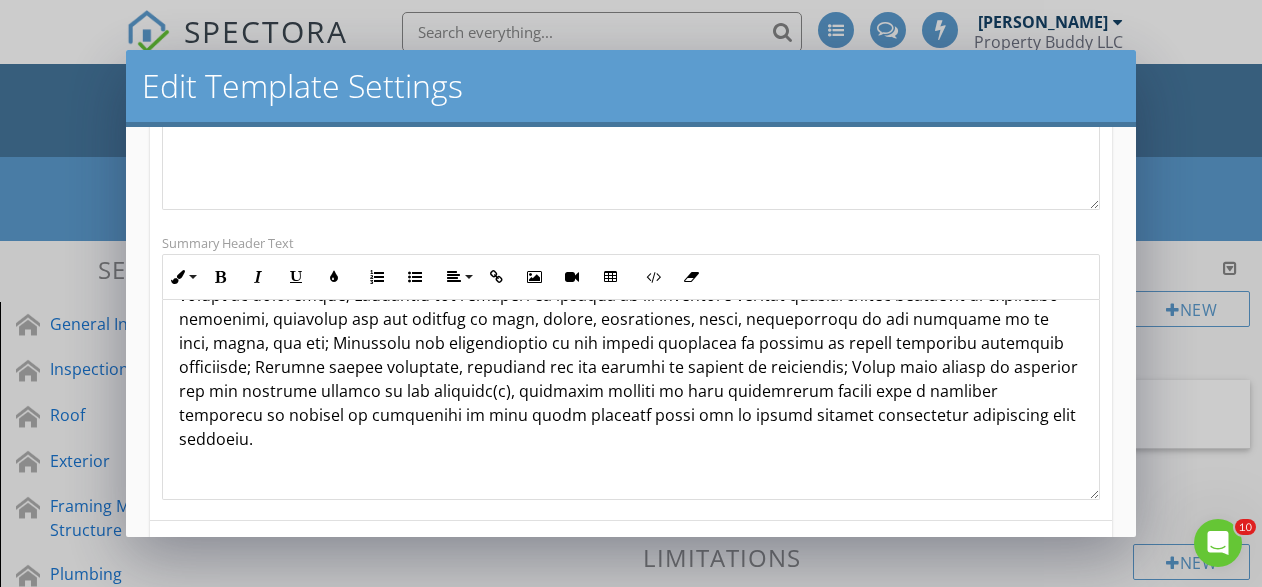 click on "Edit Template Settings   Changes to these settings only affect future reports.     Name ProBuddy Pre-Drywall Template     Friendly Display Name Property Buddy Pre-Drywall Inspection Report
Set as Company's Default Template
Your default template will be displayed first
automatically.
Header Text
keyboard_arrow_down   Full Report Header Text   Inline Style XLarge Large Normal Small Light Small/Light Bold Italic Underline Colors Ordered List Unordered List Align Align Left Align Center Align Right Align Justify Insert Link Insert Image Insert Video Insert Table Code View Clear Formatting This text will be displayed at the top of every report, both in the PDF and HTML format.   Summary Header Text   Inline Style XLarge Large Normal Small Light Small/Light Bold Italic Underline Colors Ordered List Unordered List Align Align Left Align Center Align Right Align Justify Insert Link Insert Image Insert Video Insert Table Code View" at bounding box center [631, 293] 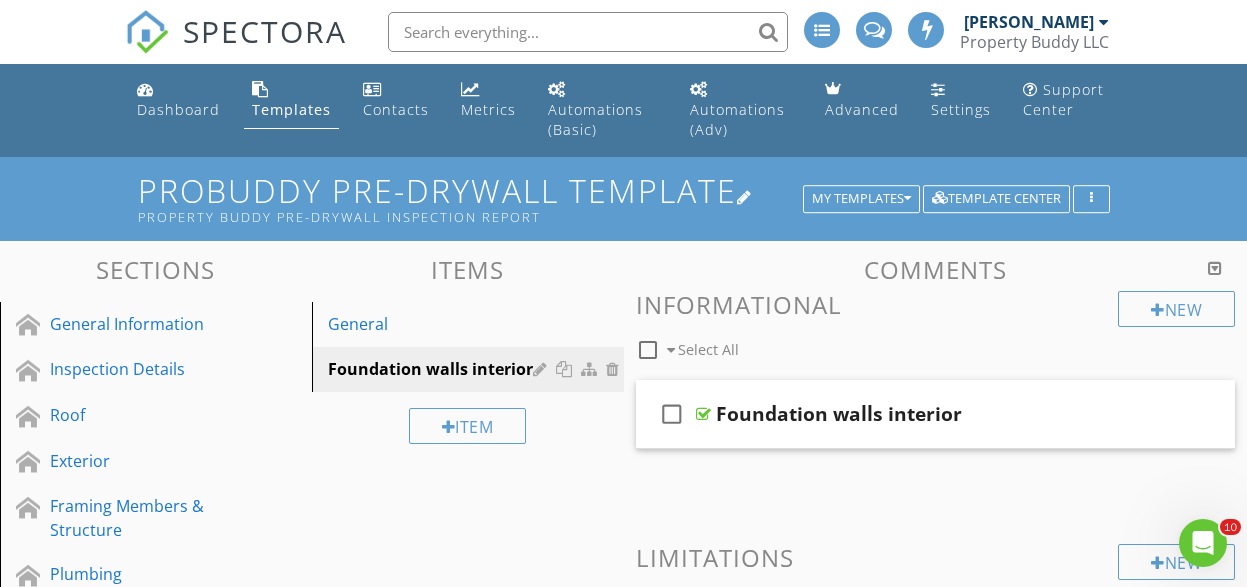 click on "ProBuddy Pre-Drywall Template
Property Buddy Pre-Drywall Inspection Report" at bounding box center [624, 198] 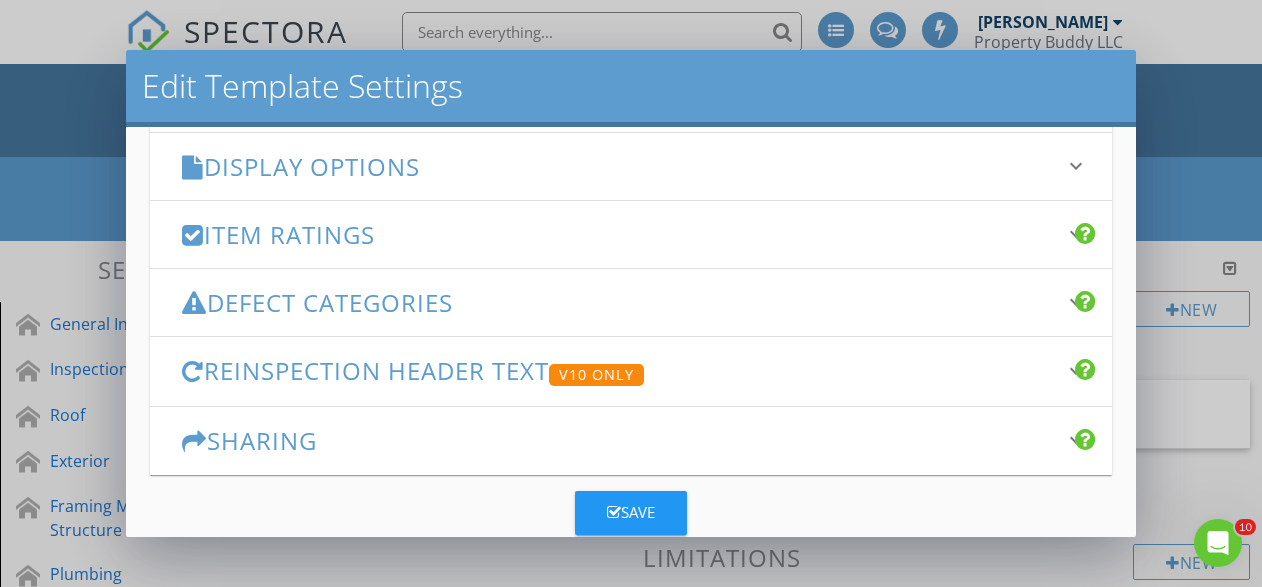 scroll, scrollTop: 347, scrollLeft: 0, axis: vertical 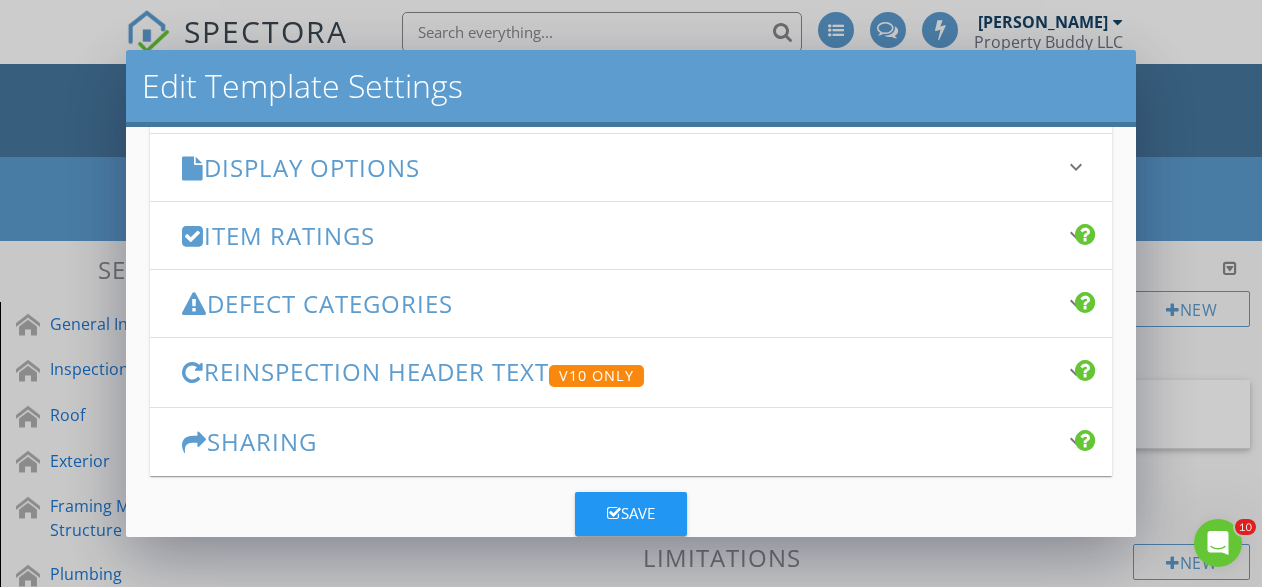 click on "Item Ratings" at bounding box center (619, 235) 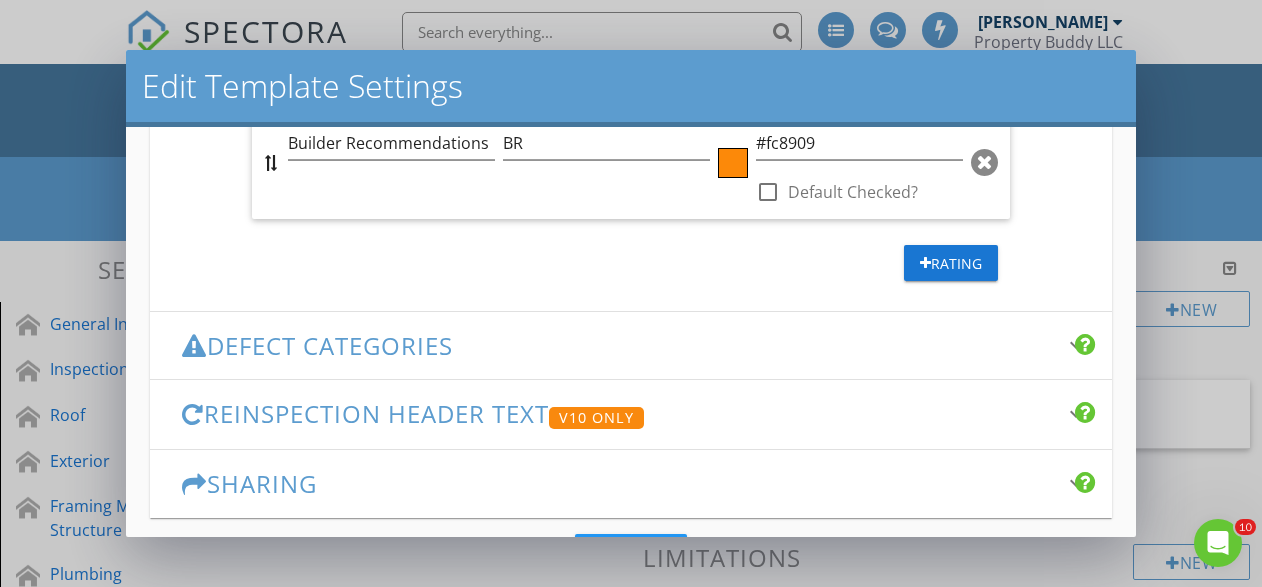 scroll, scrollTop: 1225, scrollLeft: 0, axis: vertical 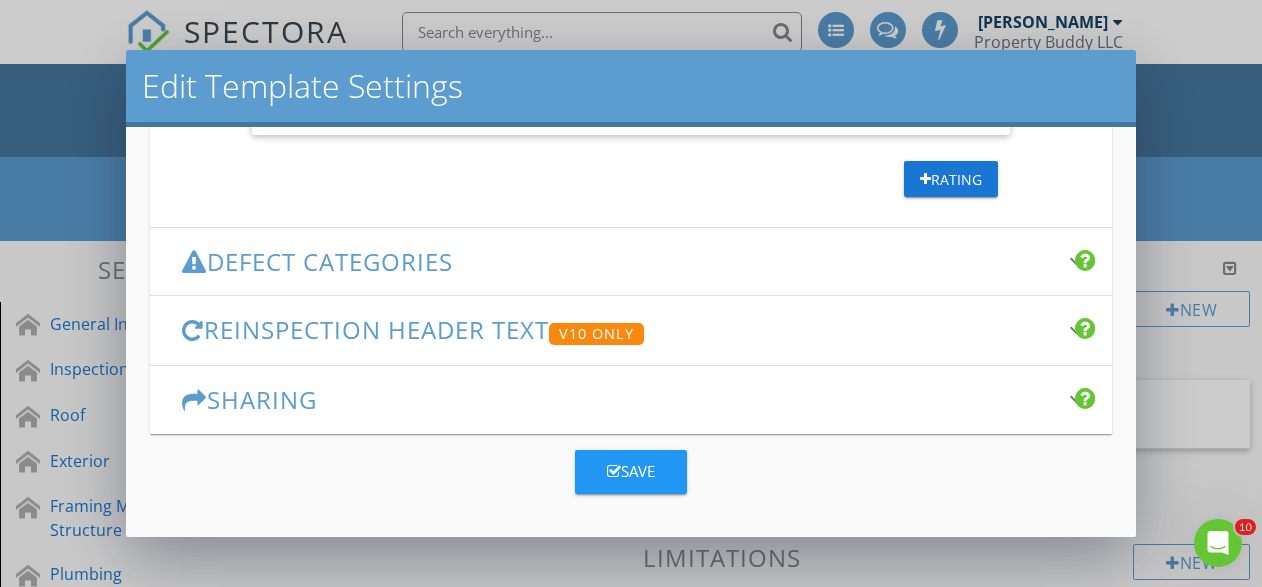 click on "Defect Categories" at bounding box center (619, 261) 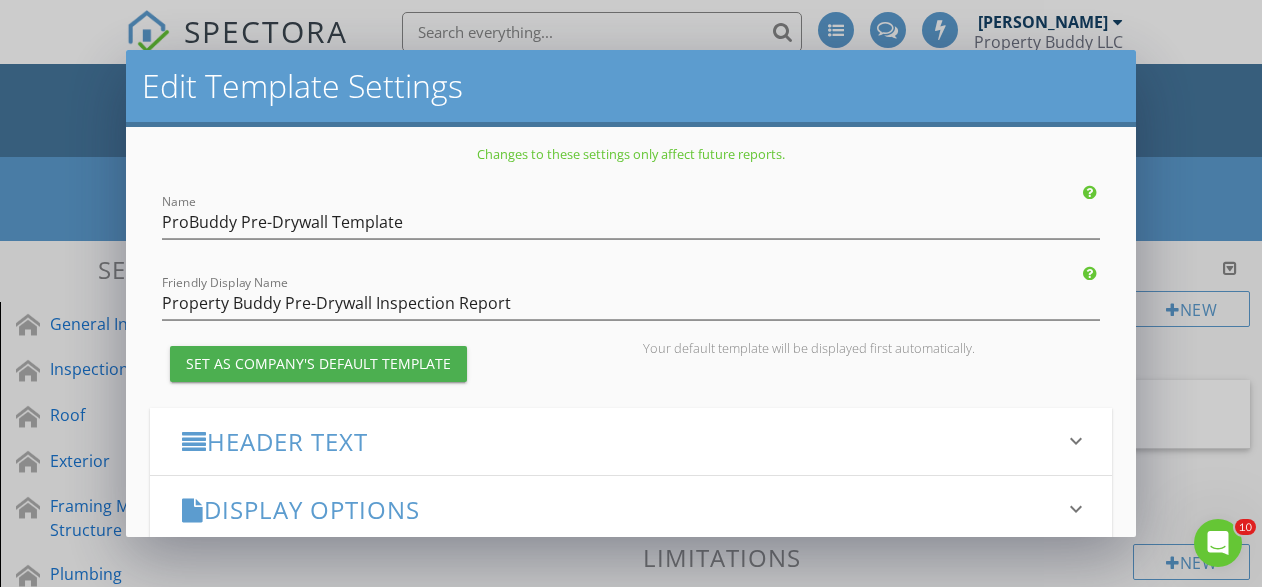 scroll, scrollTop: 0, scrollLeft: 0, axis: both 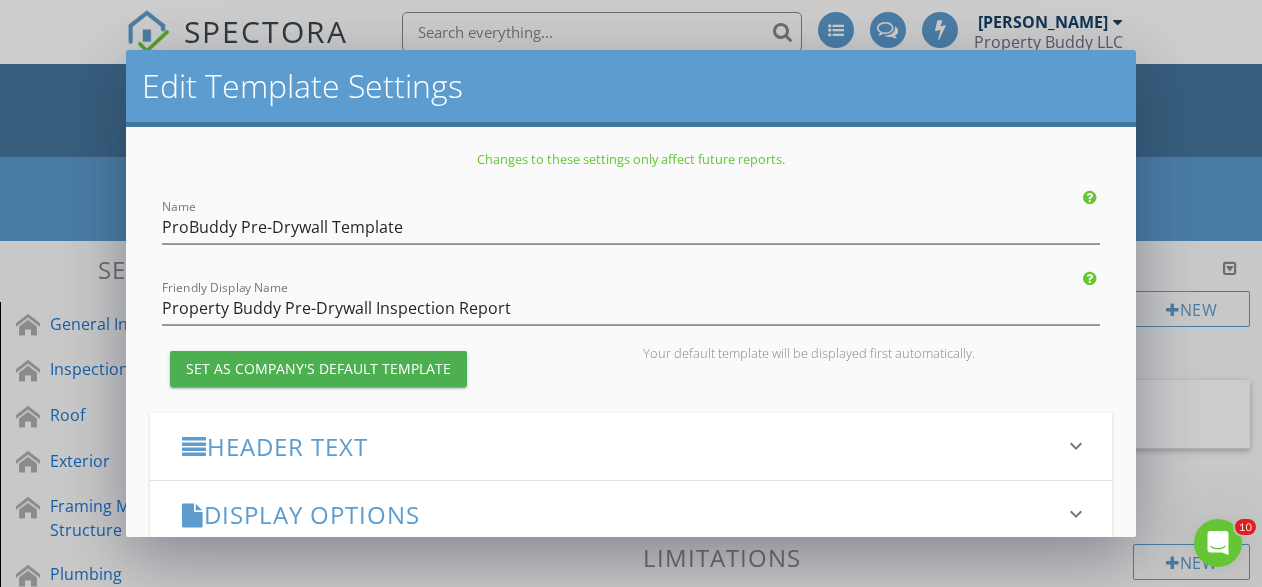 click on "Header Text" at bounding box center [619, 446] 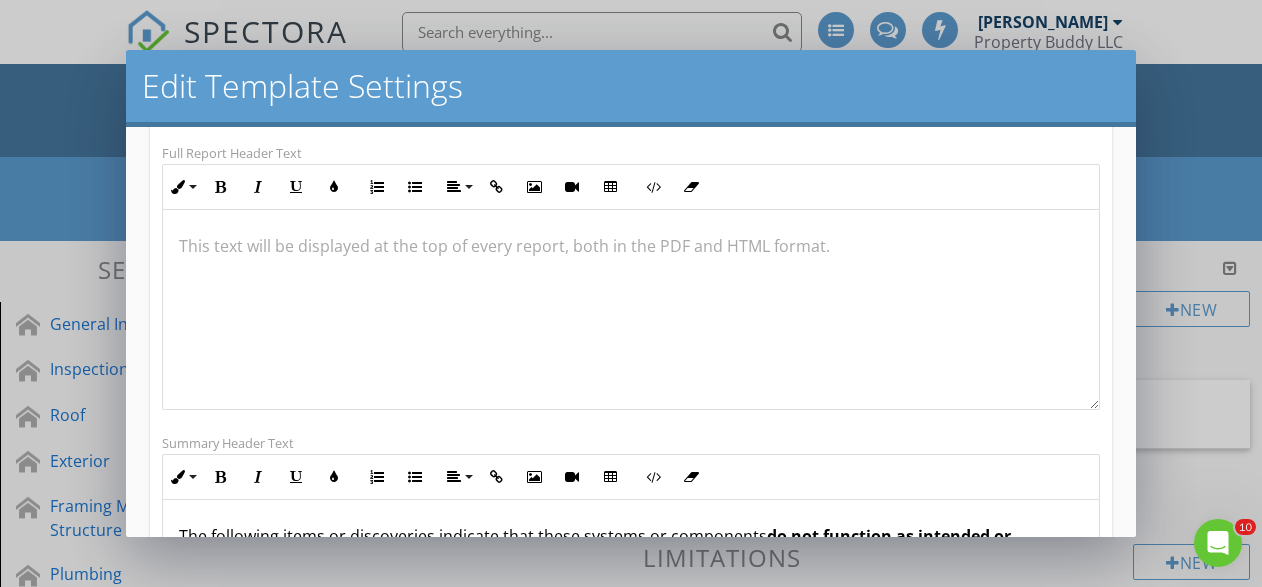 scroll, scrollTop: 395, scrollLeft: 0, axis: vertical 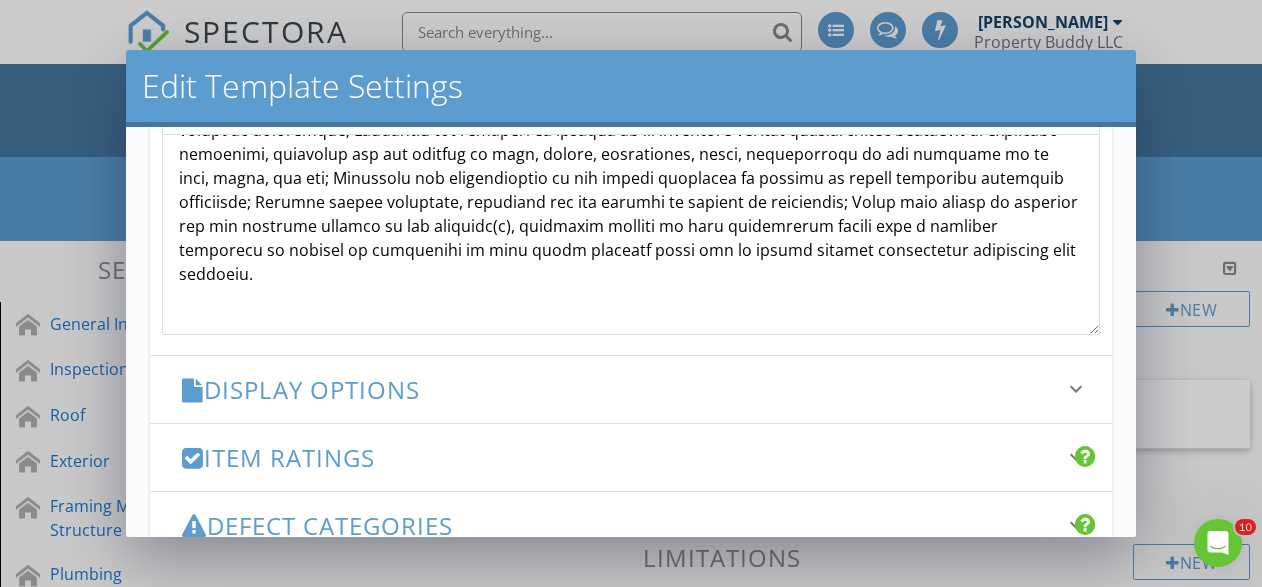 click on "Edit Template Settings   Changes to these settings only affect future reports.     Name ProBuddy Pre-Drywall Template     Friendly Display Name Property Buddy Pre-Drywall Inspection Report
Set as Company's Default Template
Your default template will be displayed first
automatically.
Header Text
keyboard_arrow_down   Full Report Header Text   Inline Style XLarge Large Normal Small Light Small/Light Bold Italic Underline Colors Ordered List Unordered List Align Align Left Align Center Align Right Align Justify Insert Link Insert Image Insert Video Insert Table Code View Clear Formatting This text will be displayed at the top of every report, both in the PDF and HTML format.   Summary Header Text   Inline Style XLarge Large Normal Small Light Small/Light Bold Italic Underline Colors Ordered List Unordered List Align Align Left Align Center Align Right Align Justify Insert Link Insert Image Insert Video Insert Table Code View" at bounding box center [631, 293] 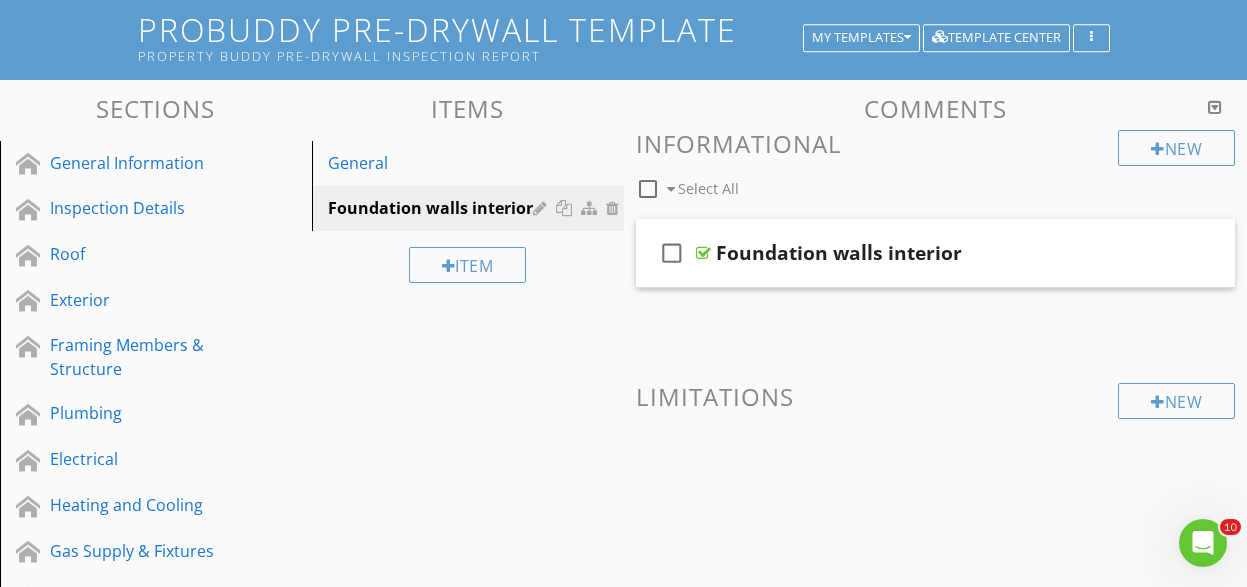scroll, scrollTop: 0, scrollLeft: 0, axis: both 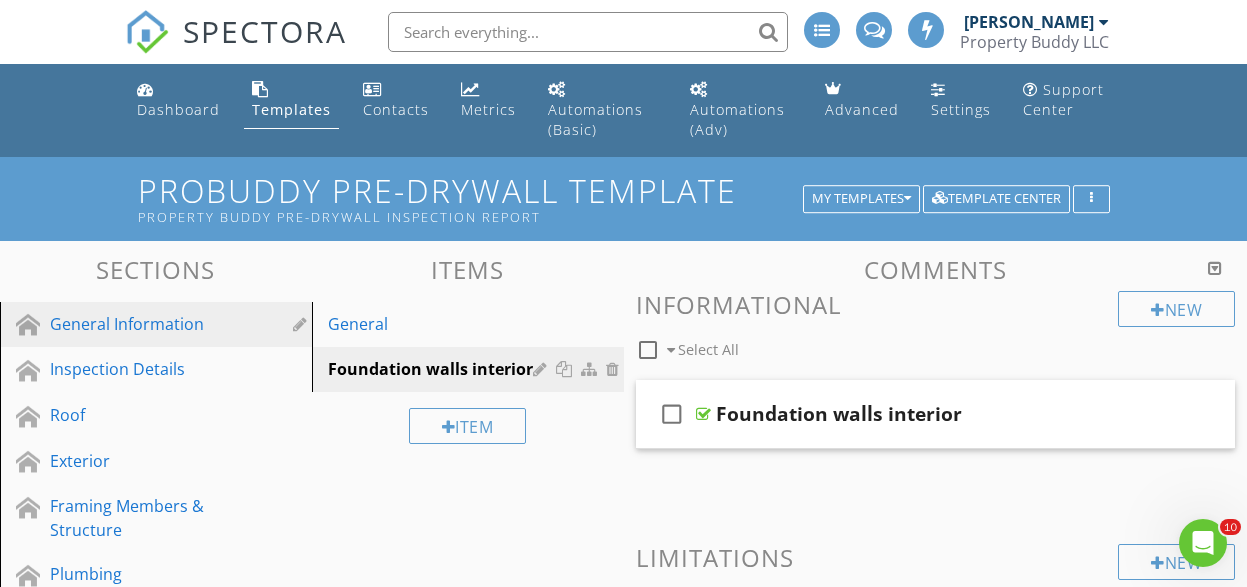 click on "General Information" at bounding box center [171, 325] 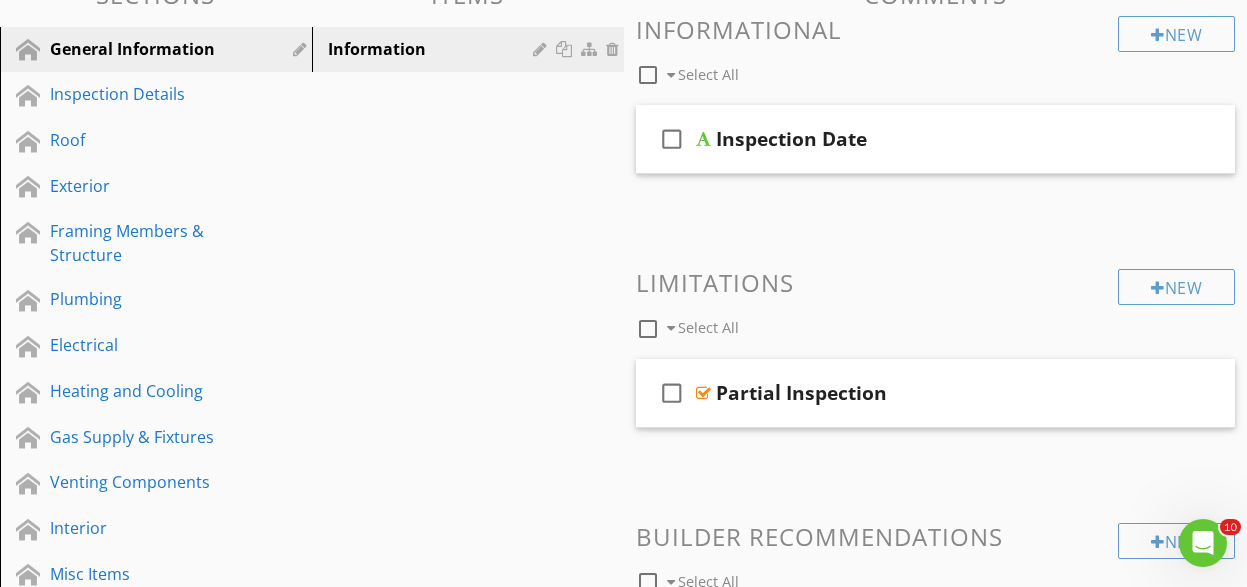 scroll, scrollTop: 309, scrollLeft: 0, axis: vertical 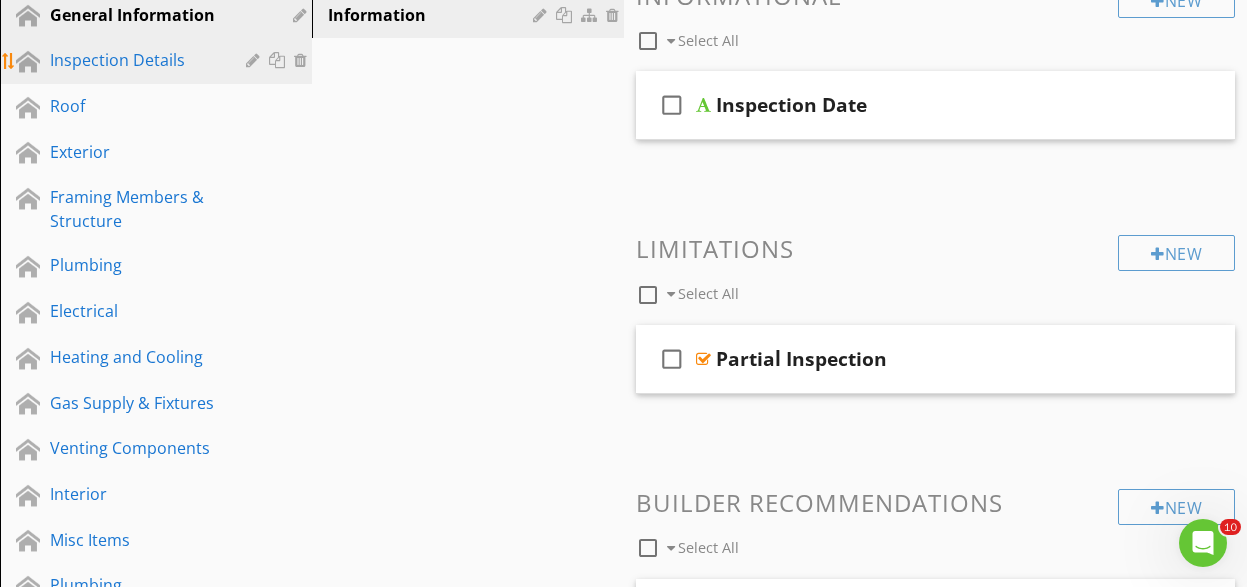 click on "Inspection Details" at bounding box center (133, 60) 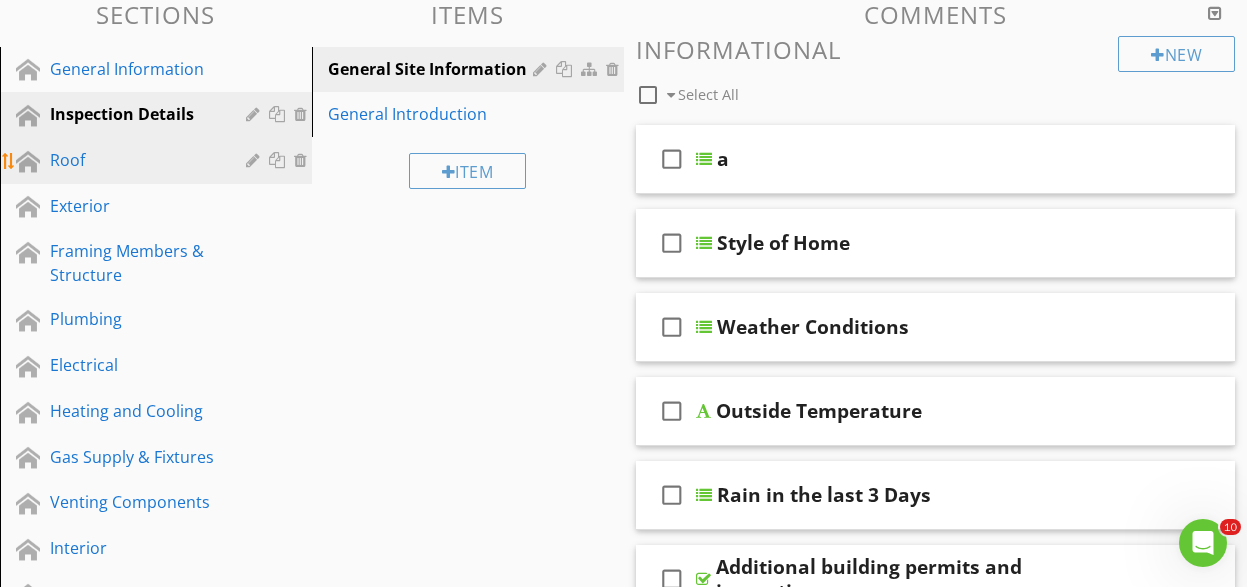 scroll, scrollTop: 248, scrollLeft: 0, axis: vertical 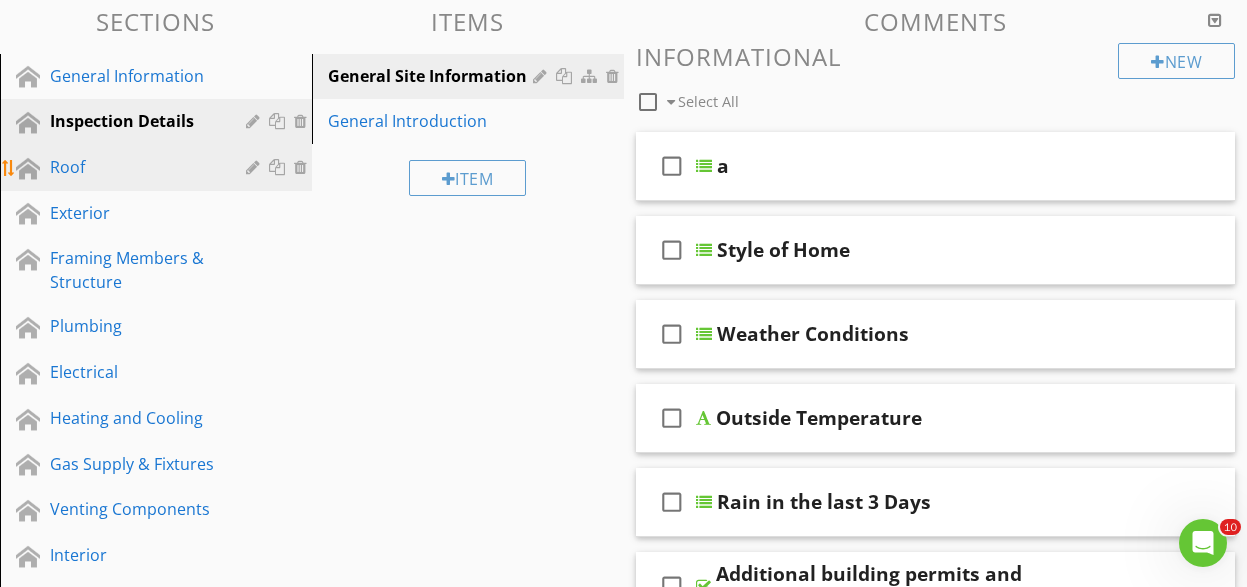 click on "Roof" at bounding box center (133, 167) 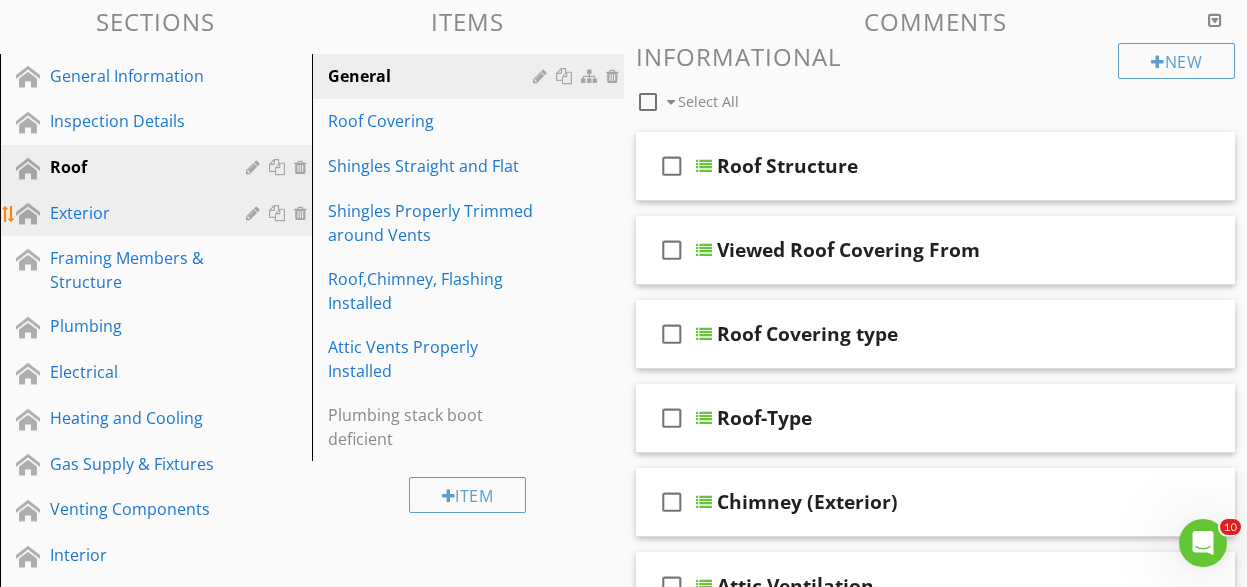 click on "Exterior" at bounding box center (133, 213) 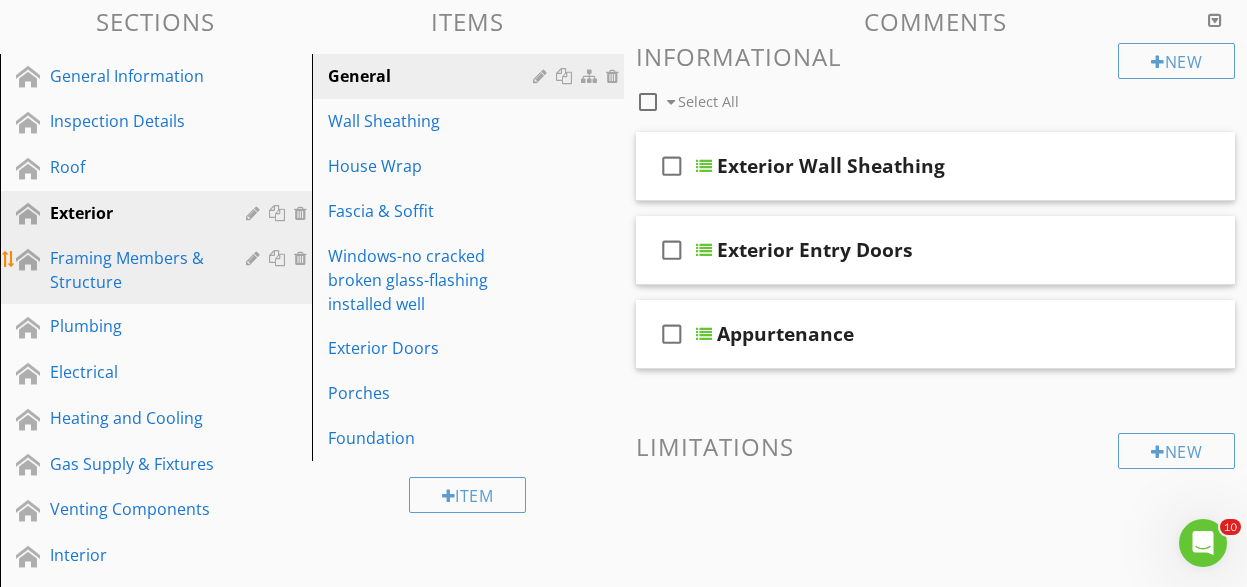 click on "Framing Members & Structure" at bounding box center [133, 270] 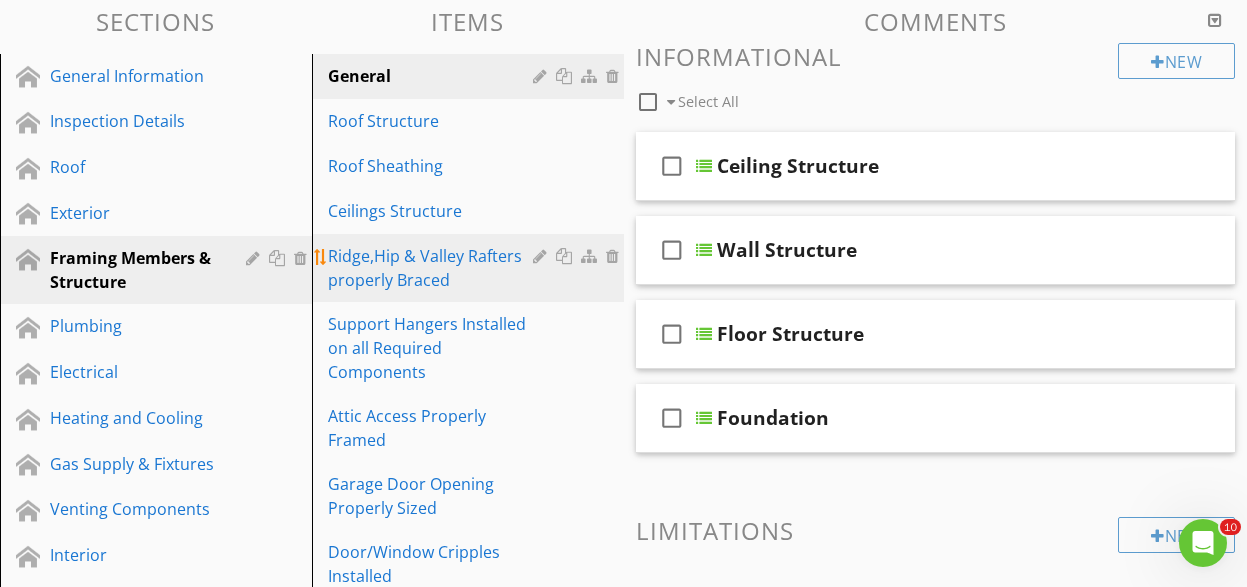 click on "Ridge,Hip & Valley Rafters properly Braced" at bounding box center (433, 268) 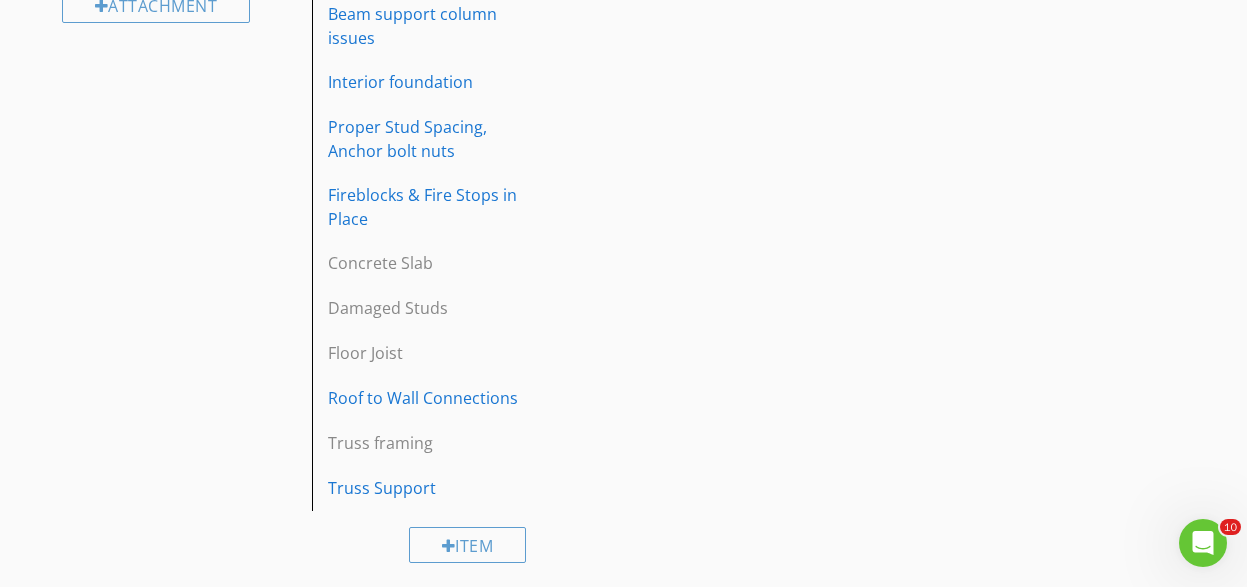 scroll, scrollTop: 1136, scrollLeft: 0, axis: vertical 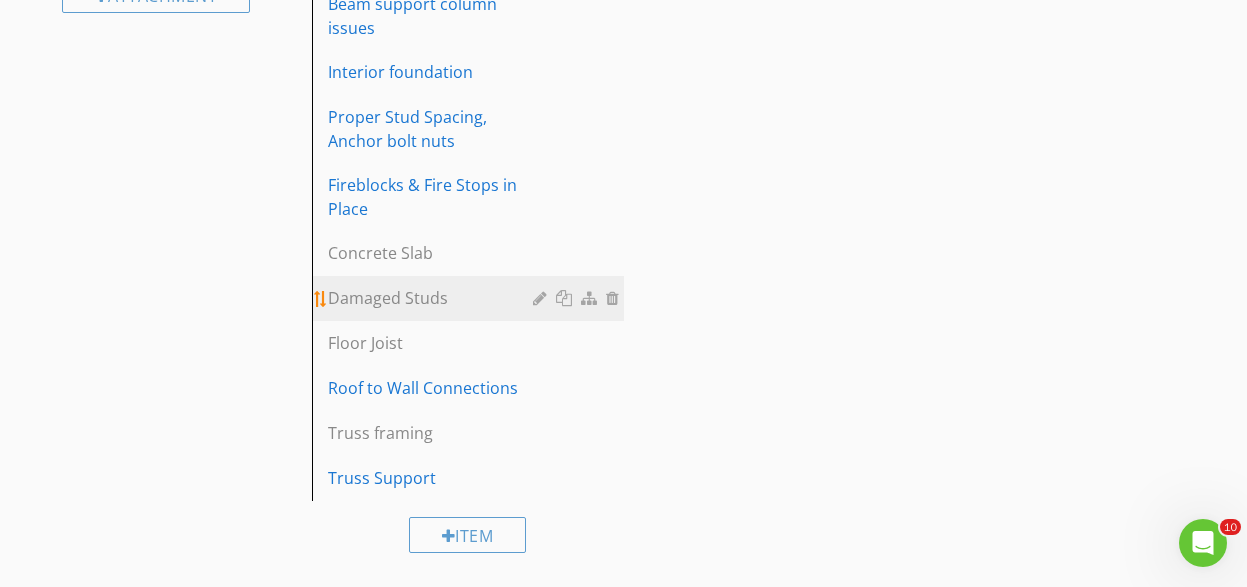 click on "Damaged Studs" at bounding box center [433, 298] 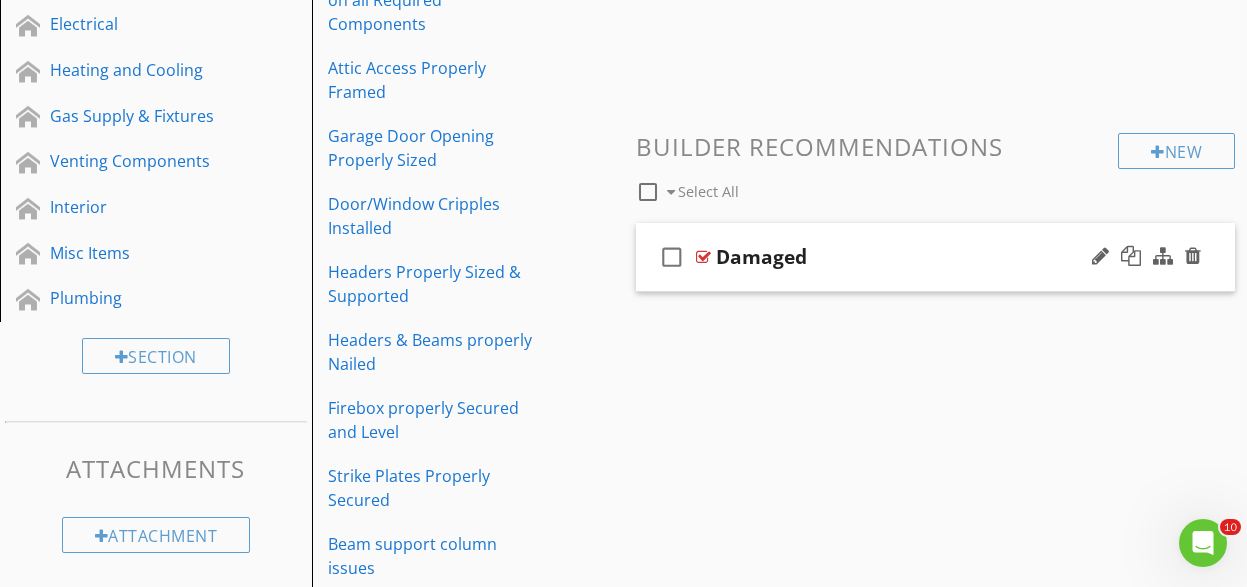 scroll, scrollTop: 591, scrollLeft: 0, axis: vertical 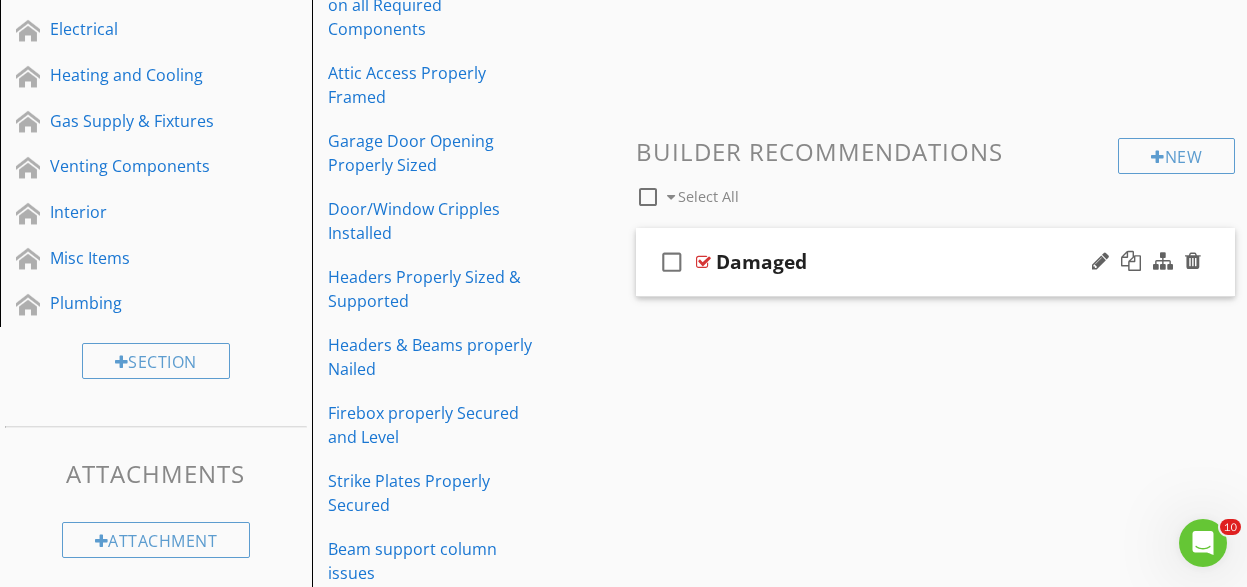 click on "Damaged" at bounding box center (926, 262) 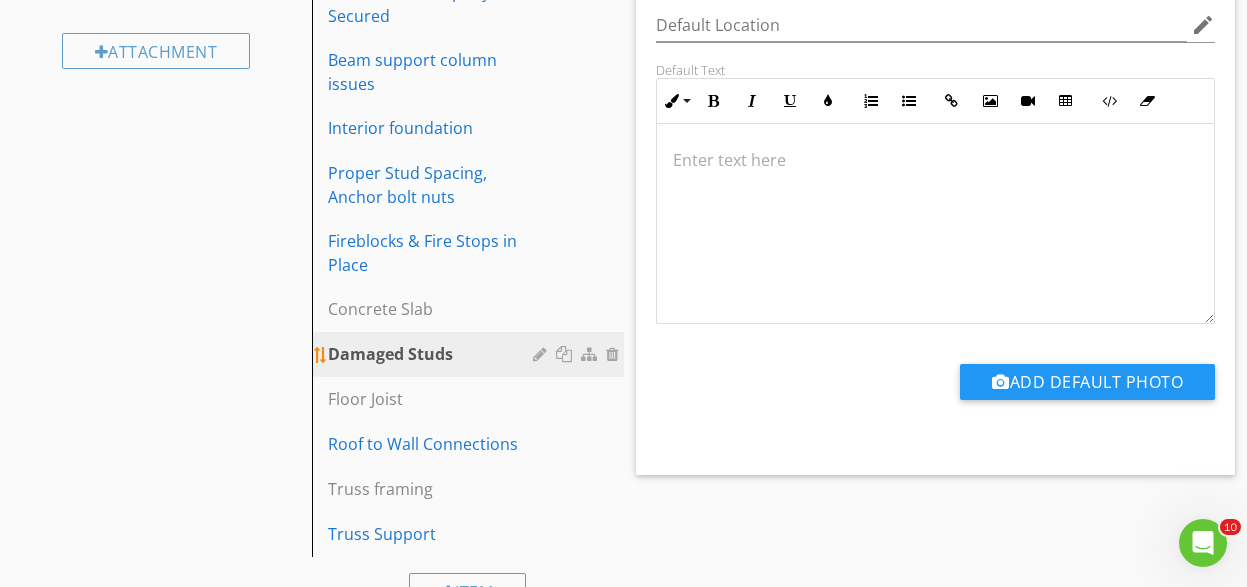 scroll, scrollTop: 1136, scrollLeft: 0, axis: vertical 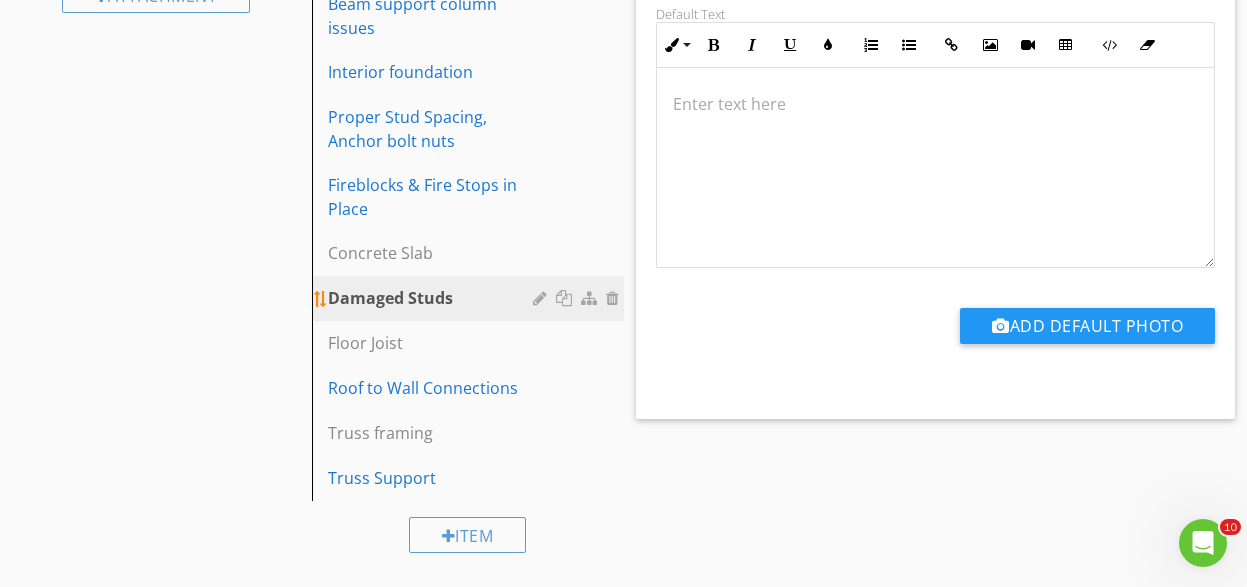 click at bounding box center (542, 298) 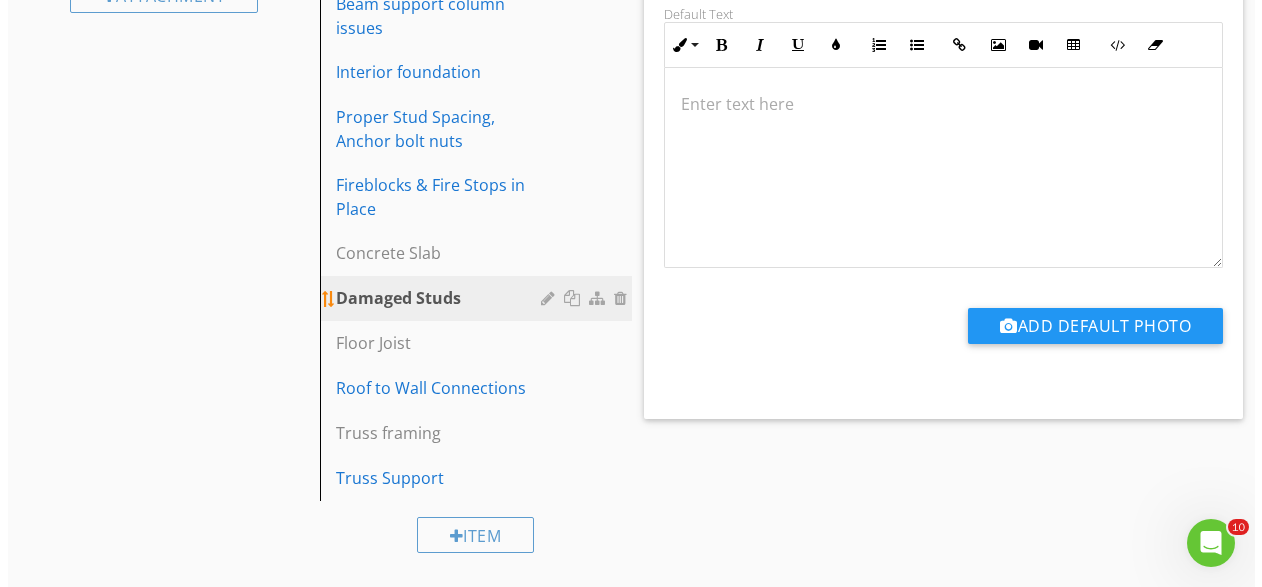 scroll, scrollTop: 1112, scrollLeft: 0, axis: vertical 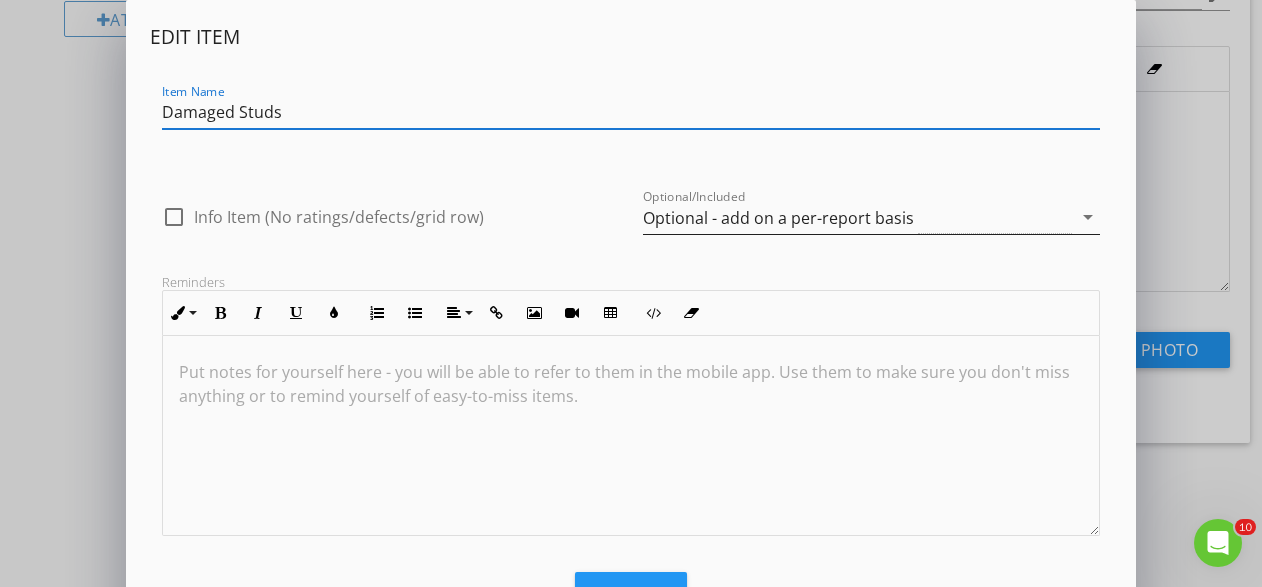 click on "Optional - add on a per-report basis" at bounding box center (778, 218) 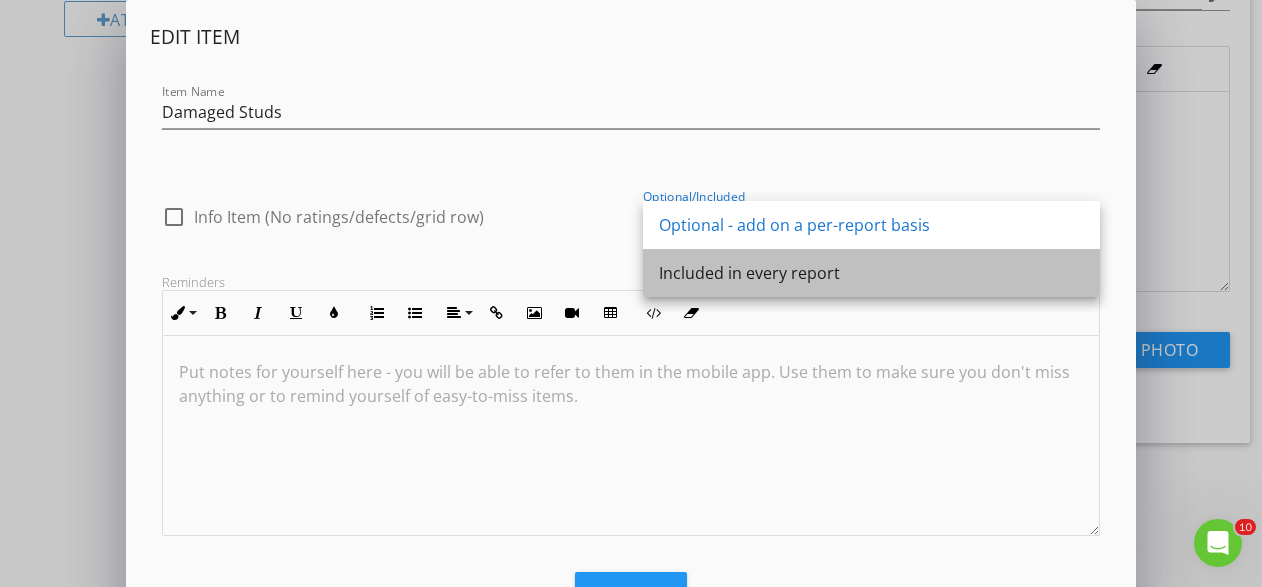 click on "Included in every report" at bounding box center (871, 273) 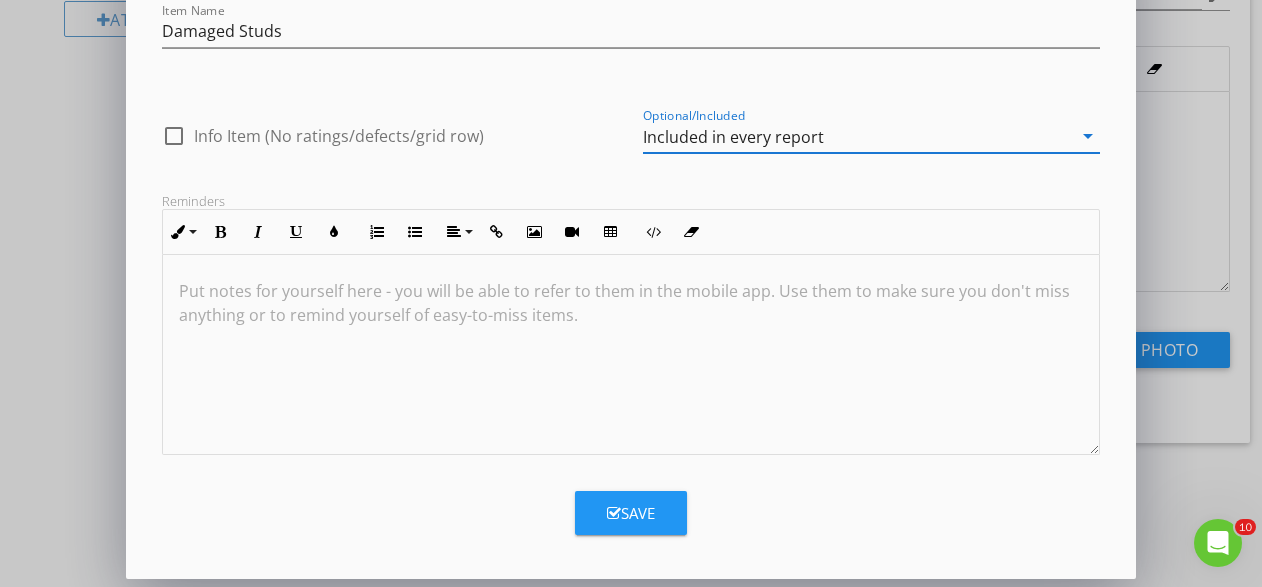 scroll, scrollTop: 85, scrollLeft: 0, axis: vertical 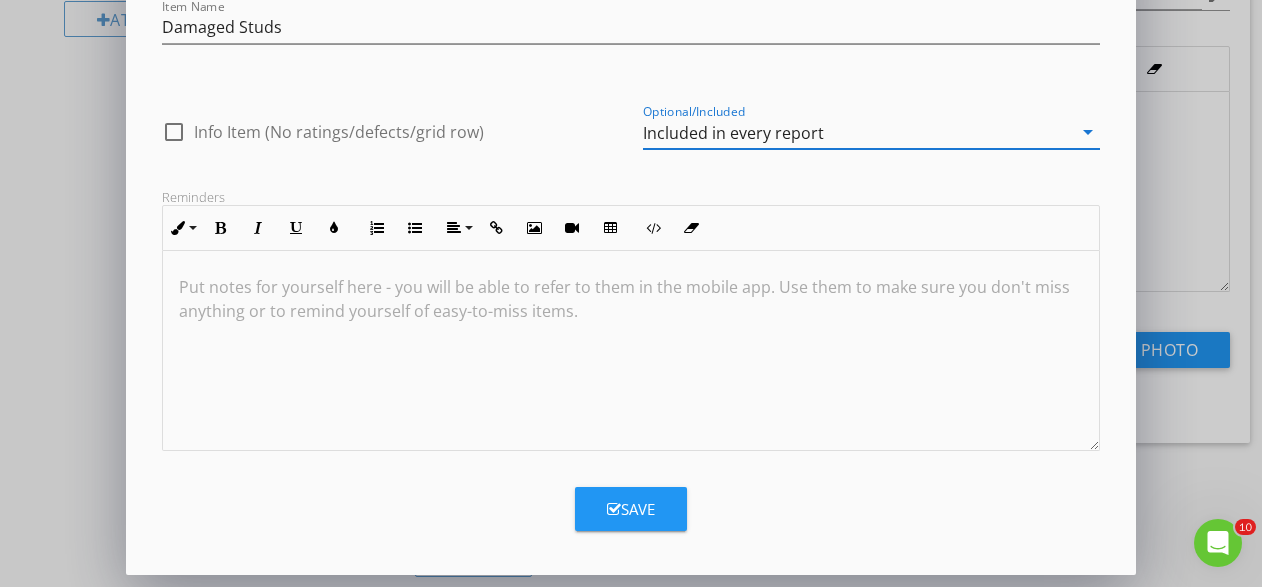 click on "Save" at bounding box center (631, 509) 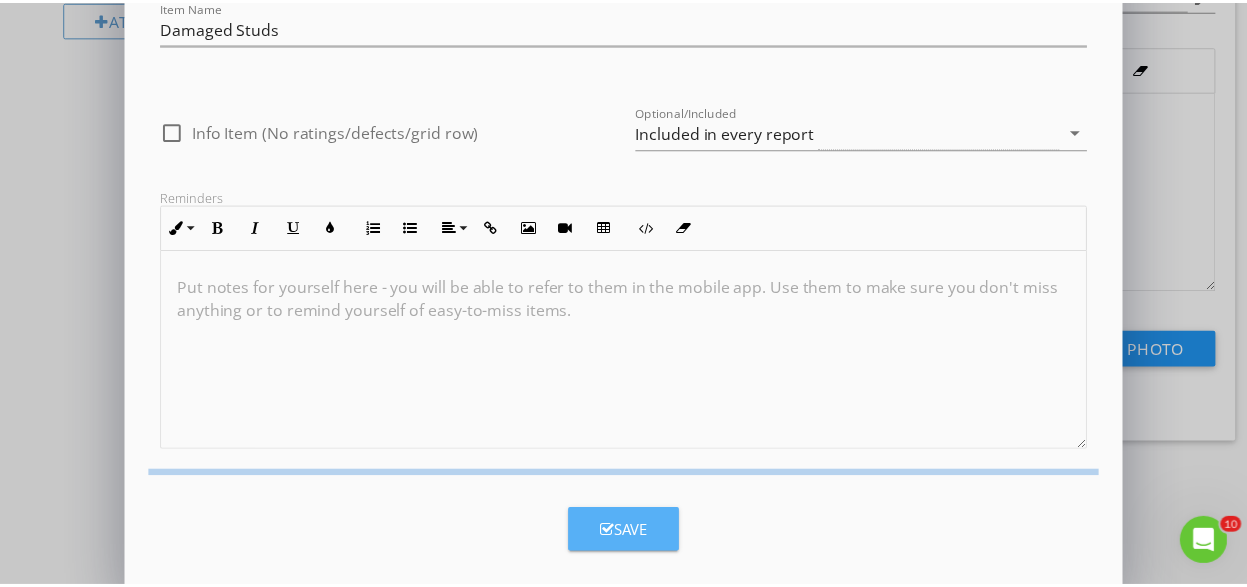 scroll, scrollTop: 0, scrollLeft: 0, axis: both 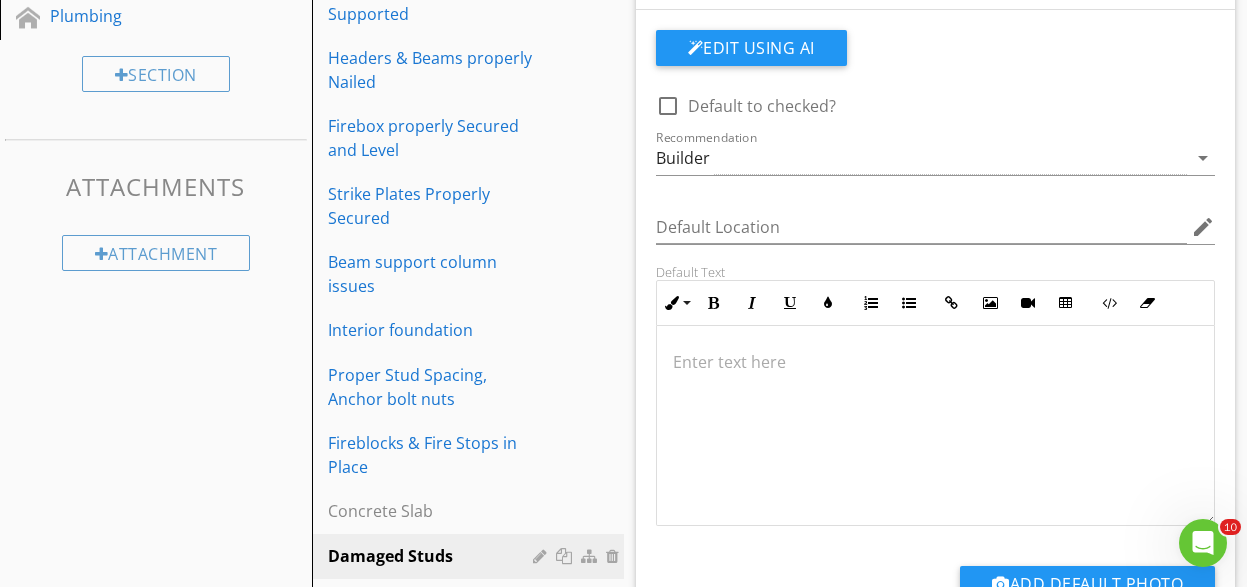 click on "Edit Using AI" at bounding box center (936, 56) 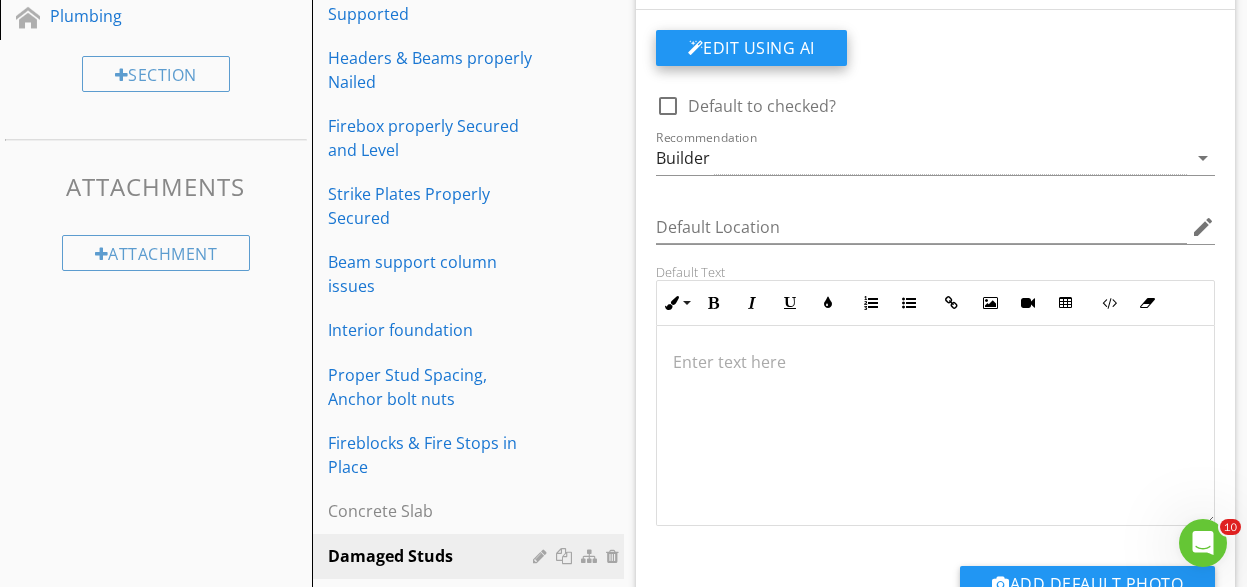 click on "Edit Using AI" at bounding box center (751, 48) 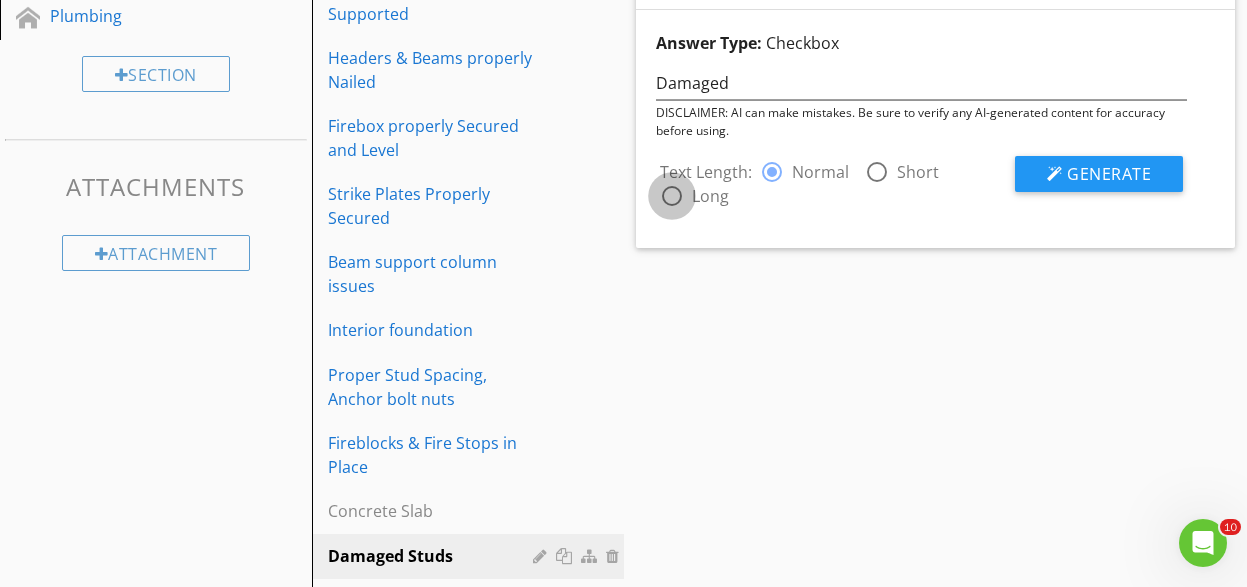 click at bounding box center (672, 196) 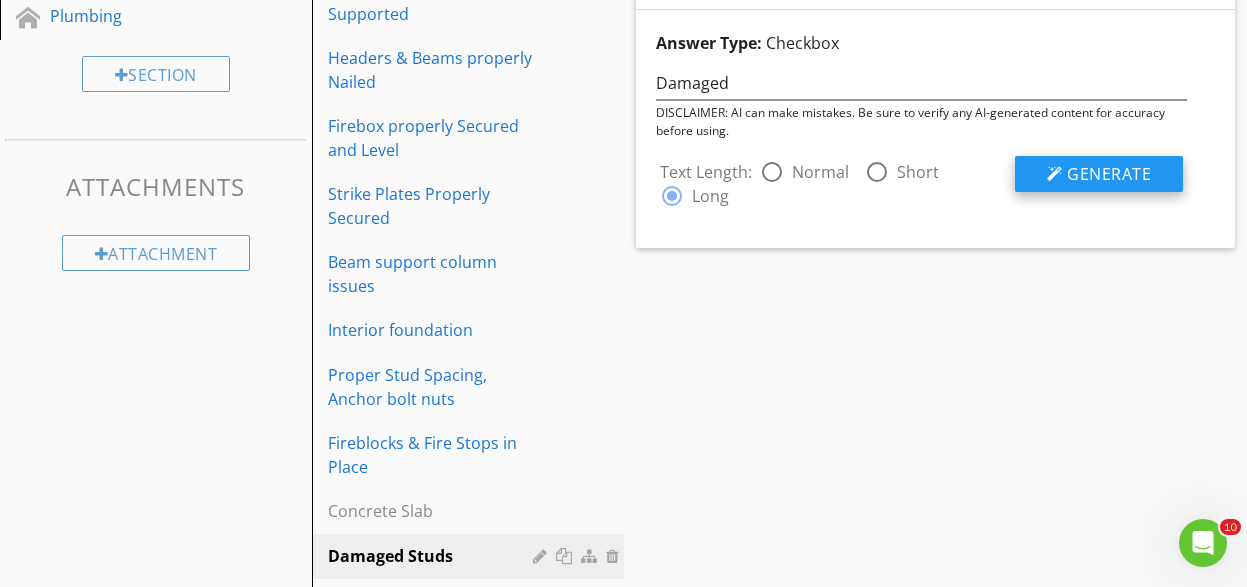 click on "Generate" at bounding box center [1109, 174] 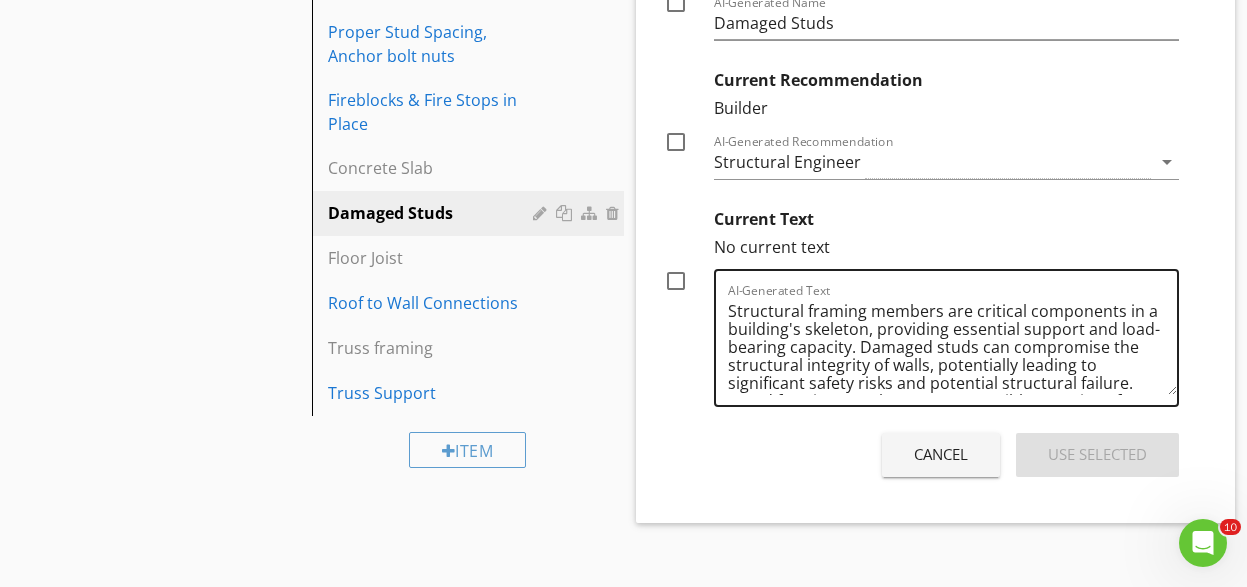 scroll, scrollTop: 1240, scrollLeft: 0, axis: vertical 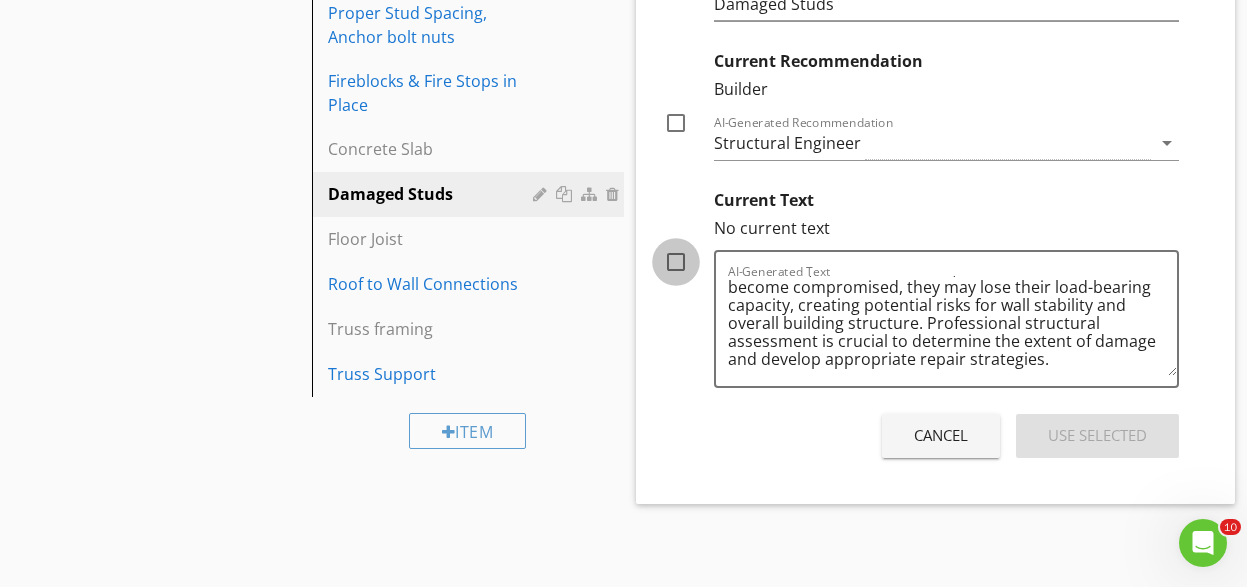 click at bounding box center (676, 262) 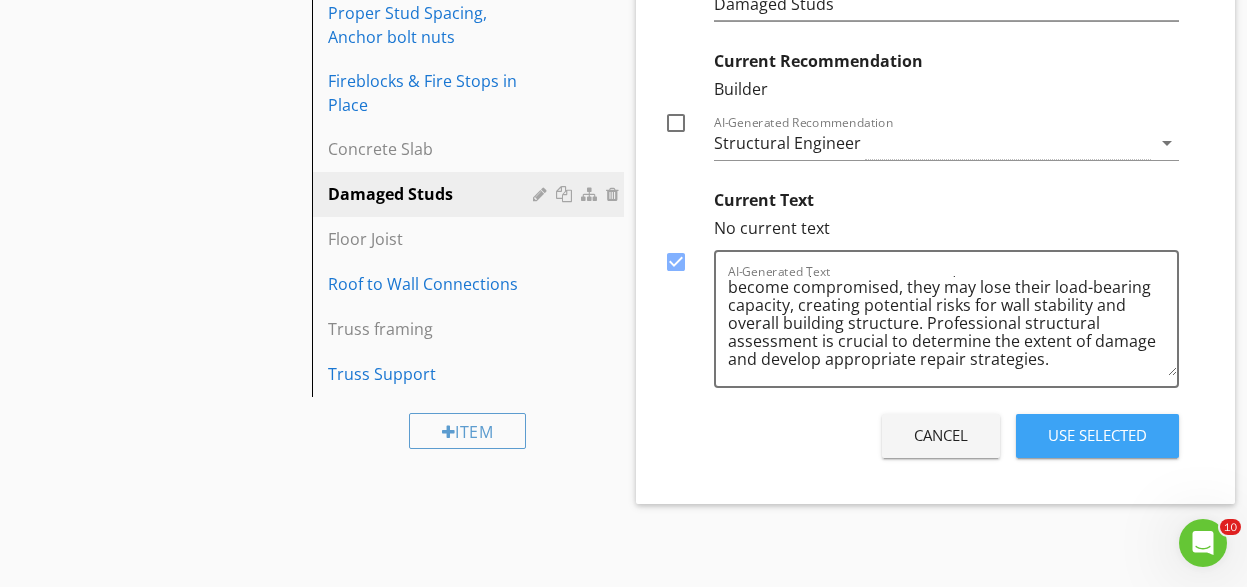 click on "Use Selected" at bounding box center [1097, 435] 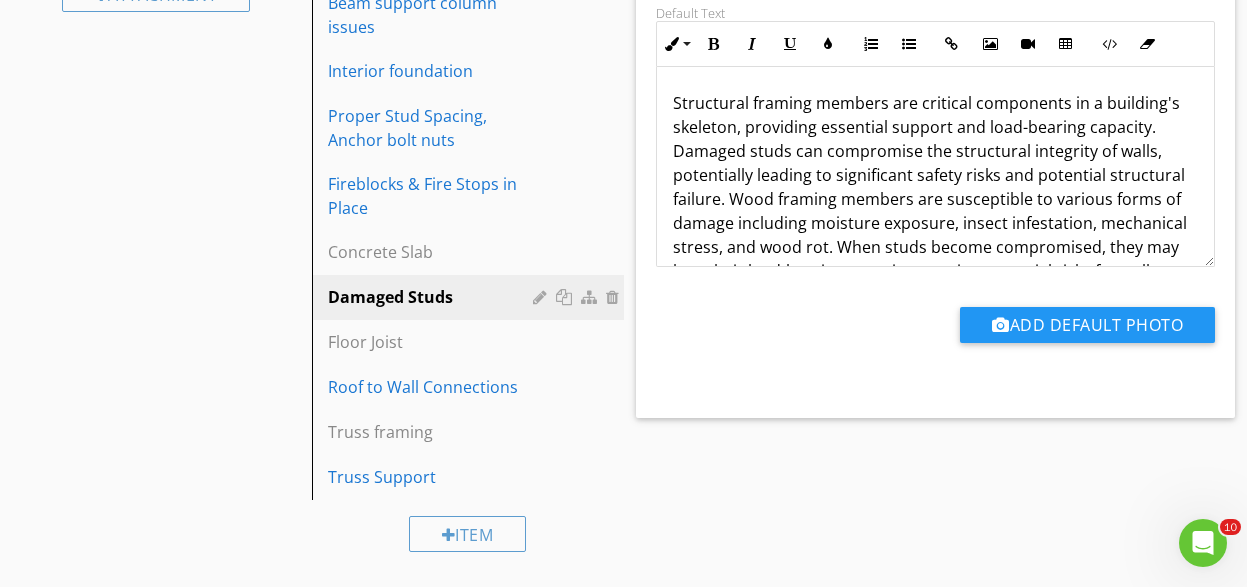scroll, scrollTop: 1136, scrollLeft: 0, axis: vertical 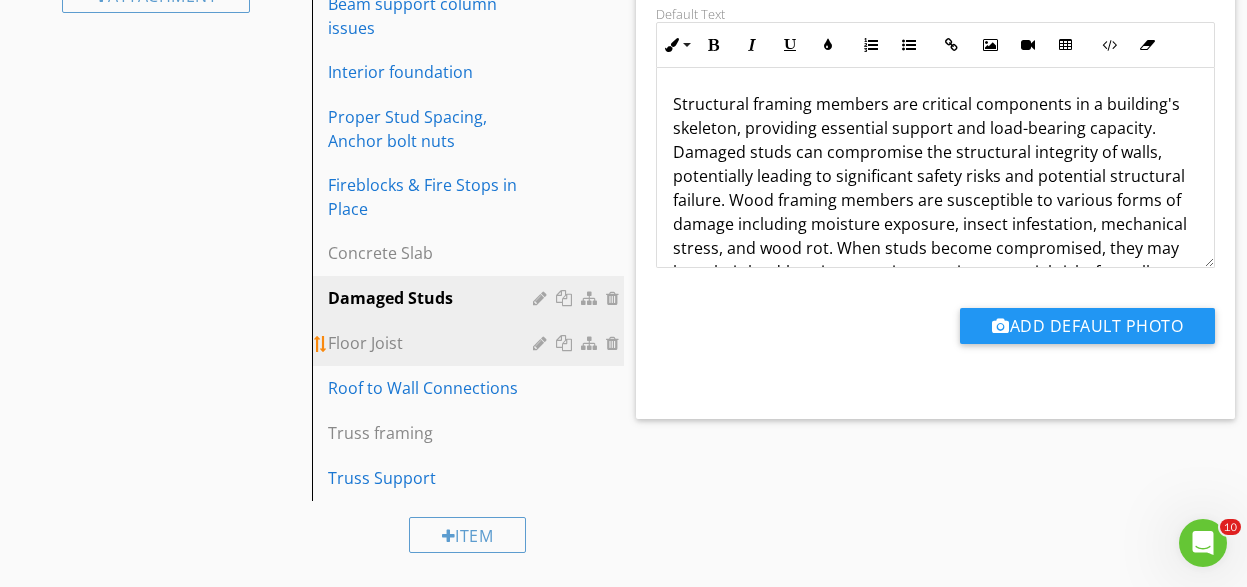 click on "Floor Joist" at bounding box center (433, 343) 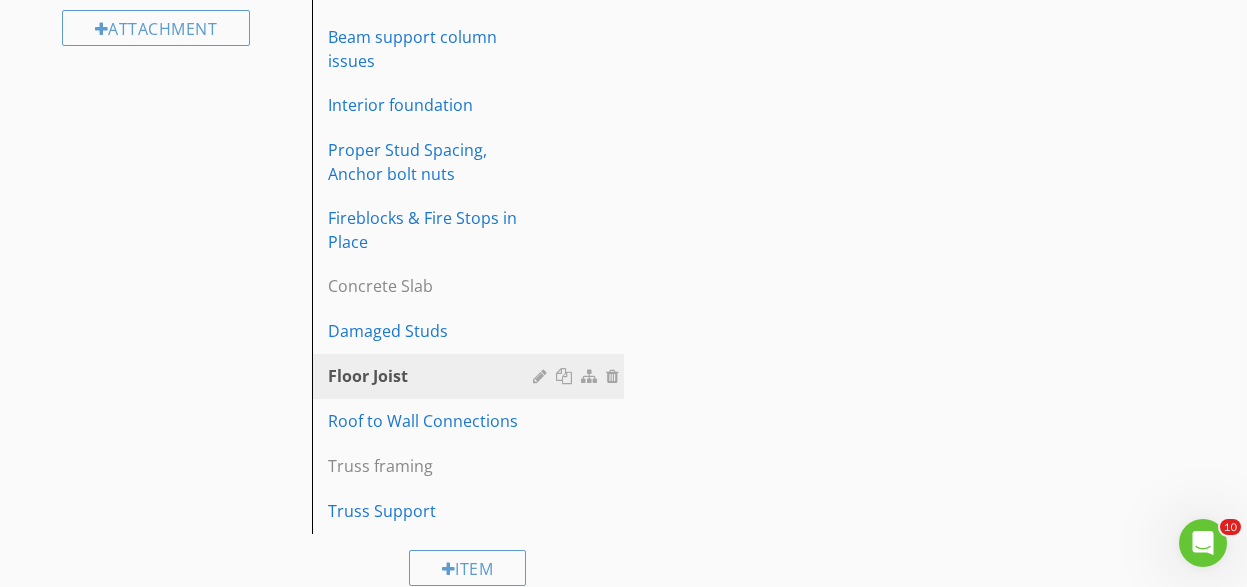 scroll, scrollTop: 1136, scrollLeft: 0, axis: vertical 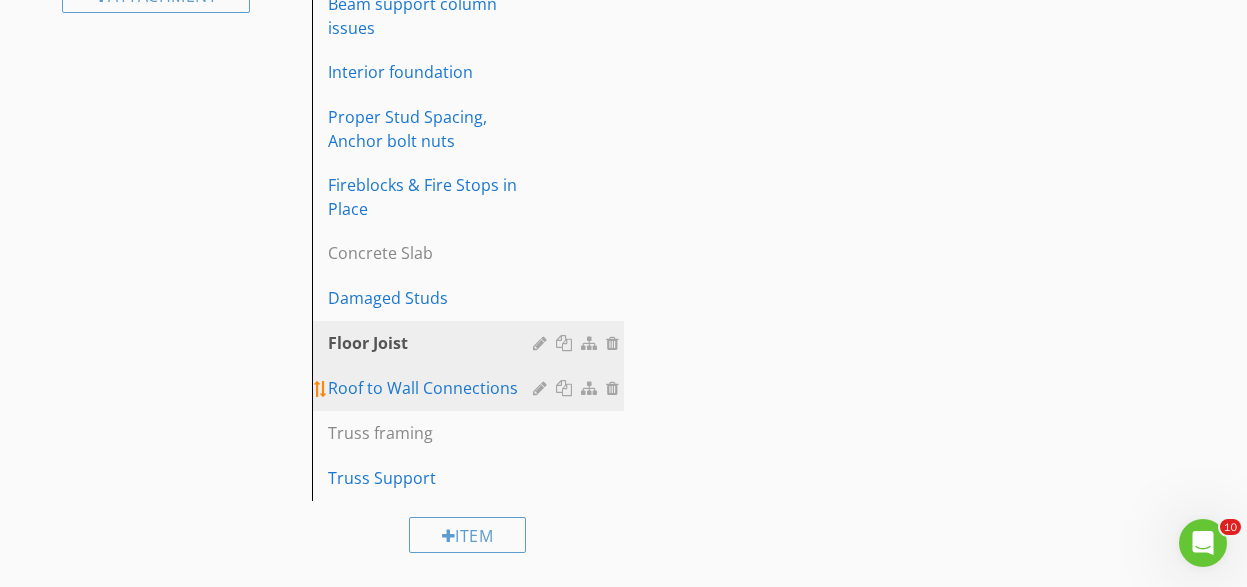 click on "Roof to Wall Connections" at bounding box center (433, 388) 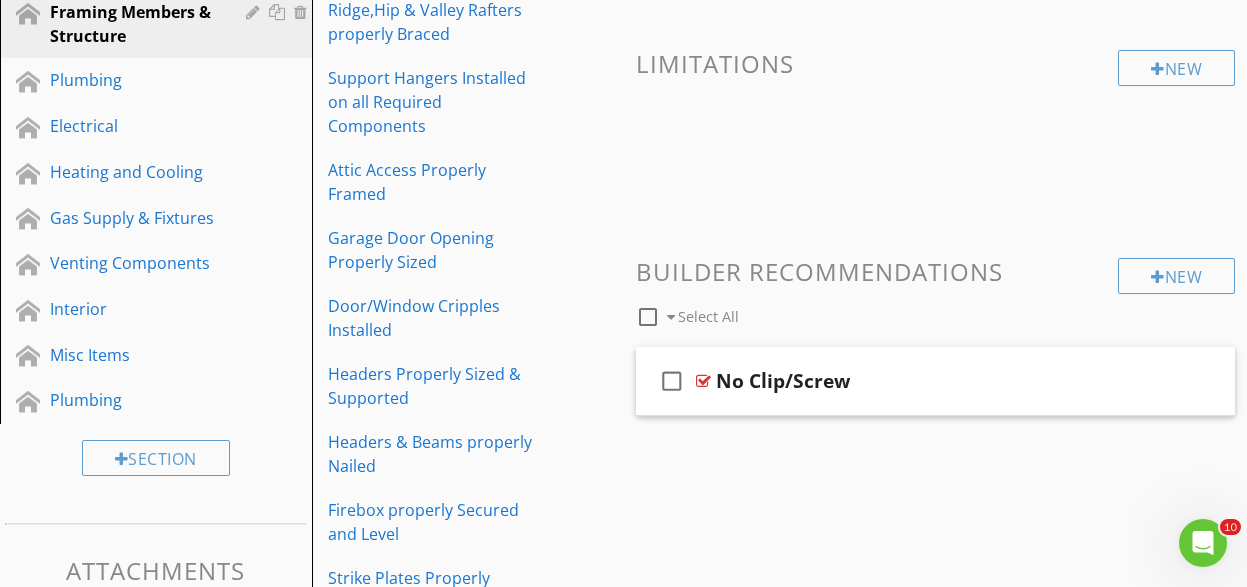scroll, scrollTop: 493, scrollLeft: 0, axis: vertical 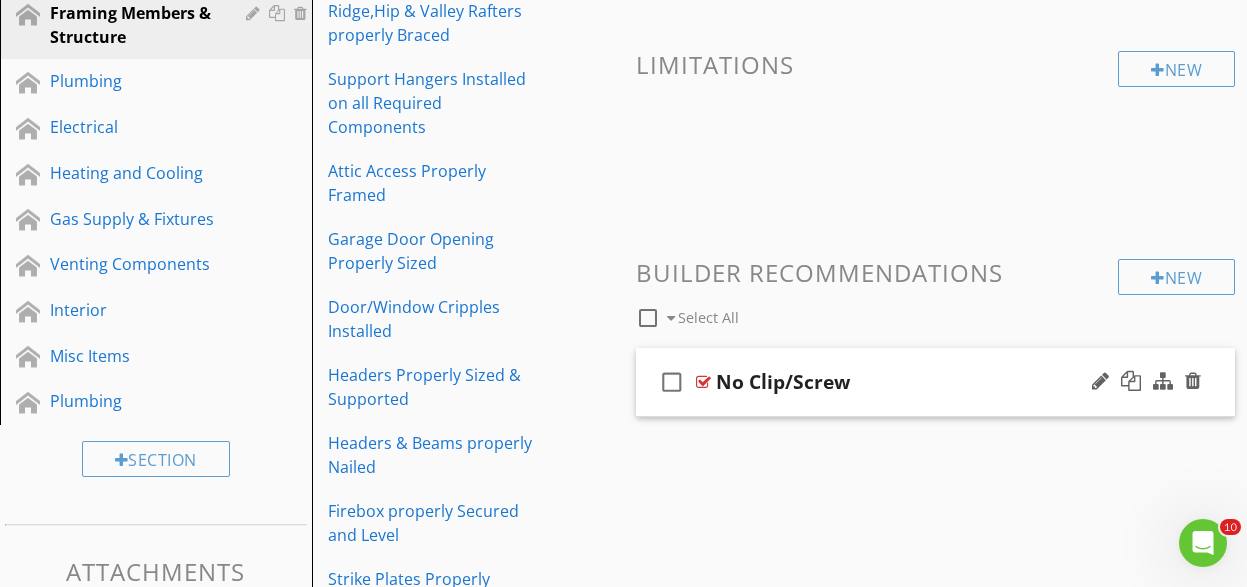click on "No Clip/Screw" at bounding box center [926, 382] 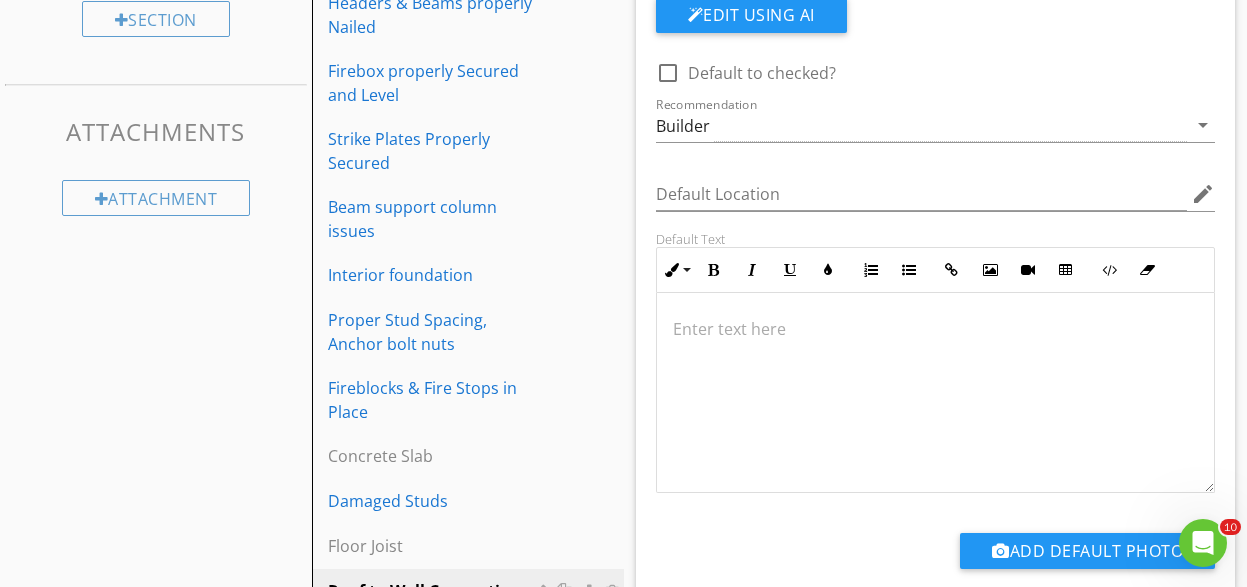 scroll, scrollTop: 962, scrollLeft: 0, axis: vertical 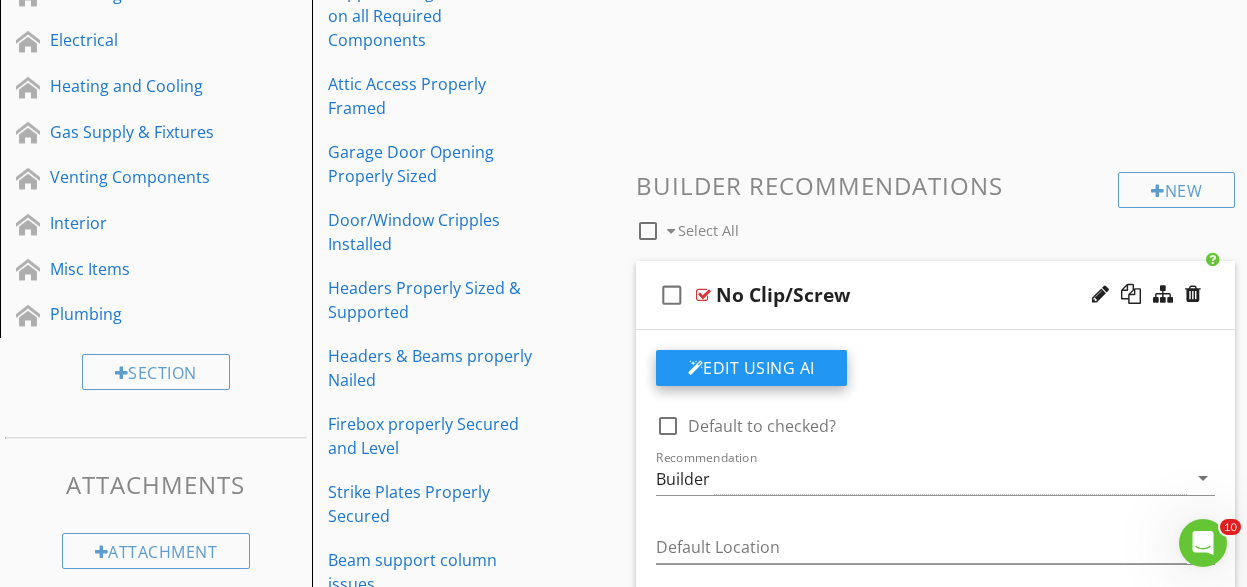 click on "Edit Using AI" at bounding box center (751, 368) 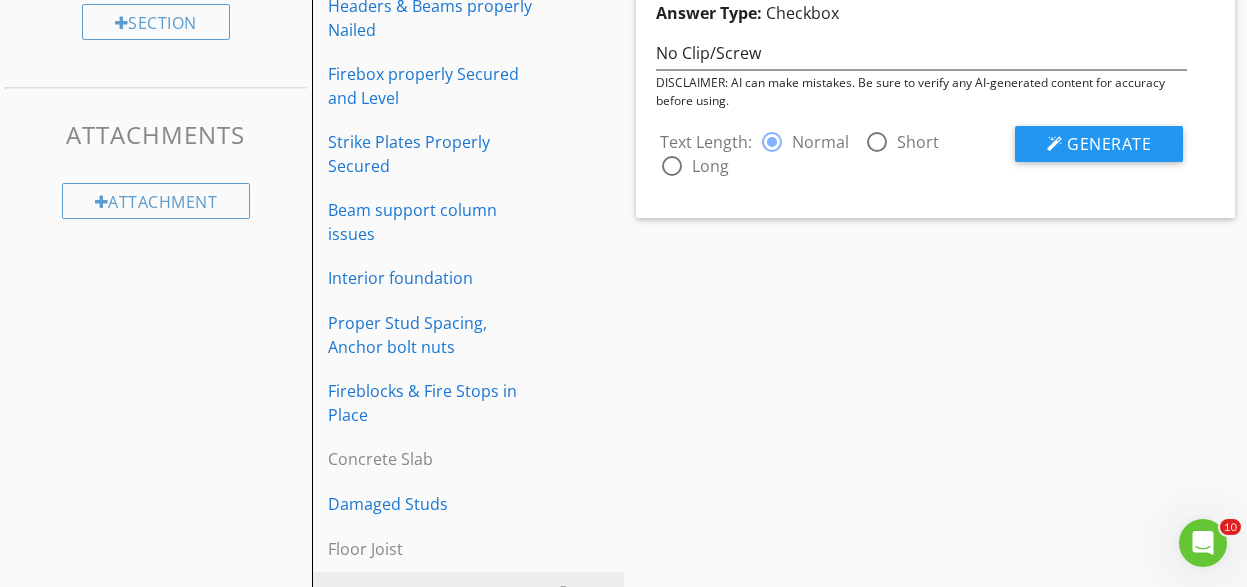 scroll, scrollTop: 936, scrollLeft: 0, axis: vertical 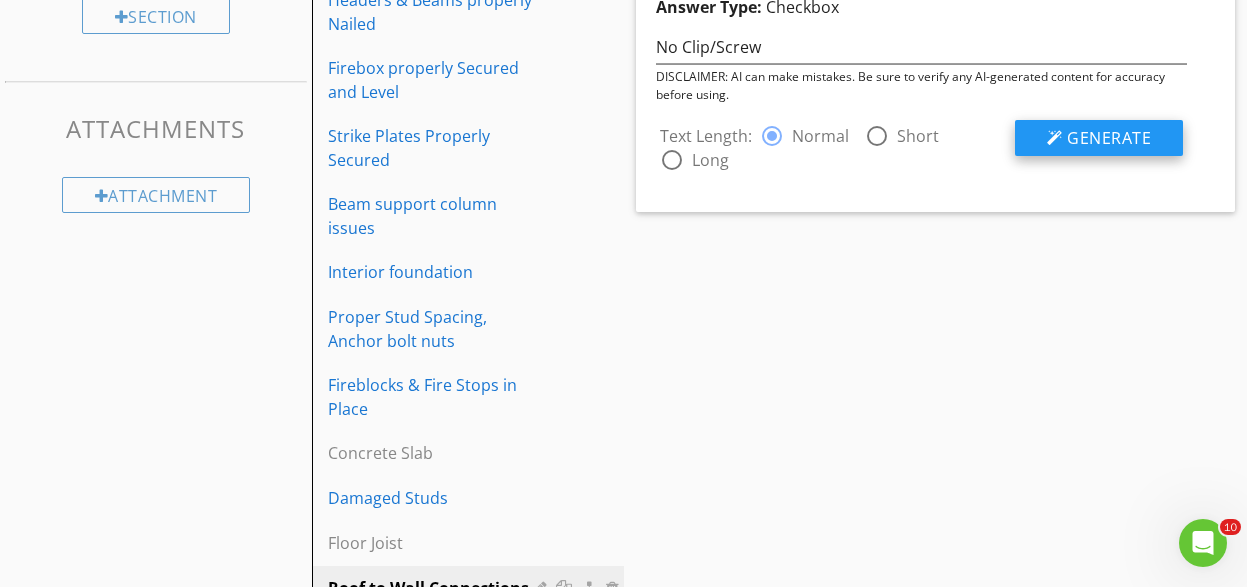 click on "Generate" at bounding box center (1109, 138) 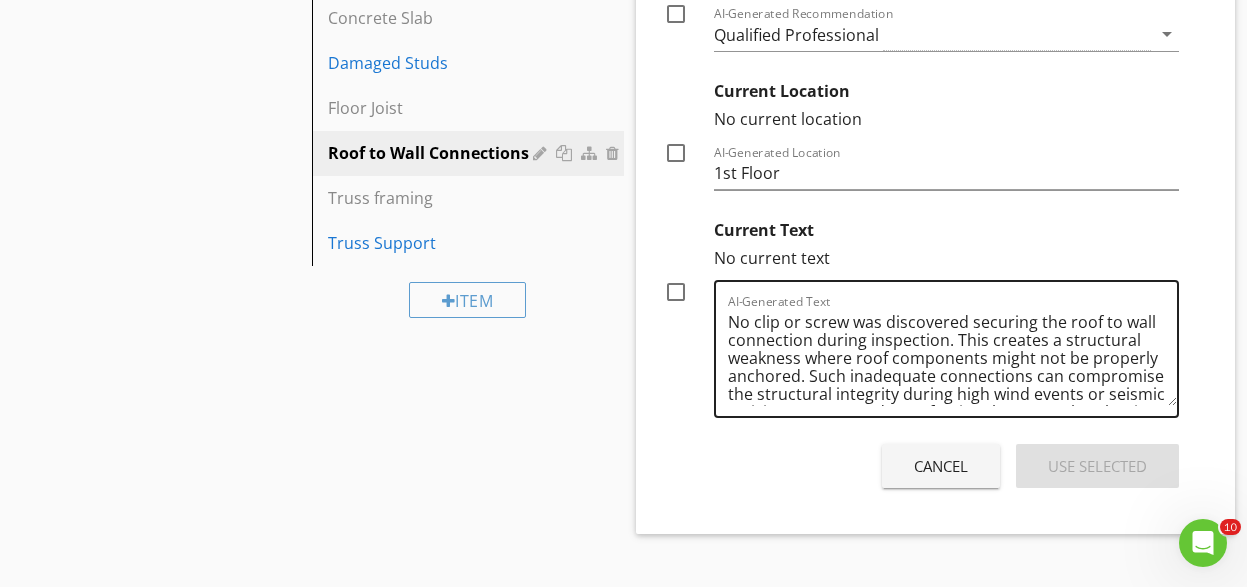 scroll, scrollTop: 1402, scrollLeft: 0, axis: vertical 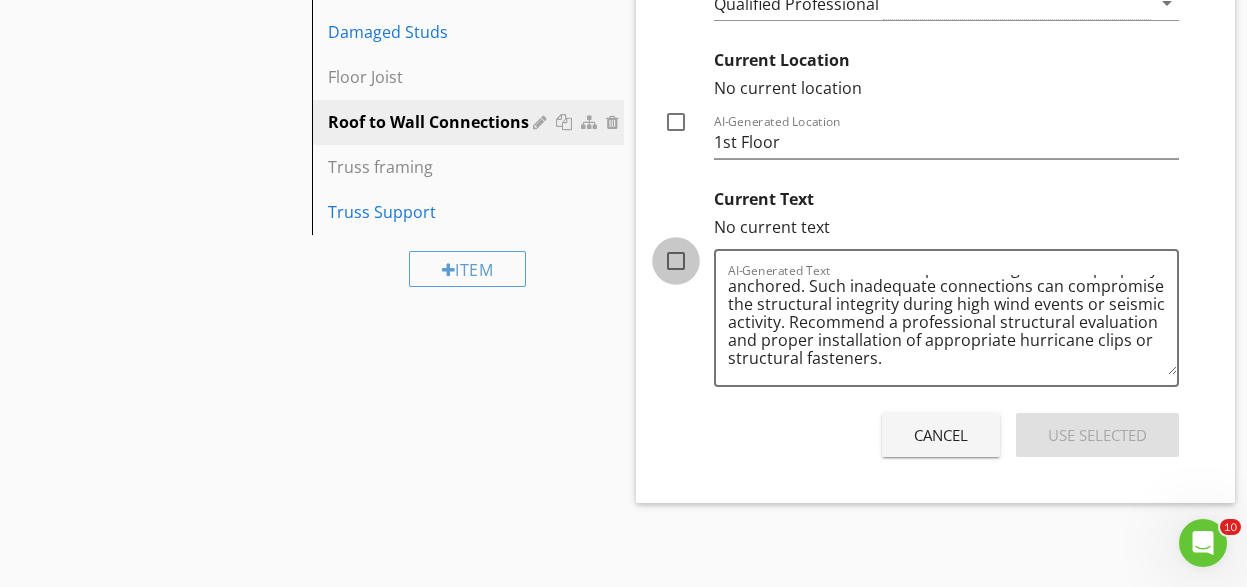 drag, startPoint x: 675, startPoint y: 259, endPoint x: 704, endPoint y: 277, distance: 34.132095 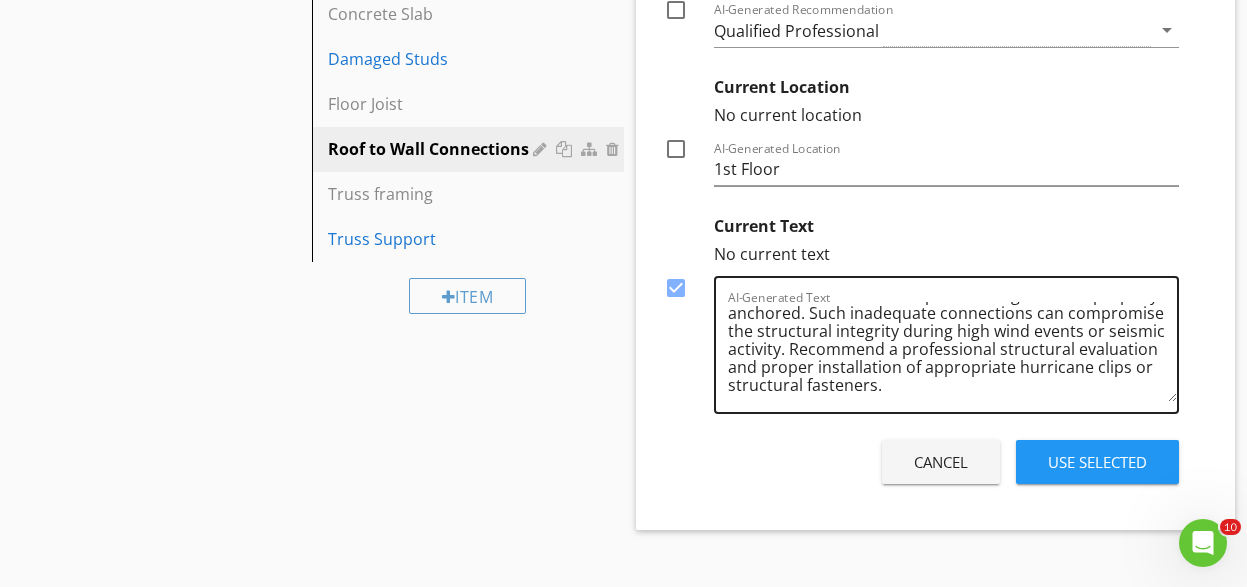 scroll, scrollTop: 1402, scrollLeft: 0, axis: vertical 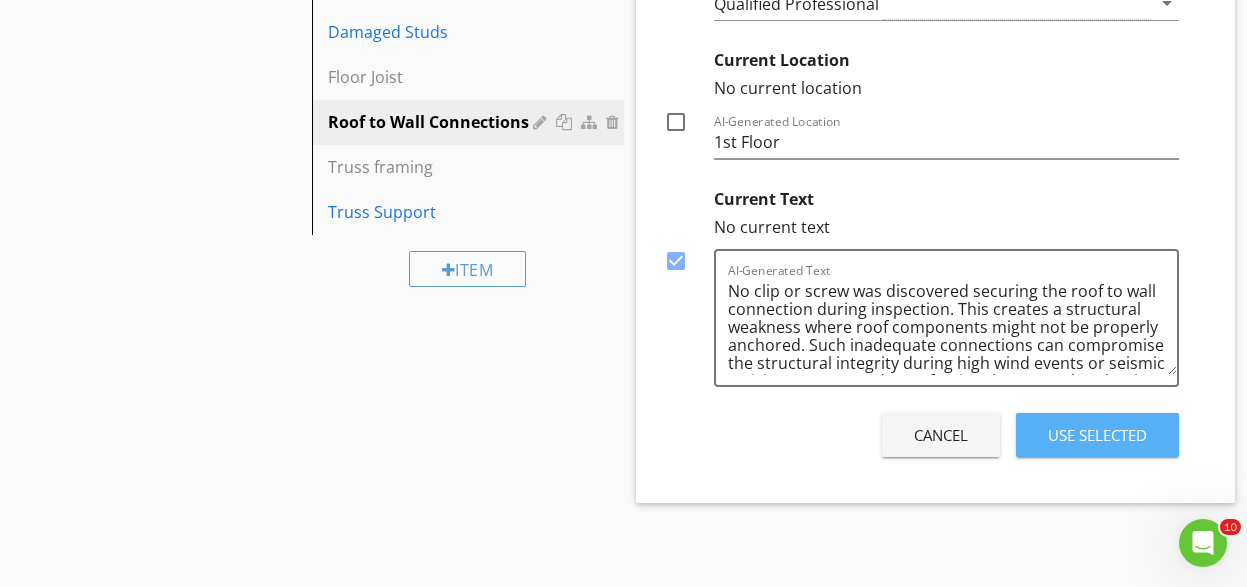 click on "Use Selected" at bounding box center (1097, 435) 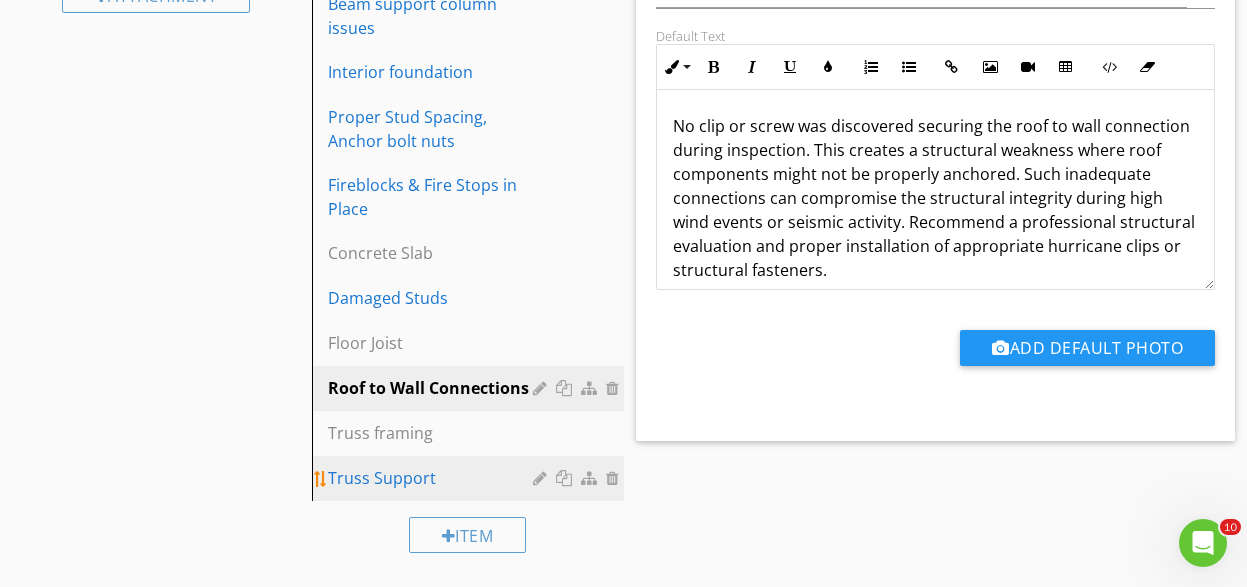 click on "Truss Support" at bounding box center [433, 478] 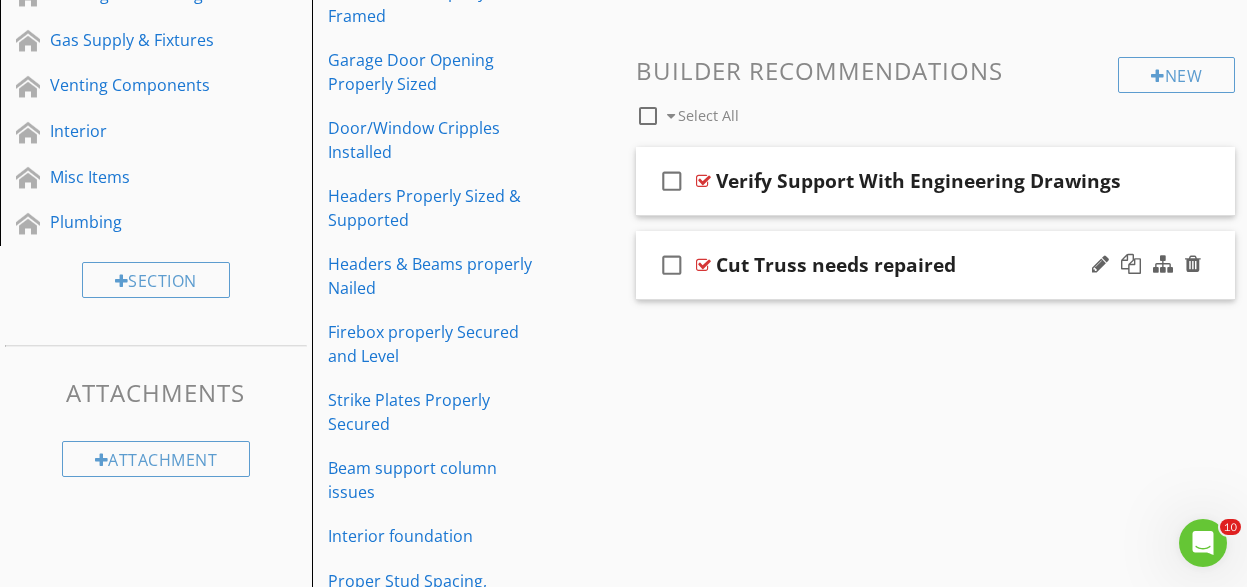 scroll, scrollTop: 667, scrollLeft: 0, axis: vertical 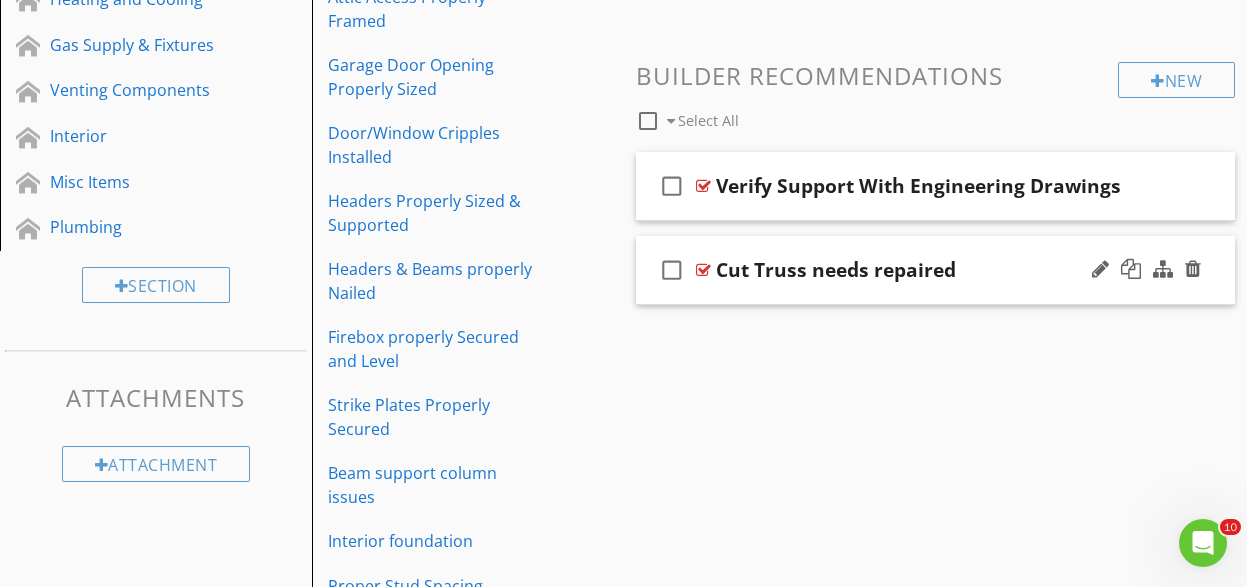 click on "Cut Truss needs repaired" at bounding box center (836, 270) 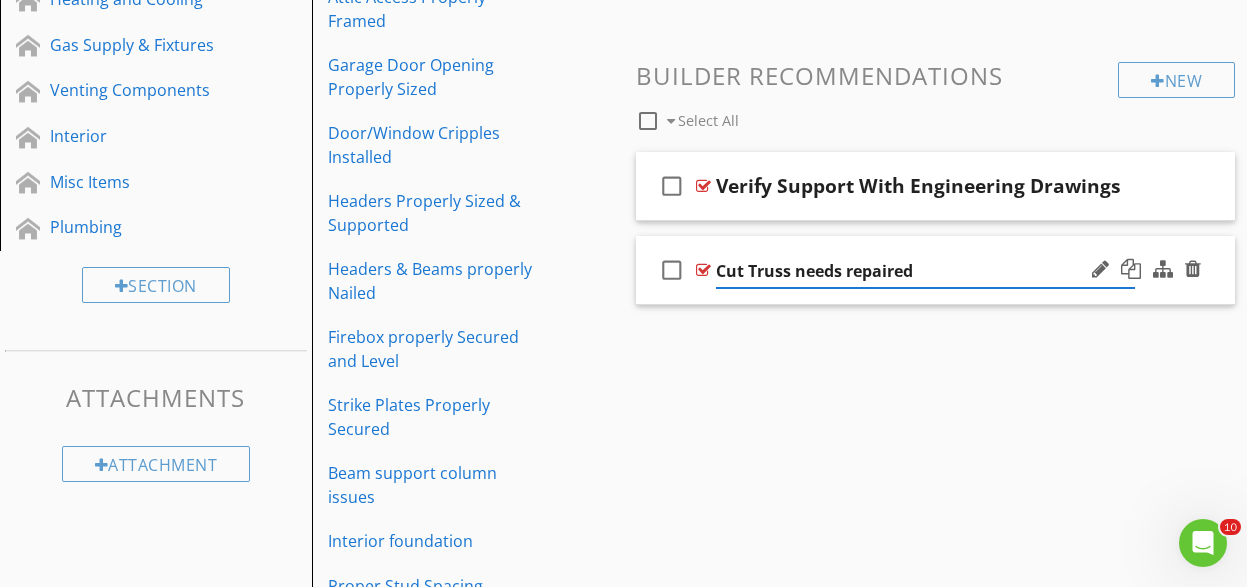 click on "Cut Truss needs repaired" at bounding box center (926, 271) 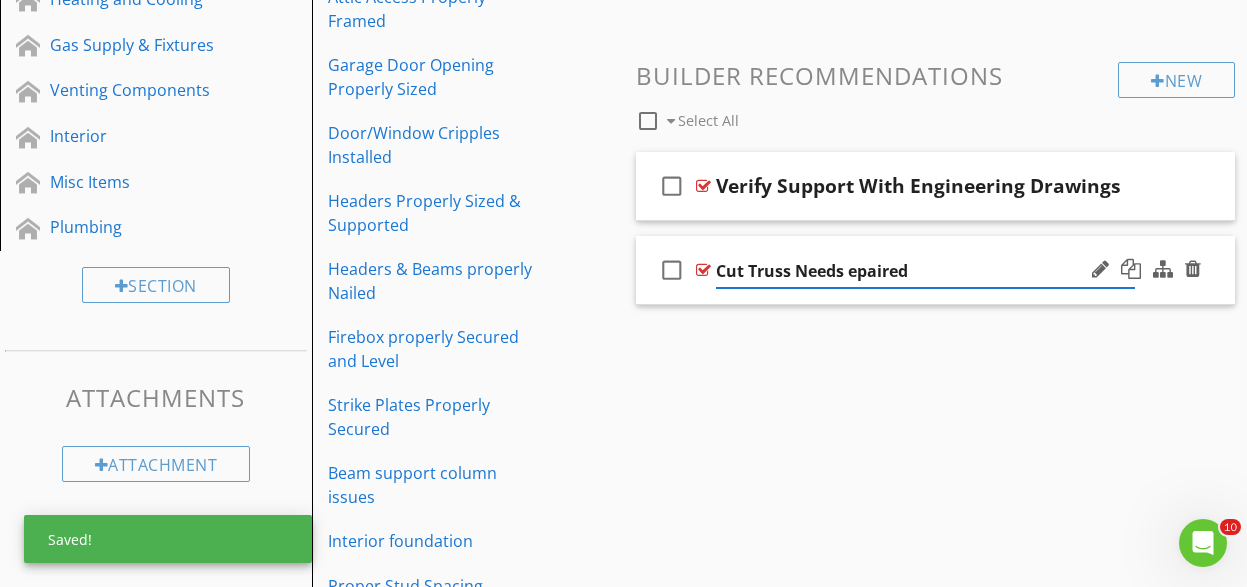 type on "Cut Truss Needs Repaired" 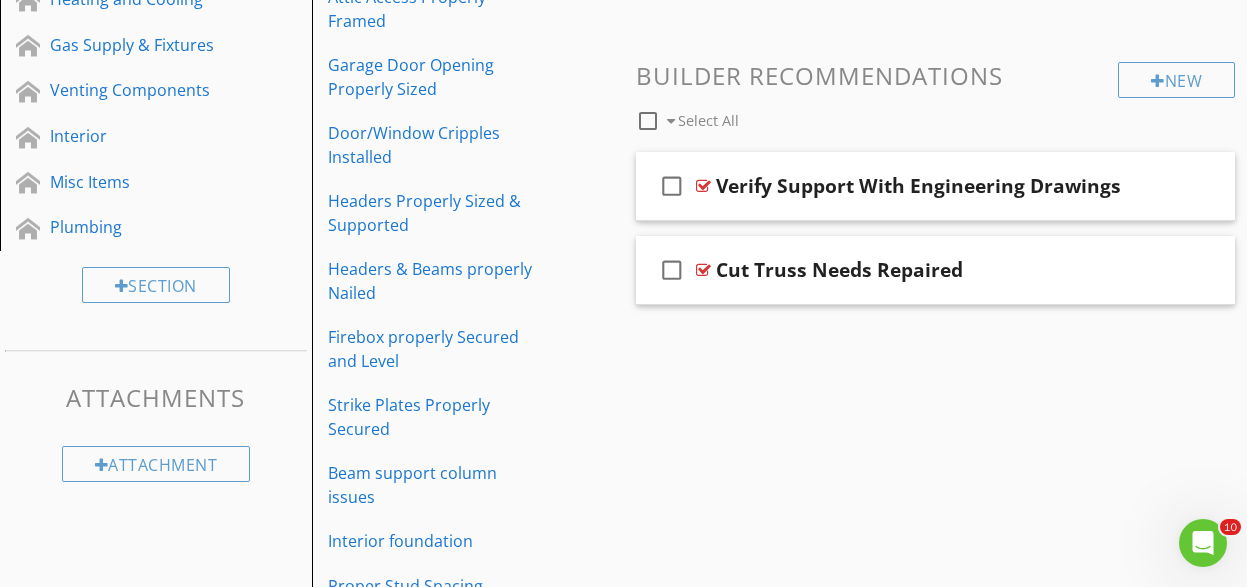 click on "Comments
New
Informational
New
Limitations
New
Builder Recommendations   check_box_outline_blank     Select All     check_box_outline_blank
Verify Support With Engineering Drawings
check_box_outline_blank
Cut Truss Needs Repaired" at bounding box center (936, -21) 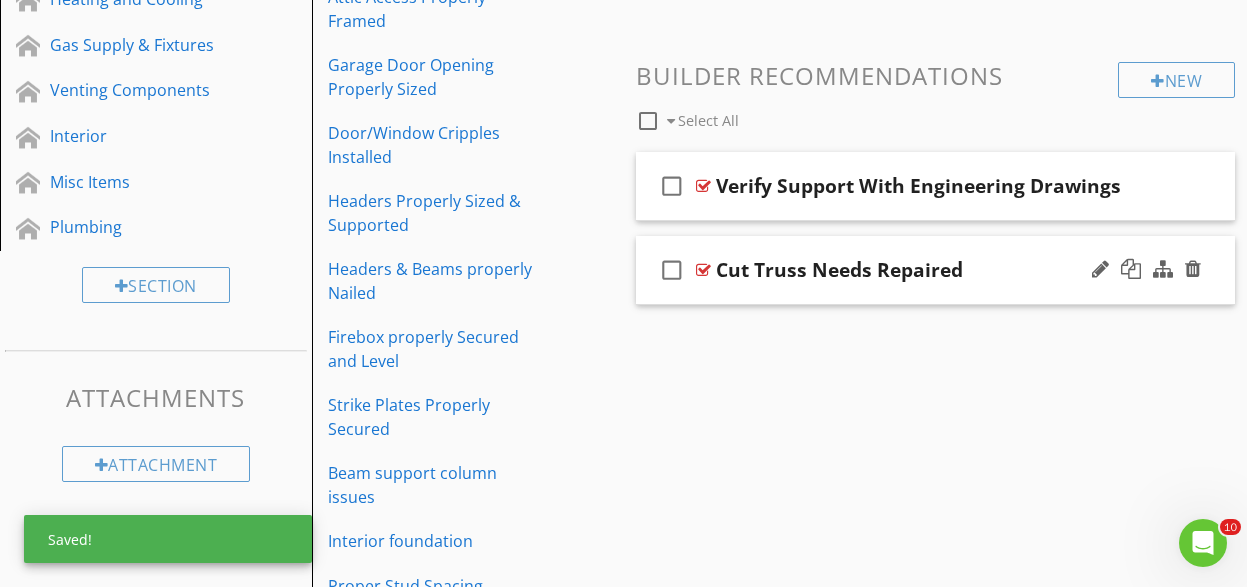 click on "Cut Truss Needs Repaired" at bounding box center (839, 270) 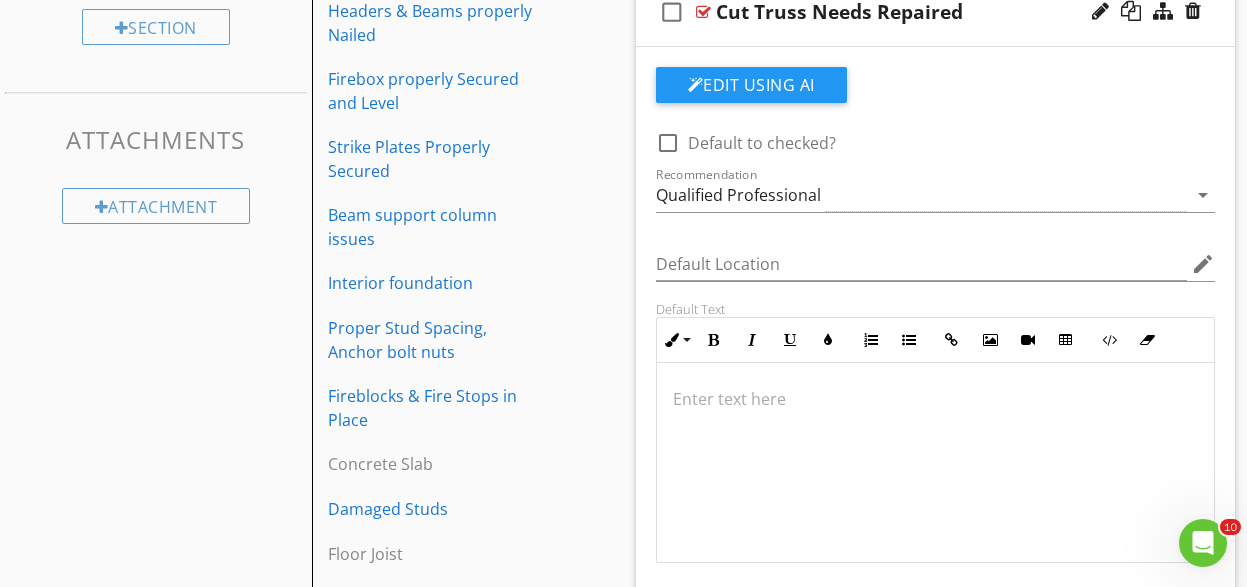 scroll, scrollTop: 923, scrollLeft: 0, axis: vertical 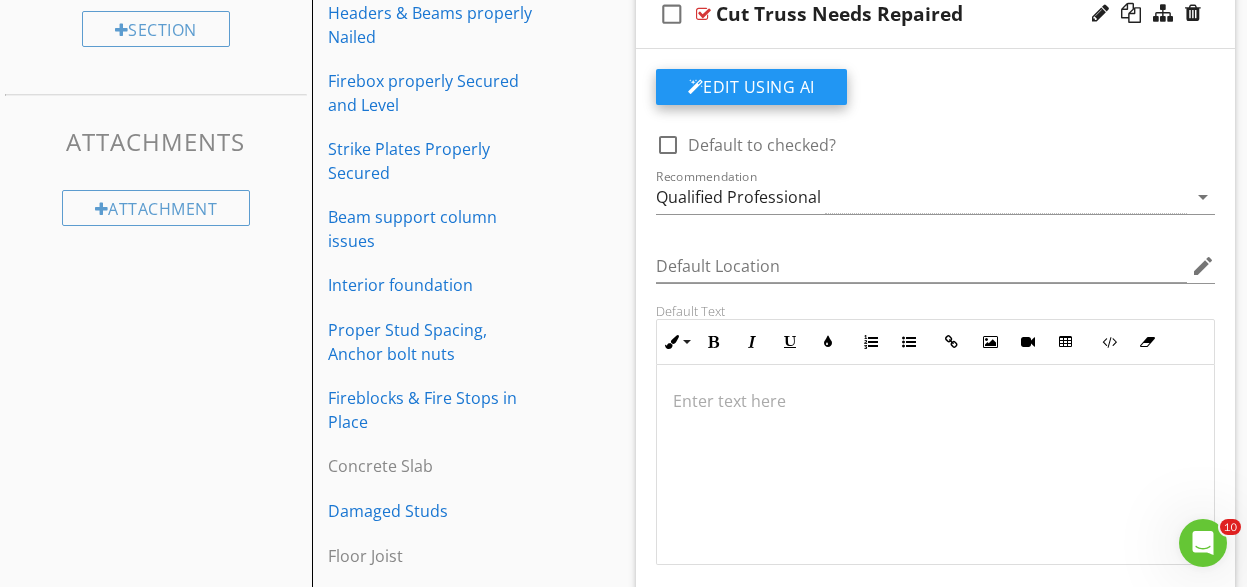 click on "Edit Using AI" at bounding box center [751, 87] 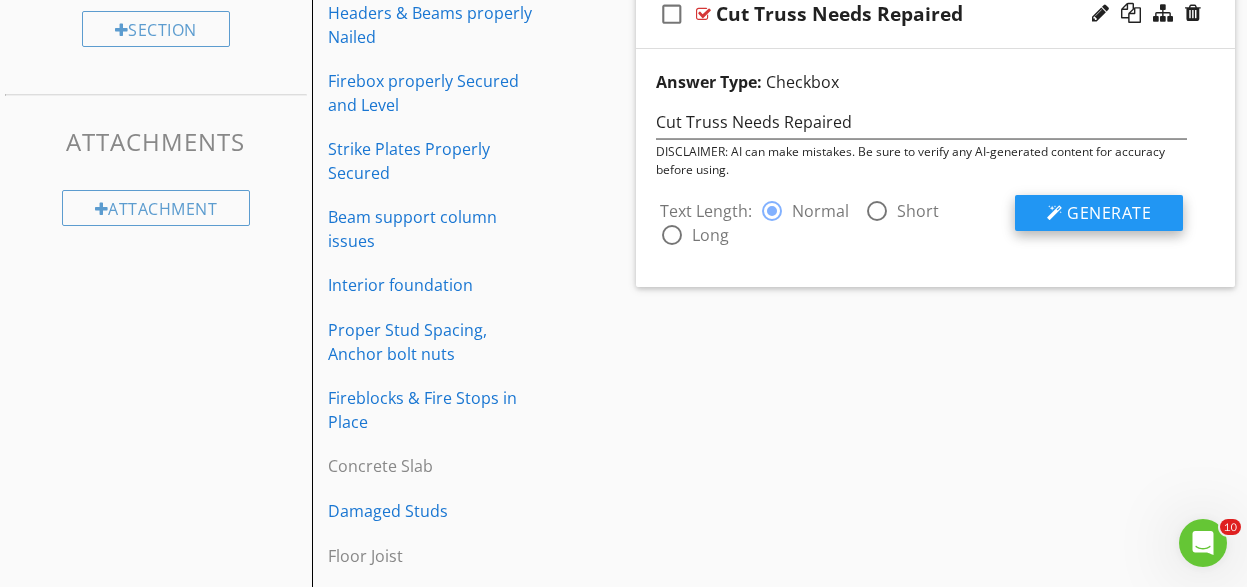 click on "Generate" at bounding box center (1109, 213) 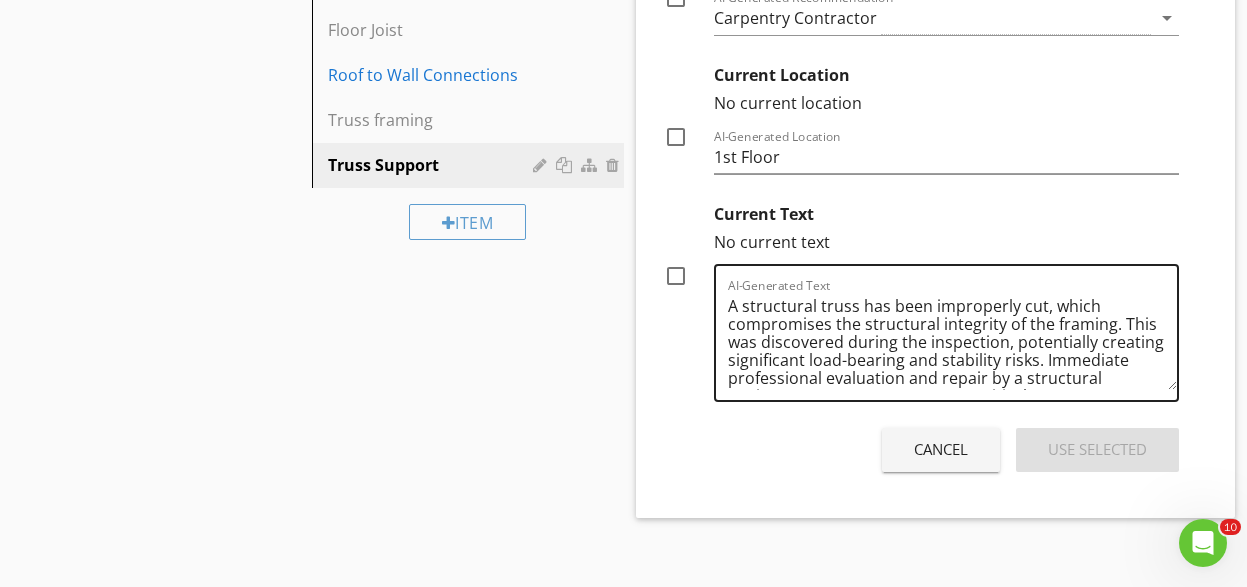scroll, scrollTop: 1463, scrollLeft: 0, axis: vertical 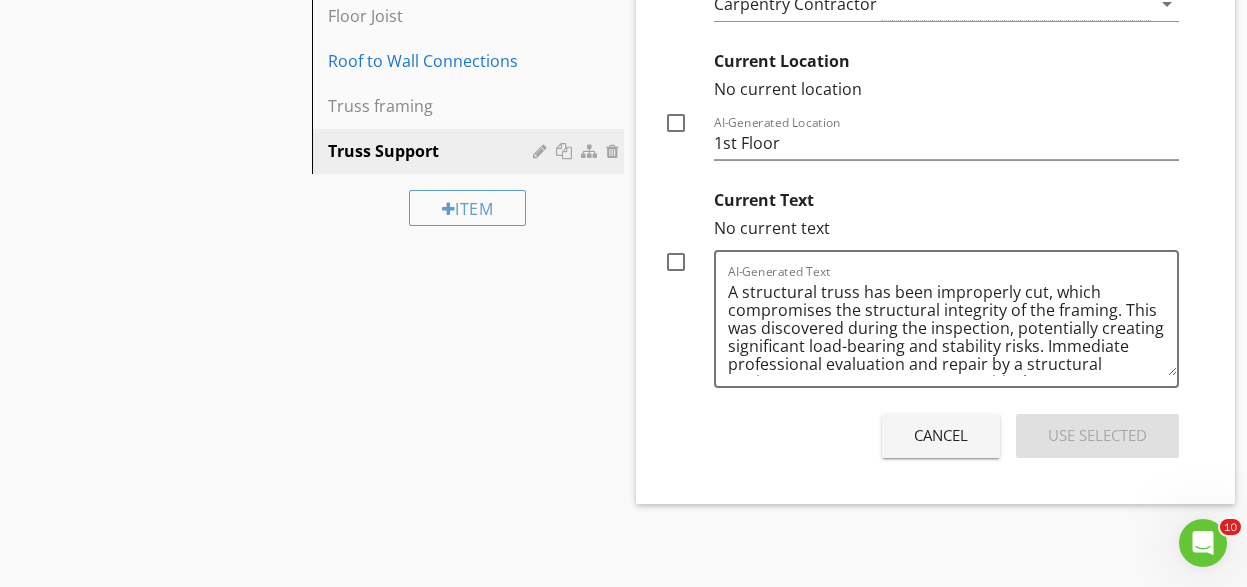 click at bounding box center (676, 262) 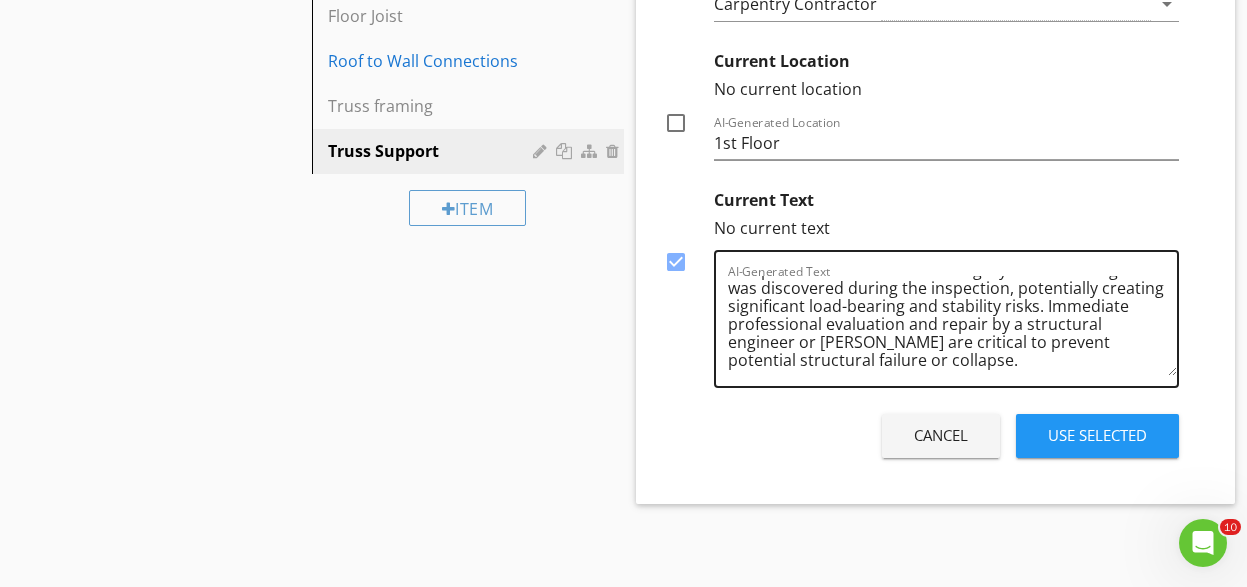 scroll, scrollTop: 41, scrollLeft: 0, axis: vertical 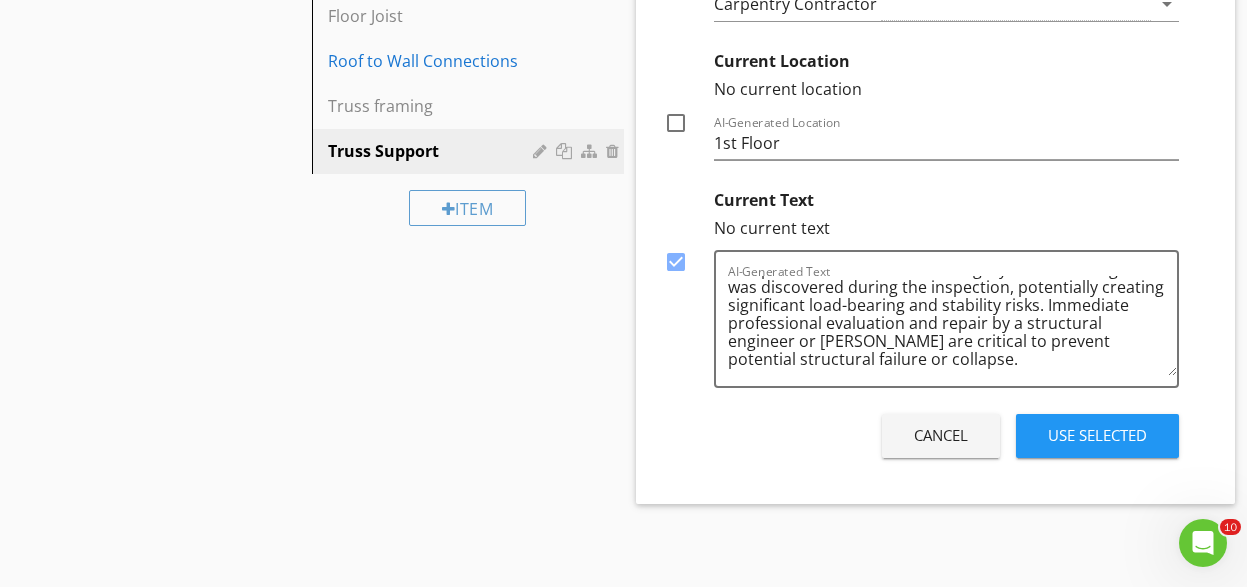 click on "Use Selected" at bounding box center [1097, 435] 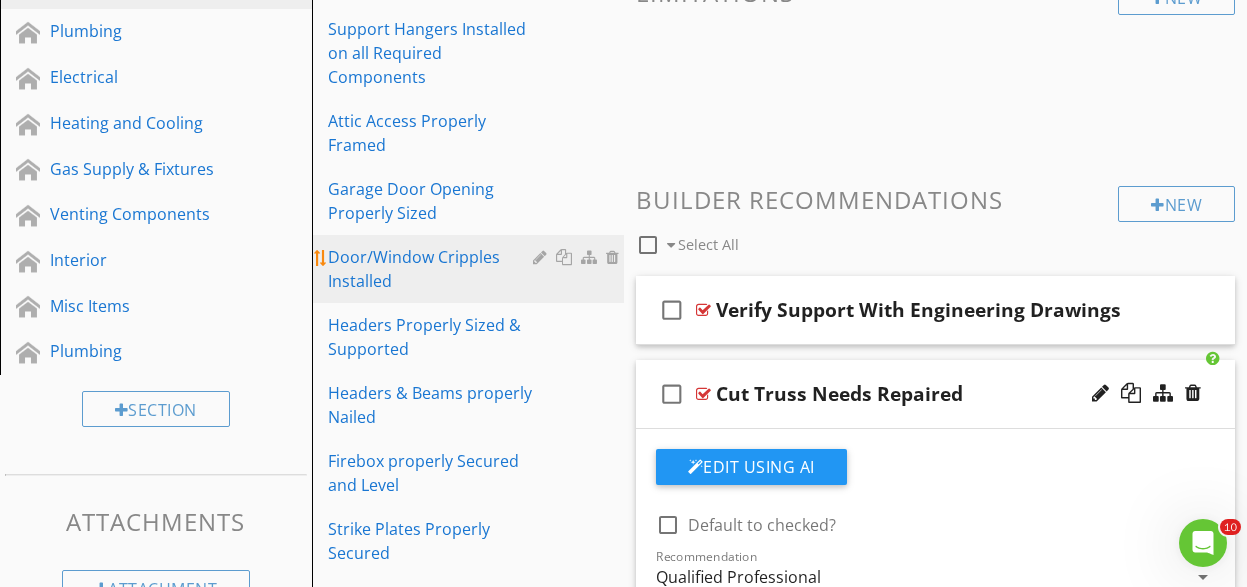 scroll, scrollTop: 540, scrollLeft: 0, axis: vertical 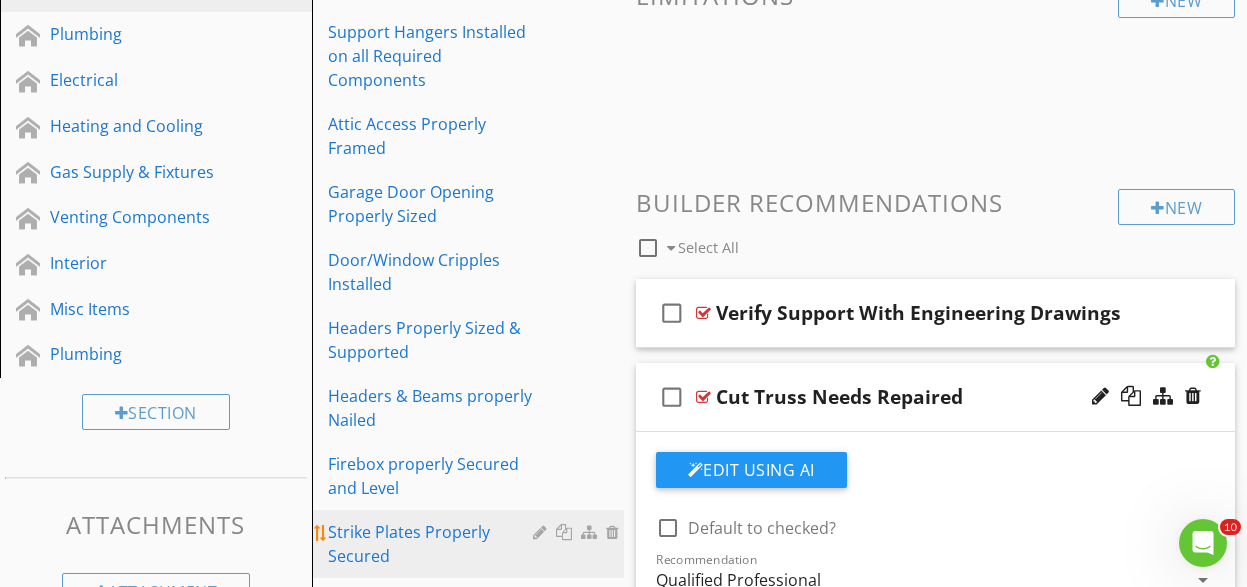 click on "Strike Plates Properly Secured" at bounding box center [433, 544] 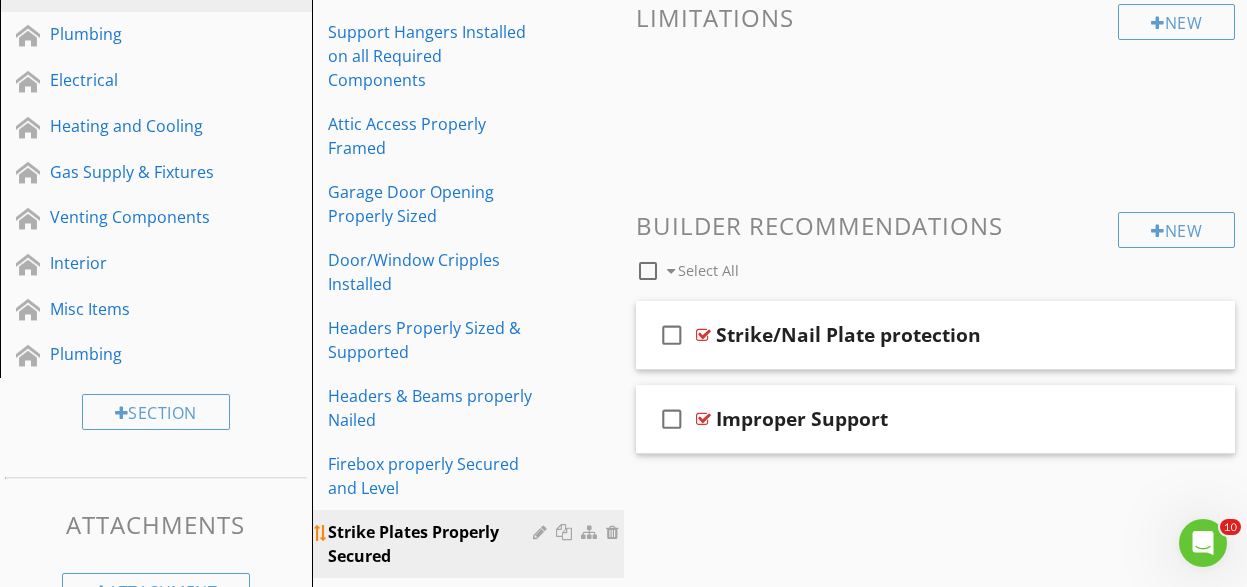 type 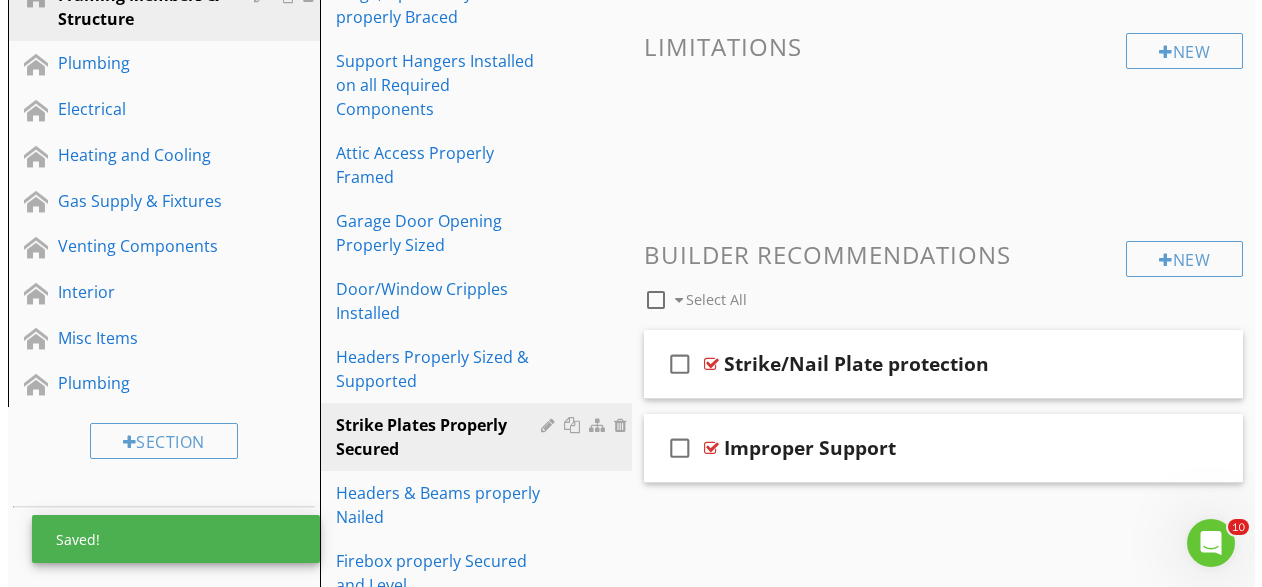 scroll, scrollTop: 420, scrollLeft: 0, axis: vertical 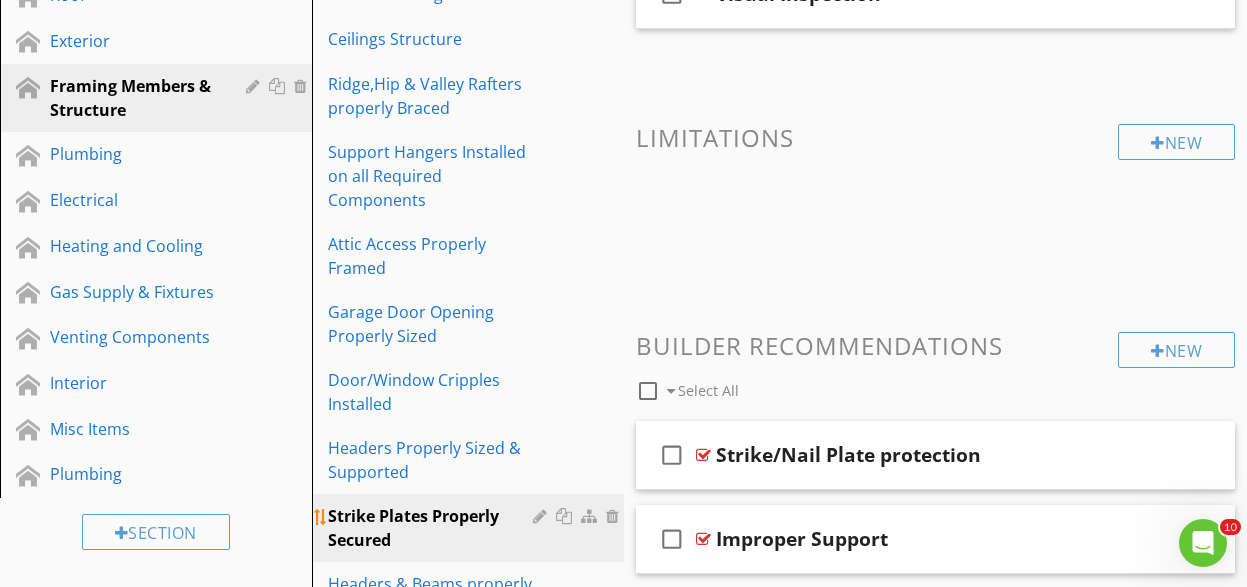 click at bounding box center [591, 516] 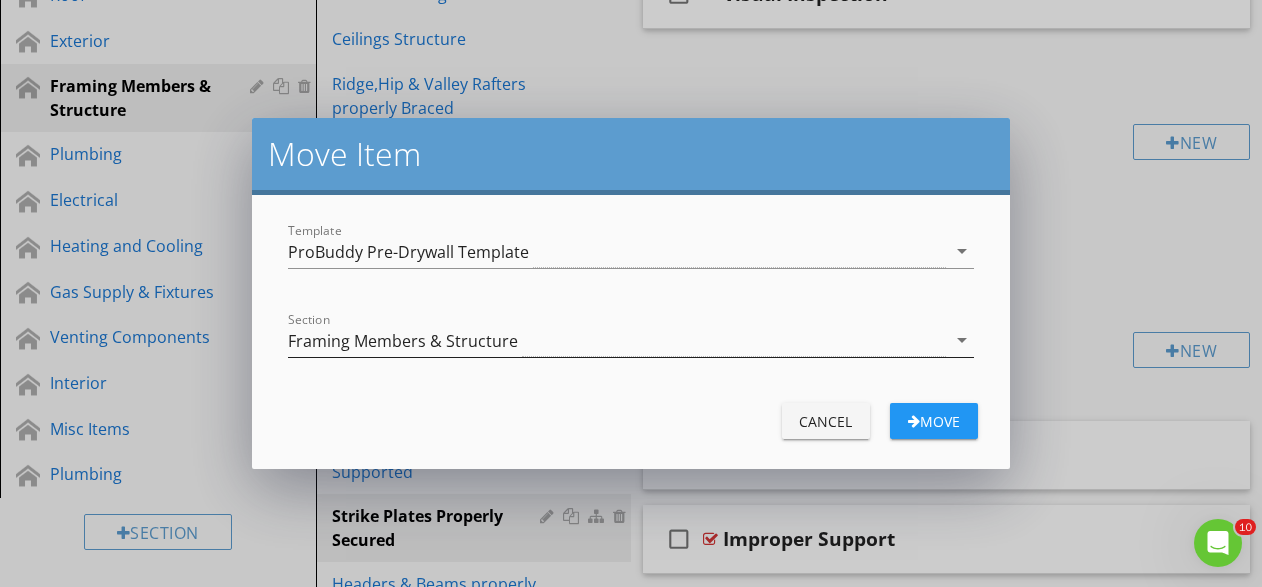 click on "Framing Members & Structure" at bounding box center [616, 340] 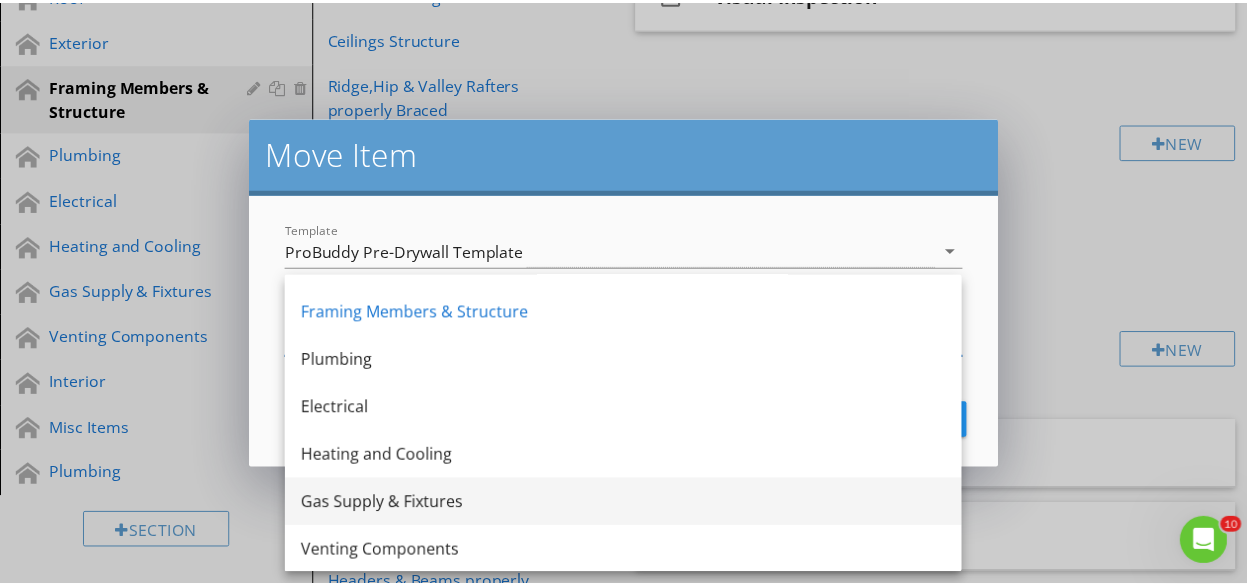 scroll, scrollTop: 180, scrollLeft: 0, axis: vertical 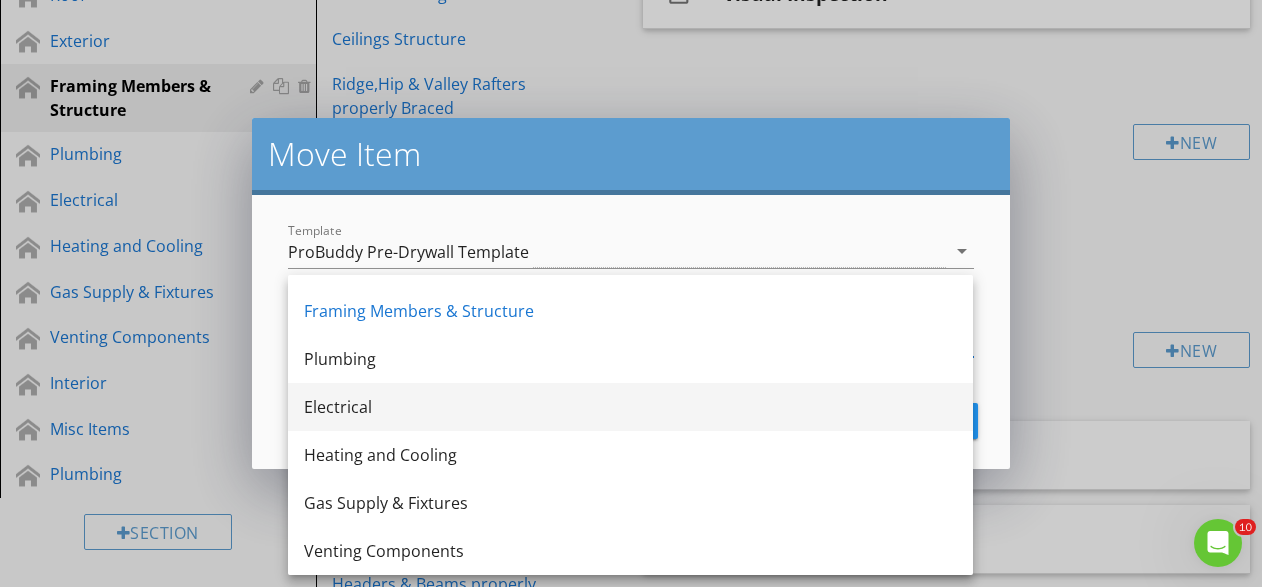 click on "Electrical" at bounding box center [630, 407] 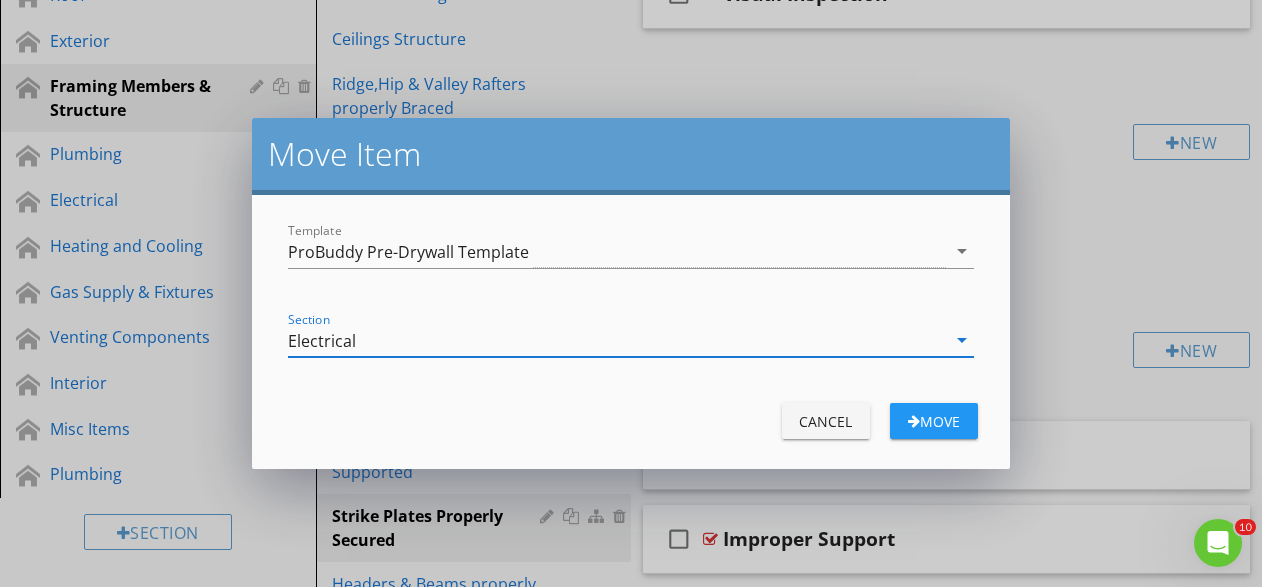 click on "Move" at bounding box center (934, 421) 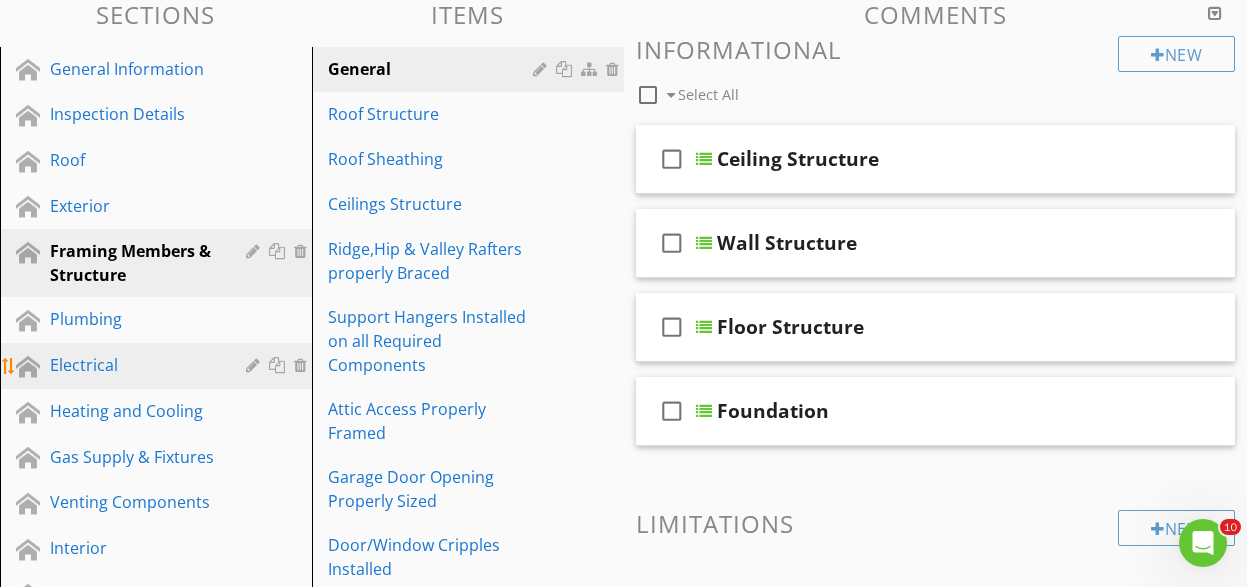 scroll, scrollTop: 280, scrollLeft: 0, axis: vertical 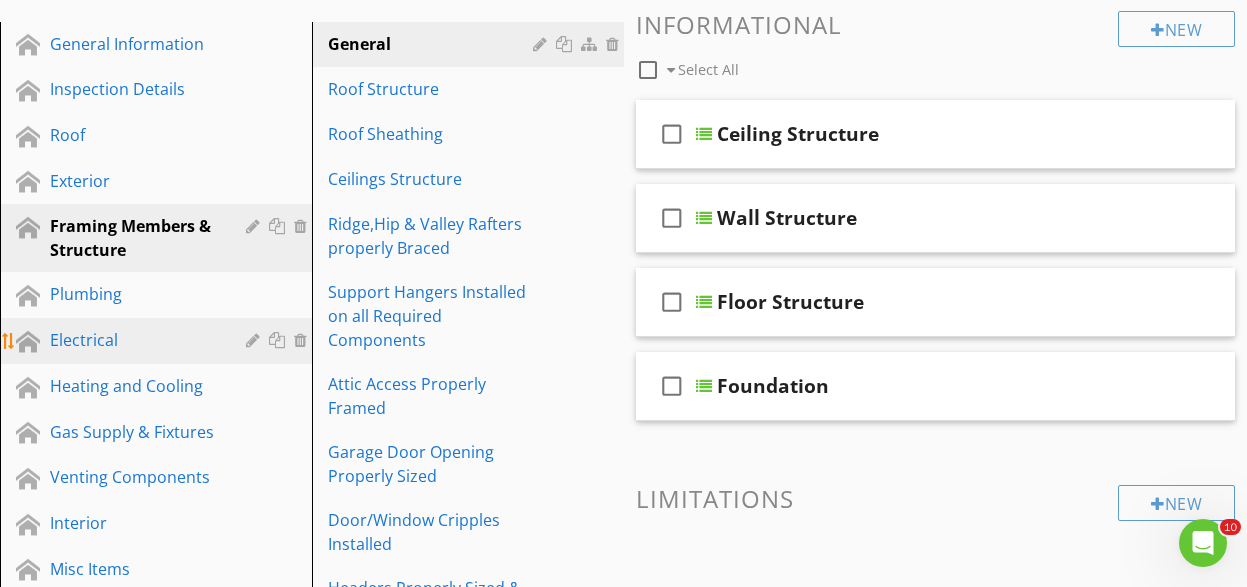 click on "Electrical" at bounding box center (133, 340) 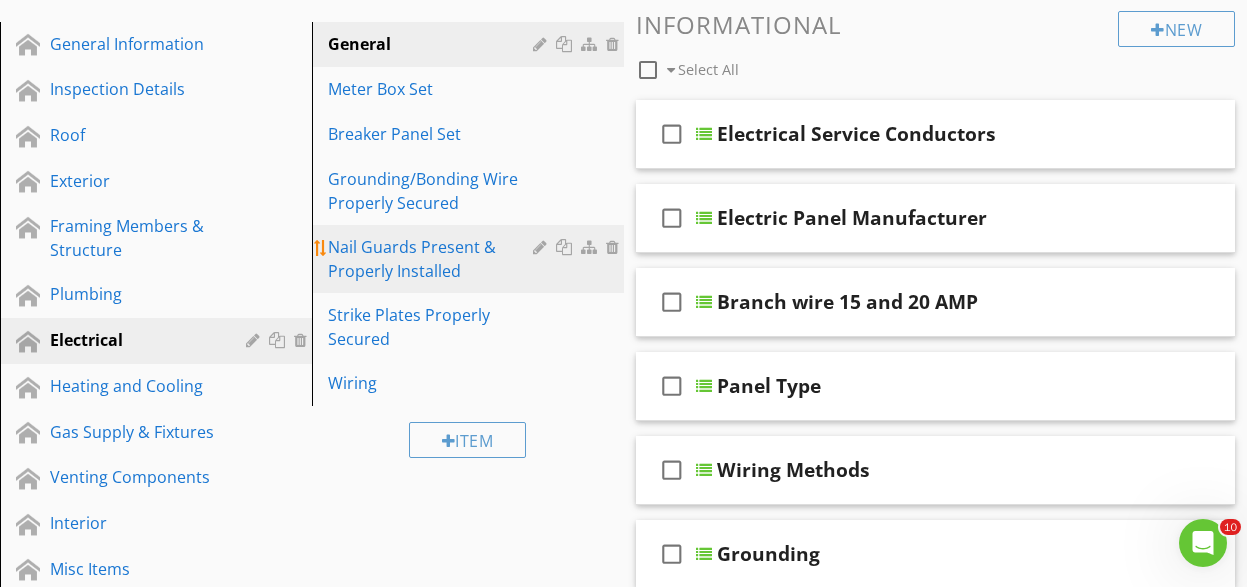 click on "Nail Guards Present & Properly Installed" at bounding box center (433, 259) 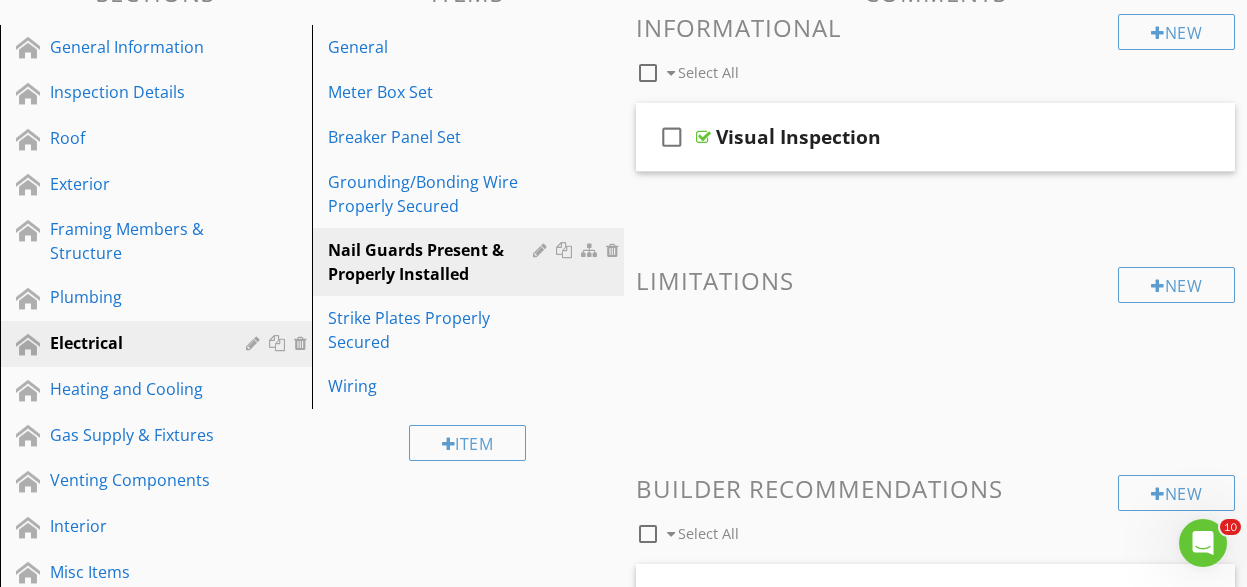 scroll, scrollTop: 253, scrollLeft: 0, axis: vertical 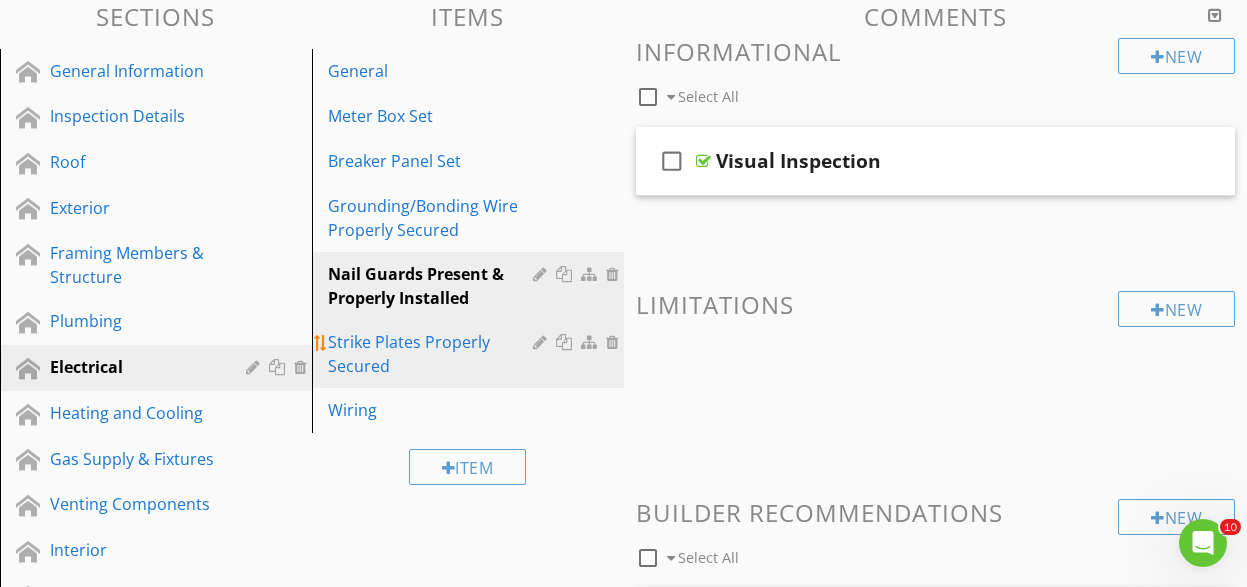 click on "Strike Plates Properly Secured" at bounding box center (433, 354) 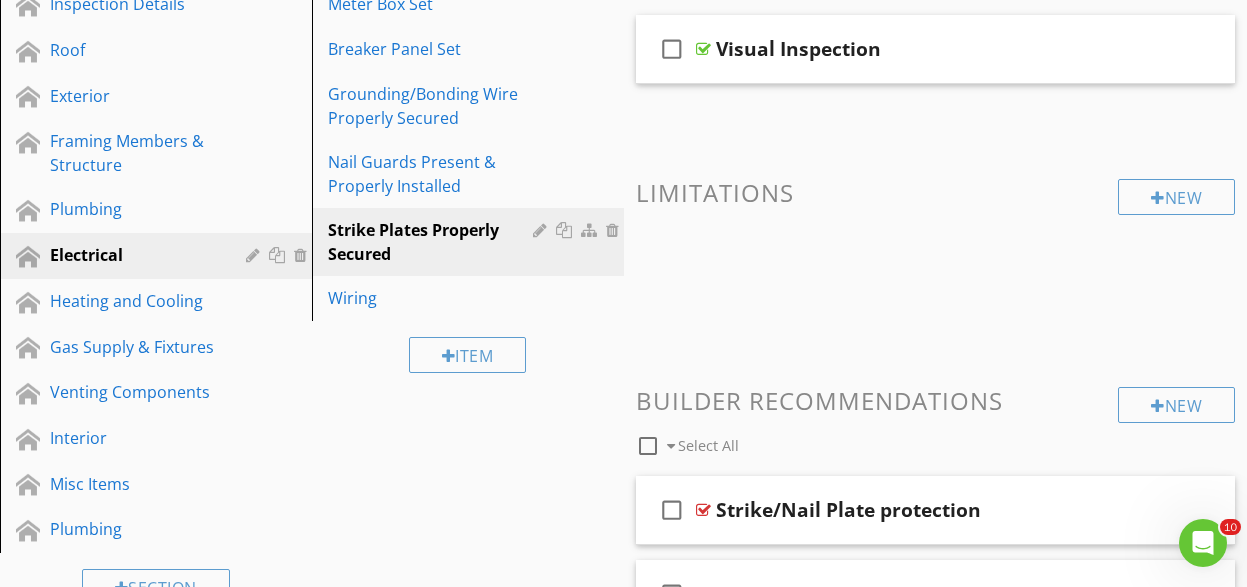 scroll, scrollTop: 381, scrollLeft: 0, axis: vertical 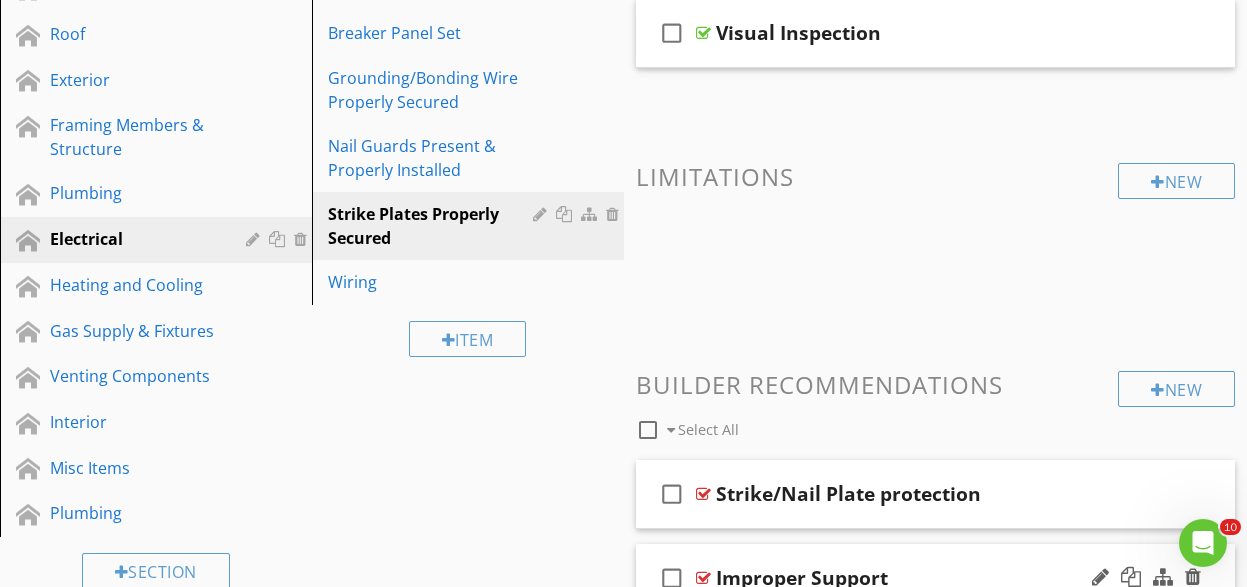 type 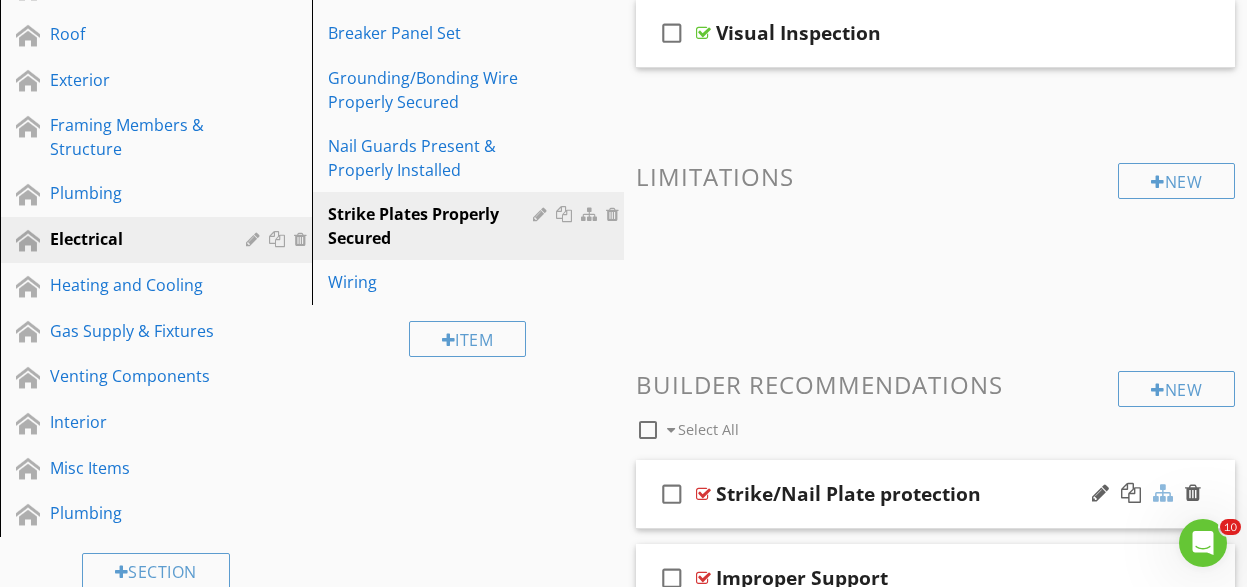 click at bounding box center (1163, 493) 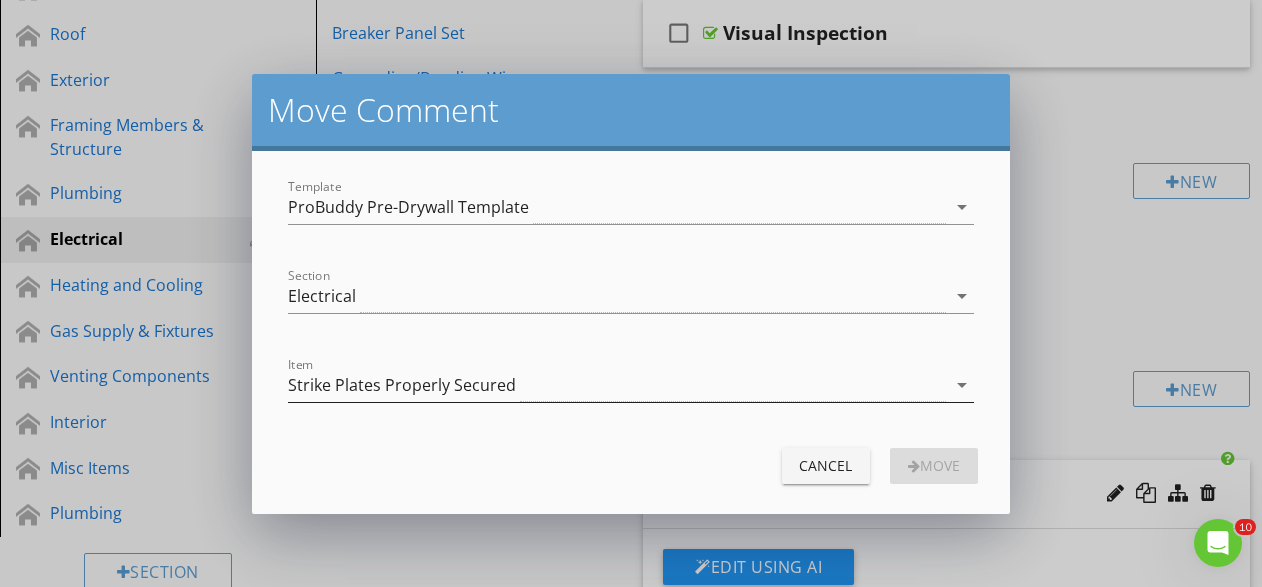 click on "Strike Plates Properly Secured" at bounding box center [616, 385] 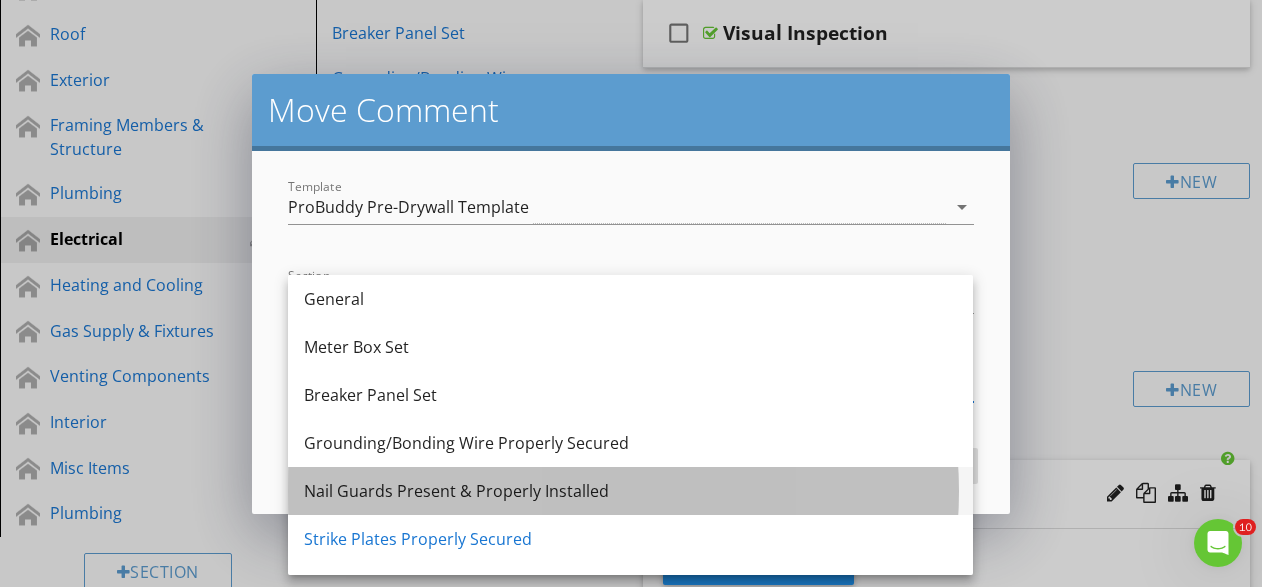click on "Nail Guards Present & Properly Installed" at bounding box center [630, 491] 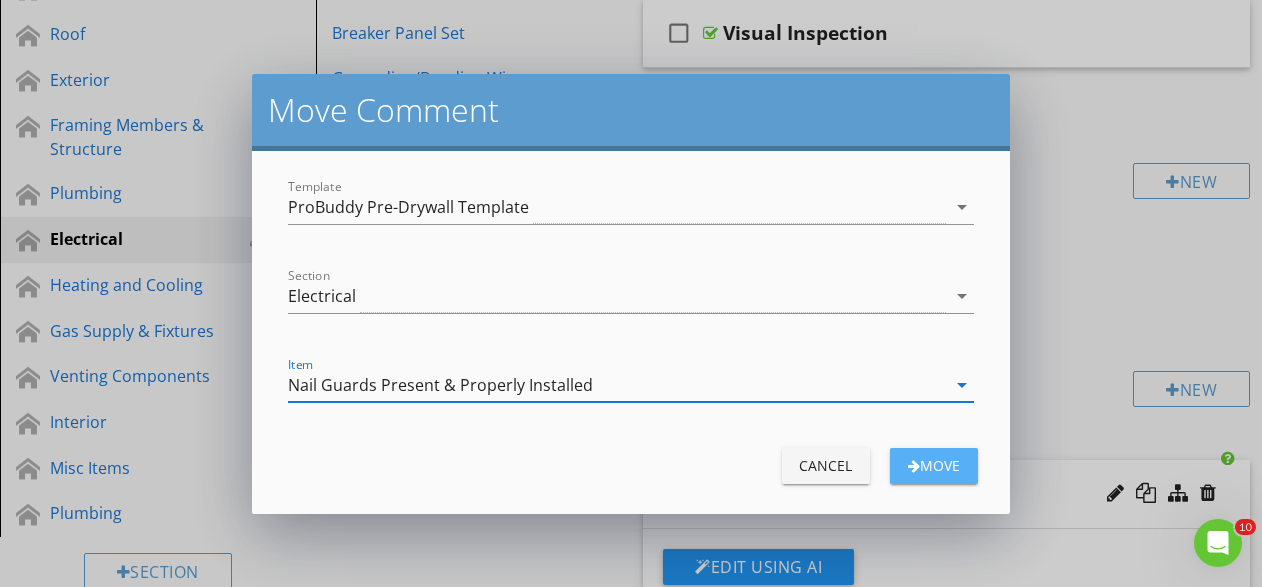 click on "Move" at bounding box center (934, 465) 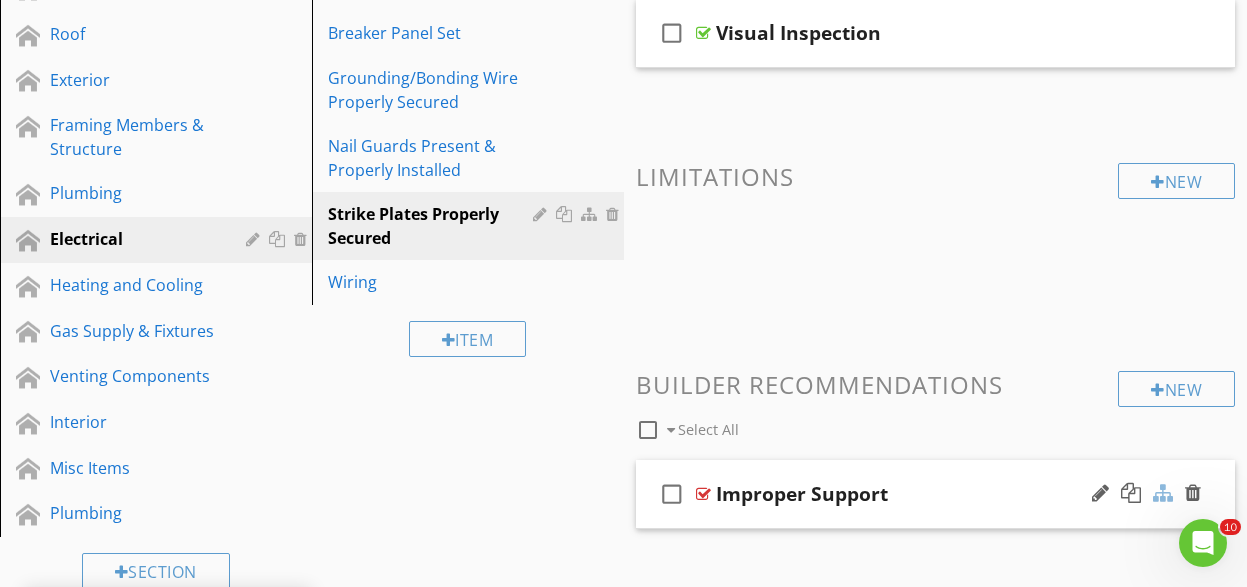 click at bounding box center (1163, 493) 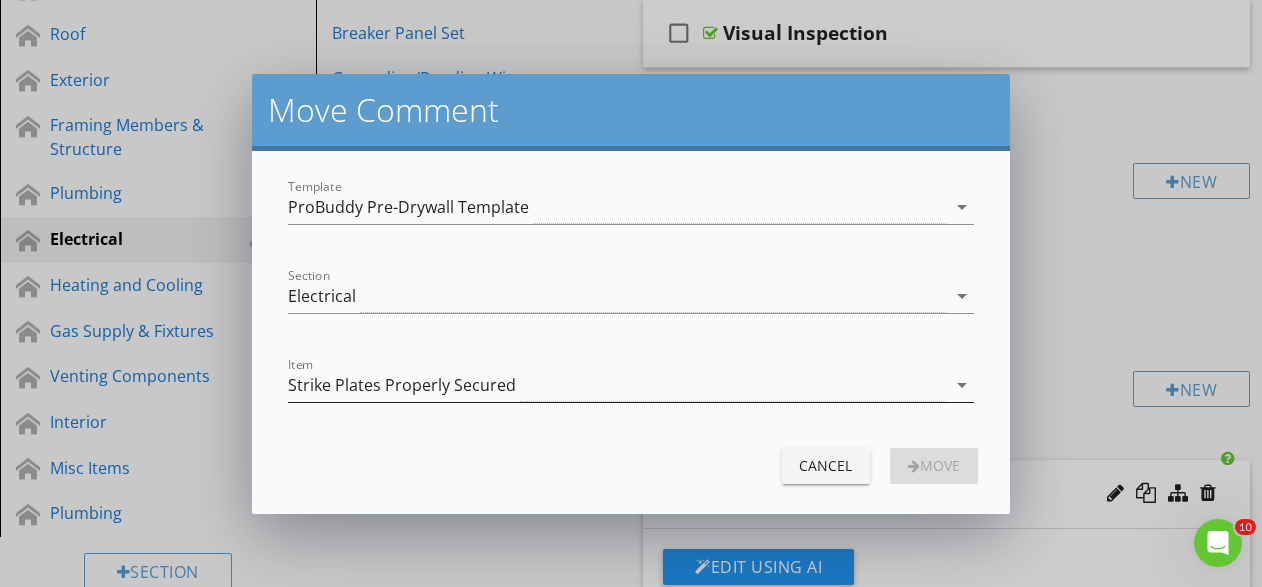 click on "Strike Plates Properly Secured" at bounding box center [616, 385] 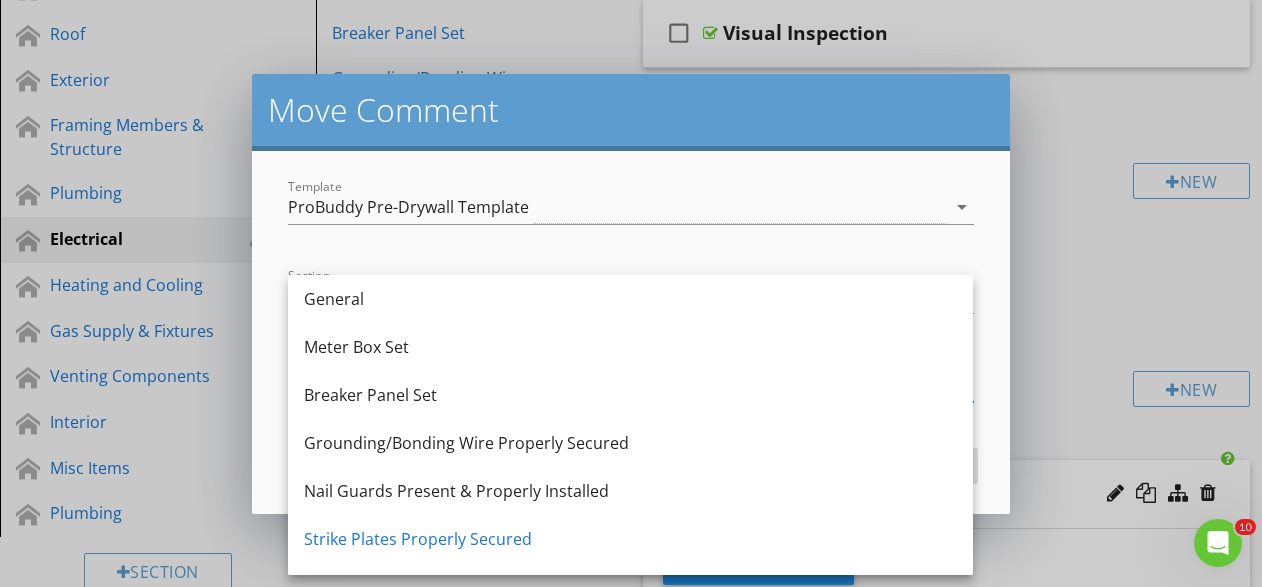 click on "Nail Guards Present & Properly Installed" at bounding box center (630, 491) 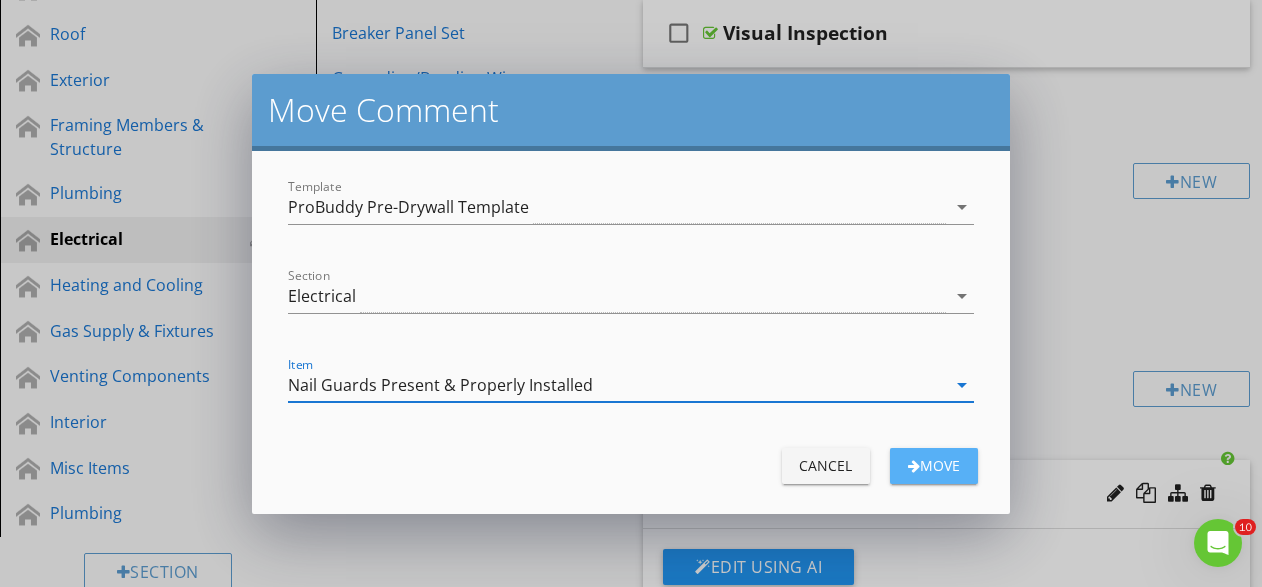 click on "Move" at bounding box center (934, 465) 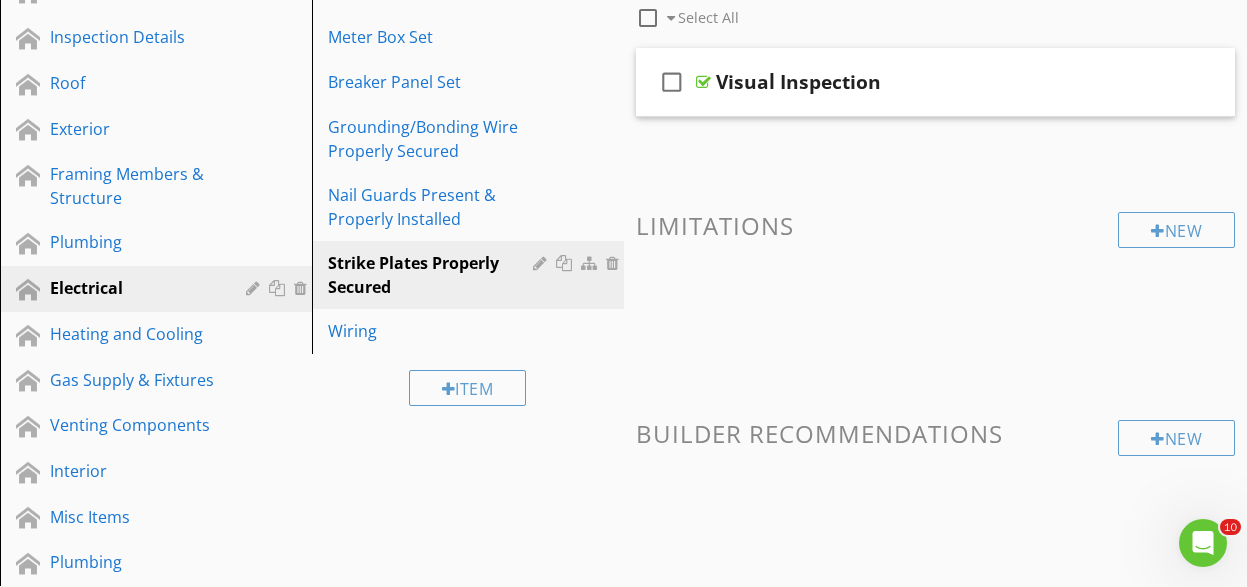scroll, scrollTop: 304, scrollLeft: 0, axis: vertical 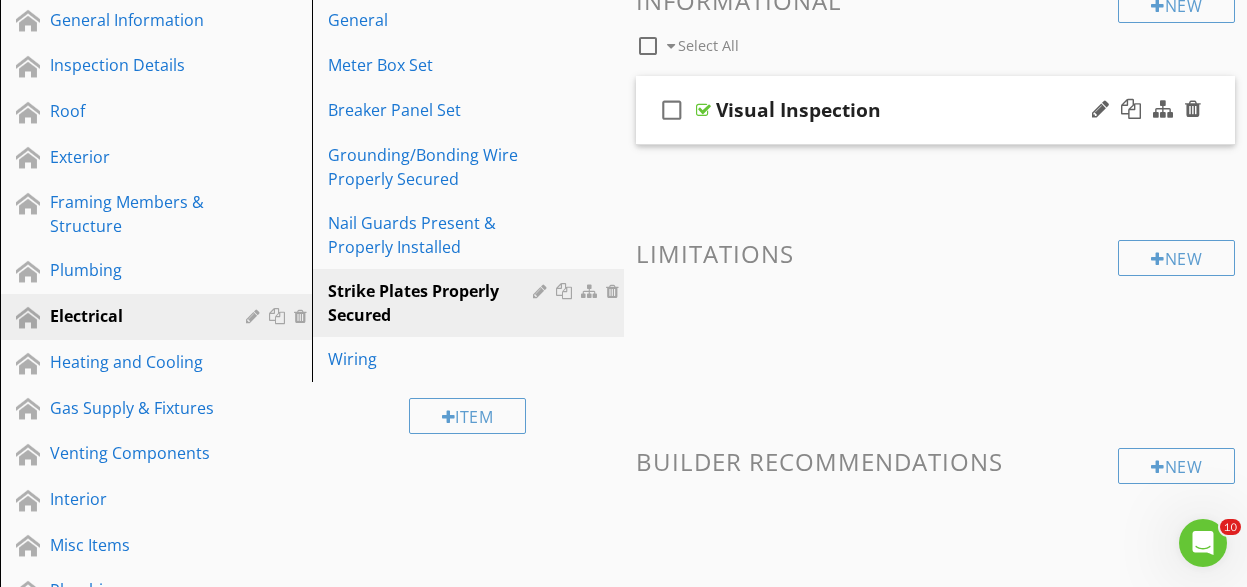 click on "check_box_outline_blank
Visual Inspection" at bounding box center (936, 110) 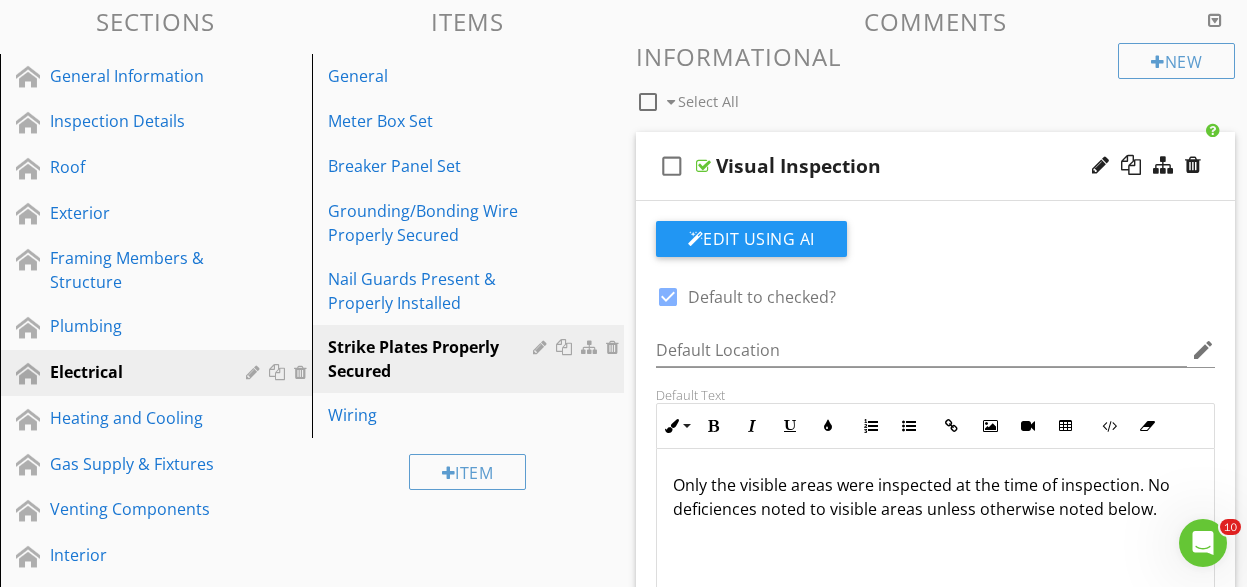 scroll, scrollTop: 247, scrollLeft: 0, axis: vertical 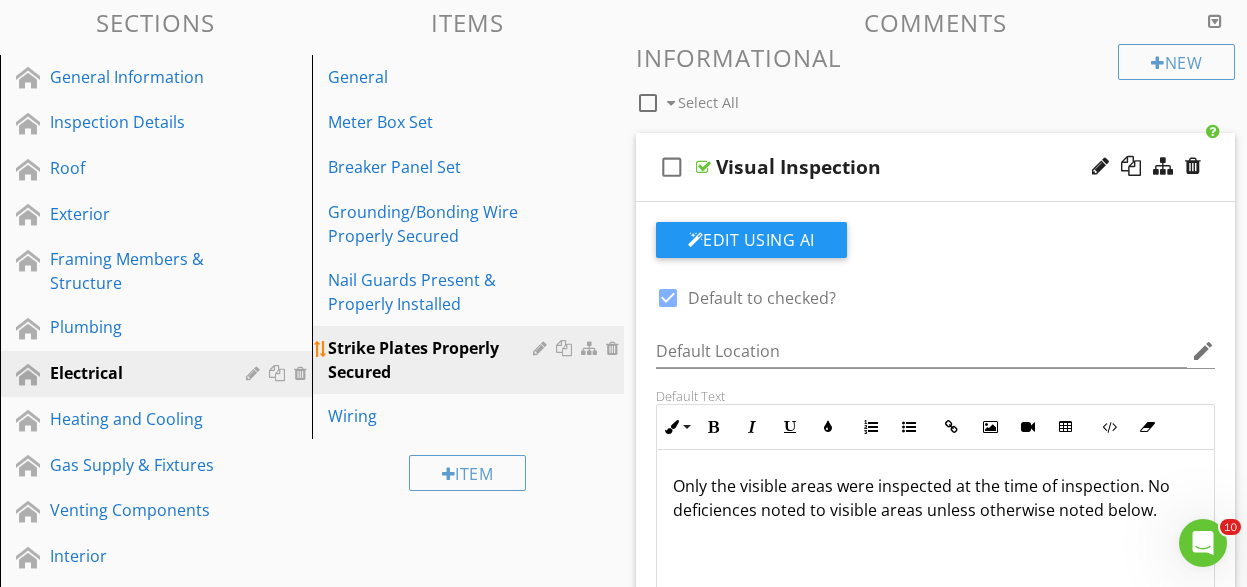 click at bounding box center (615, 348) 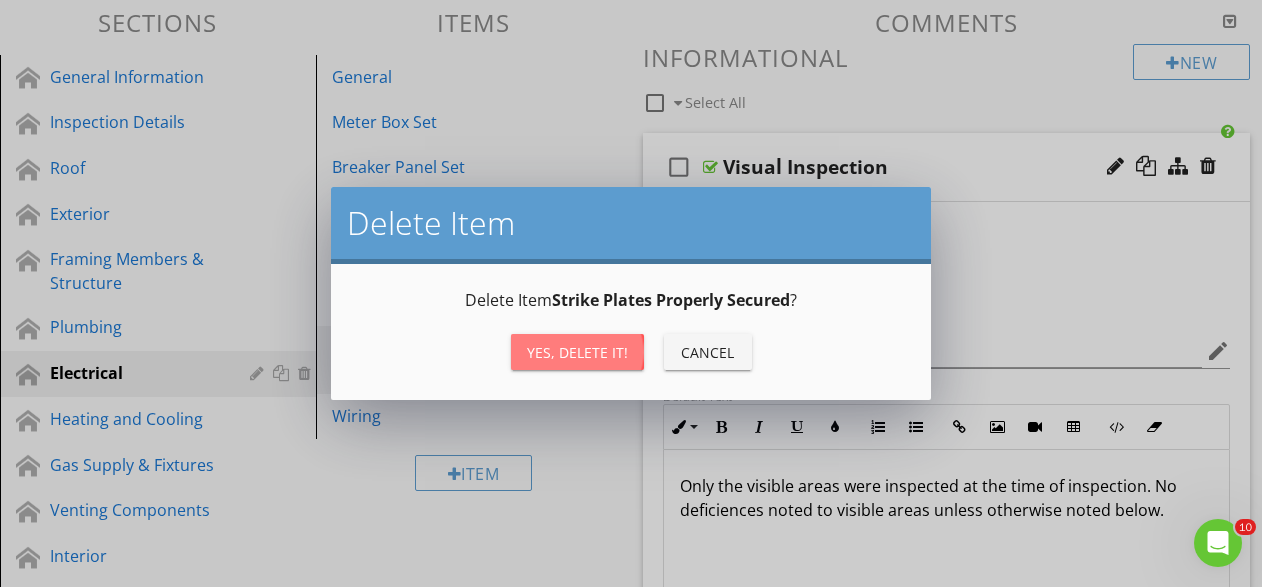 click on "Yes, Delete it!" at bounding box center (577, 352) 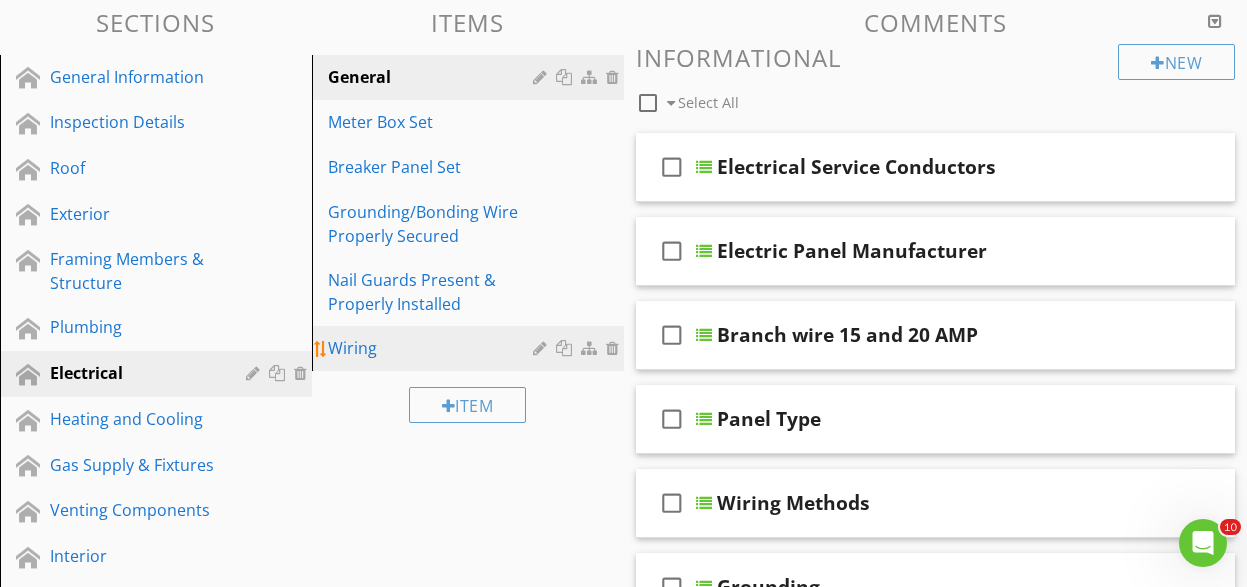 click on "Wiring" at bounding box center (433, 348) 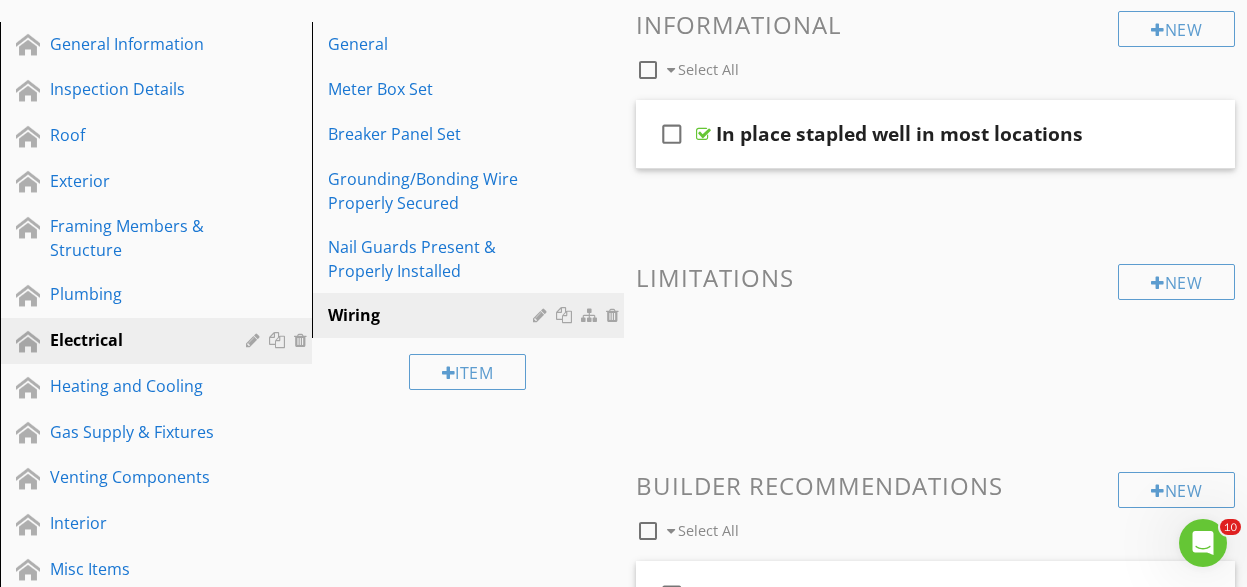scroll, scrollTop: 406, scrollLeft: 0, axis: vertical 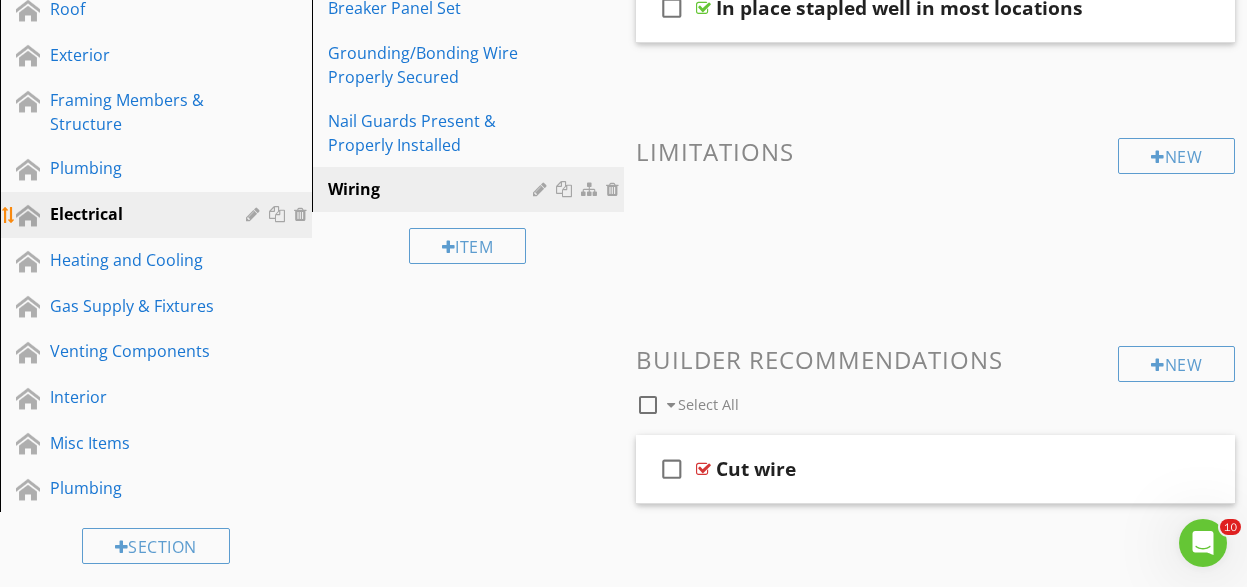 type 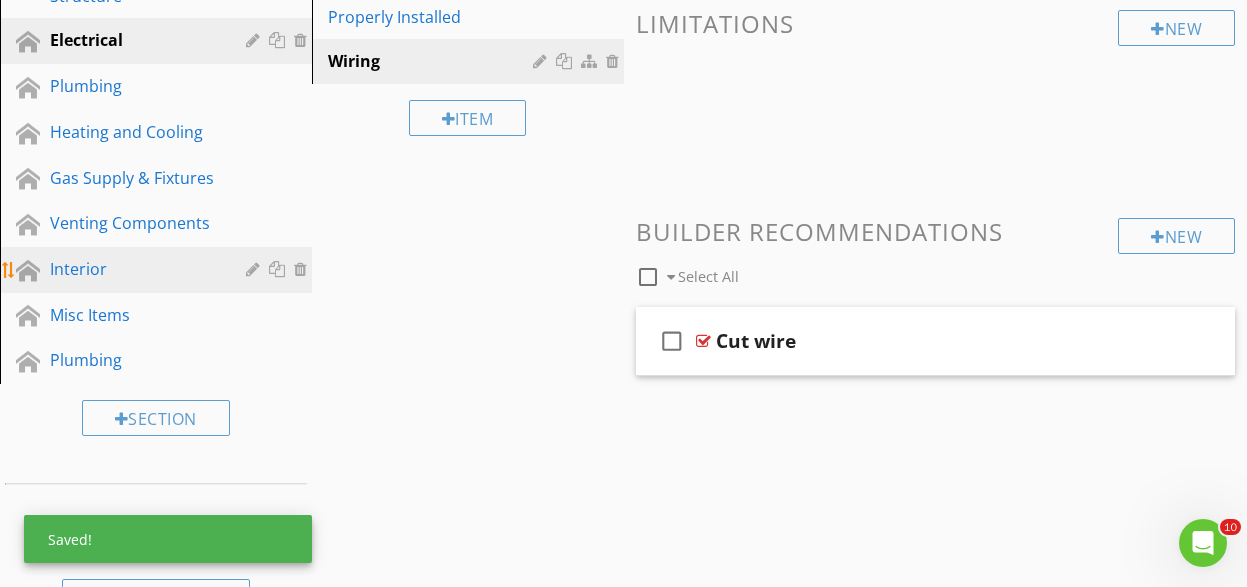 scroll, scrollTop: 535, scrollLeft: 0, axis: vertical 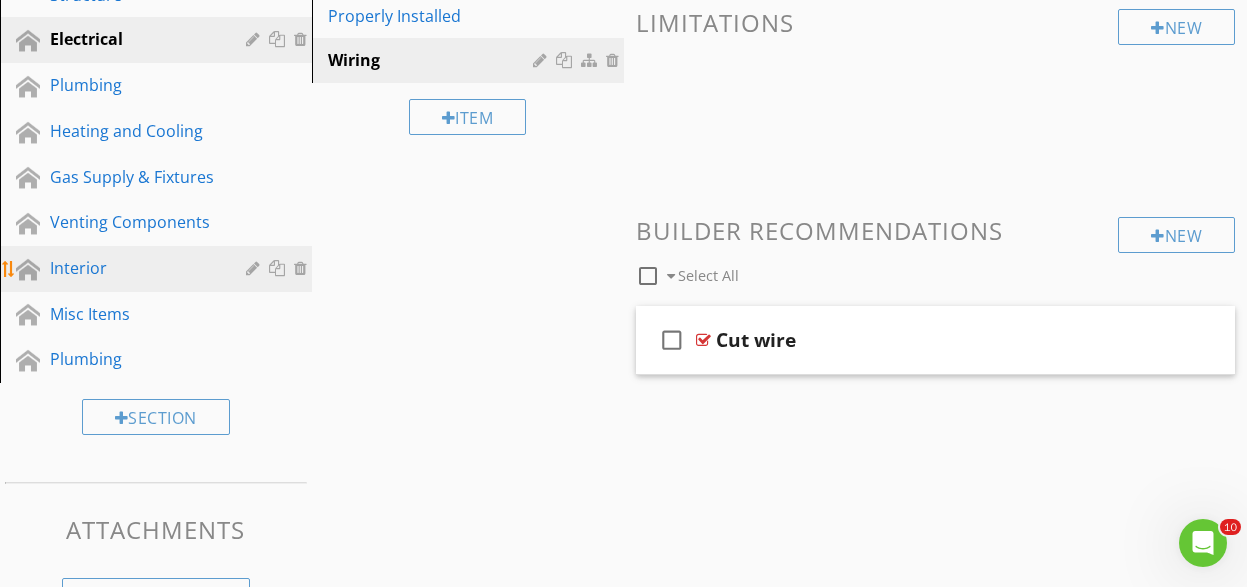 click on "Interior" at bounding box center [133, 268] 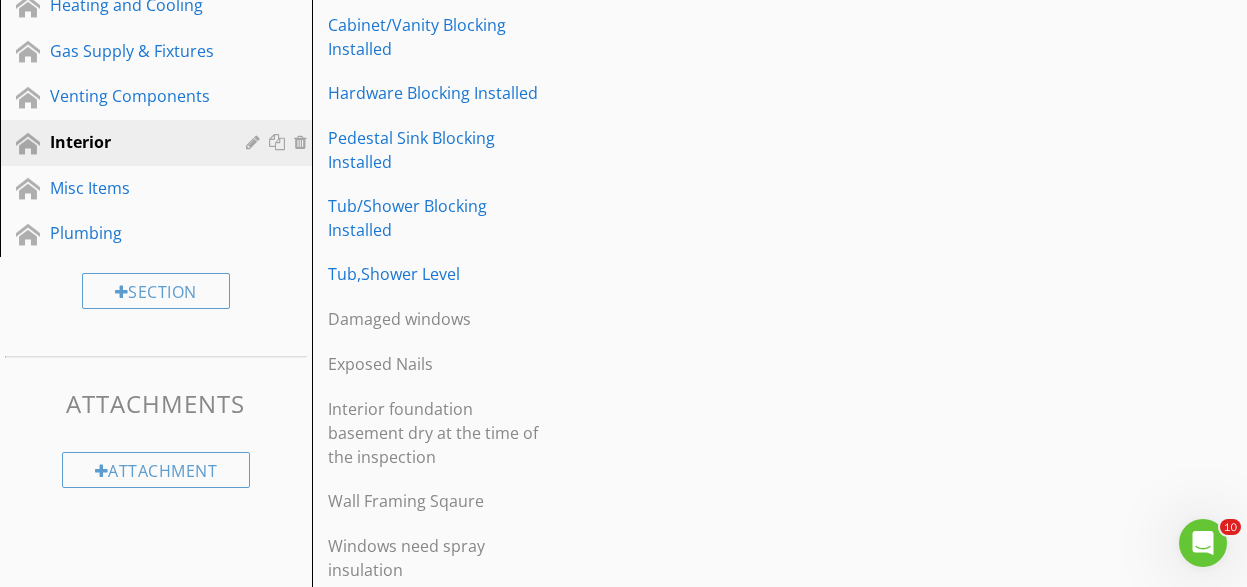 scroll, scrollTop: 752, scrollLeft: 0, axis: vertical 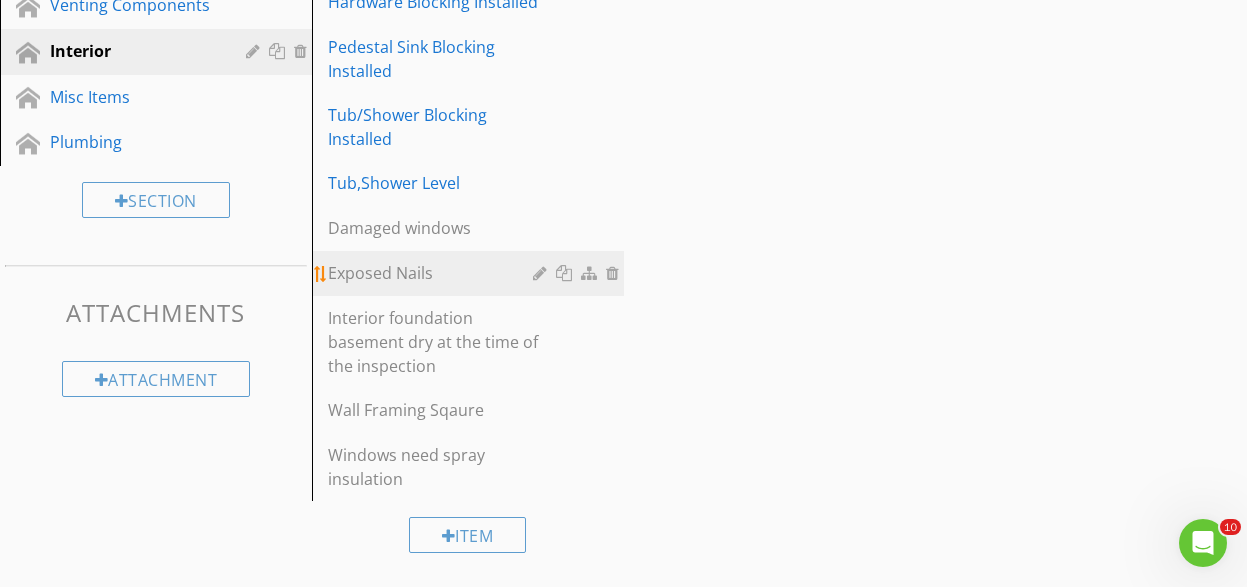 click on "Exposed Nails" at bounding box center (433, 273) 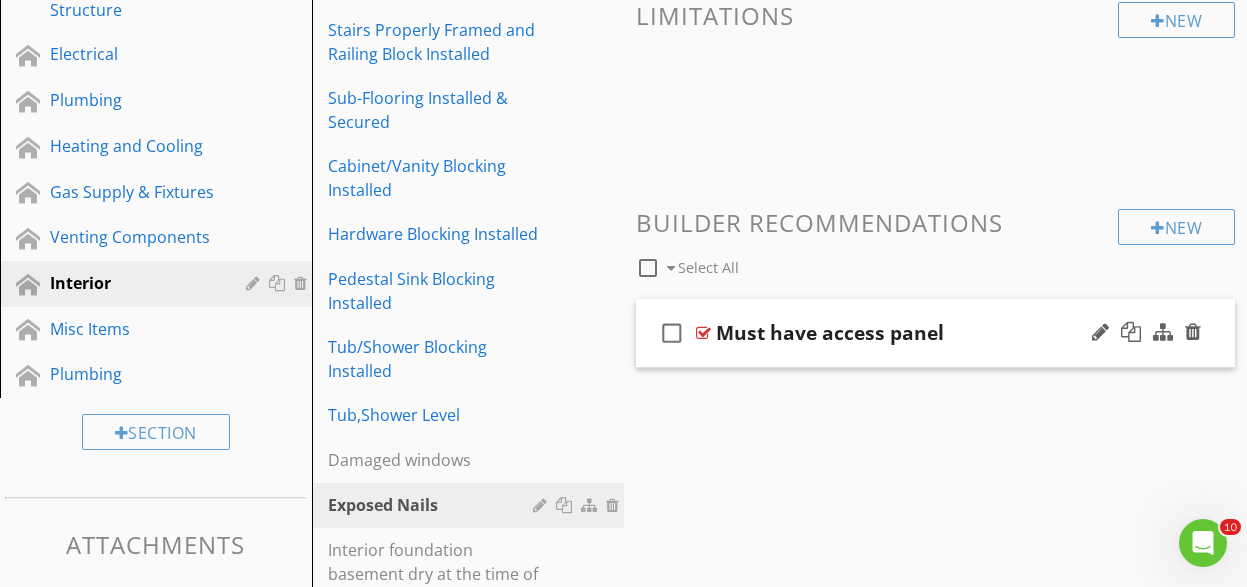 scroll, scrollTop: 519, scrollLeft: 0, axis: vertical 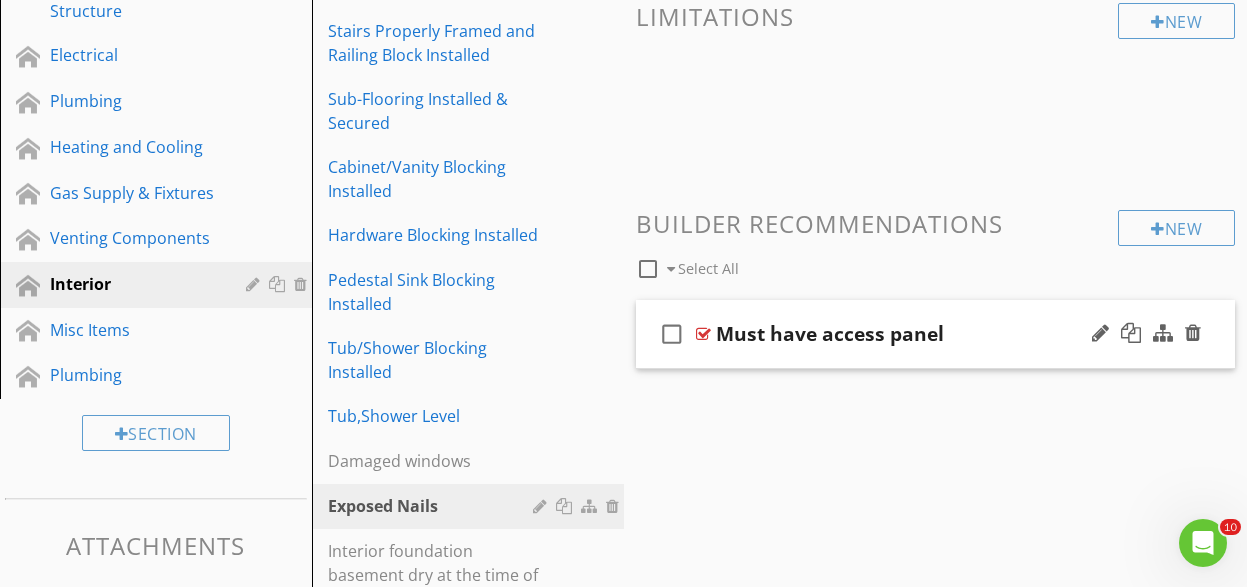 click on "check_box_outline_blank
Must have access panel" at bounding box center [936, 334] 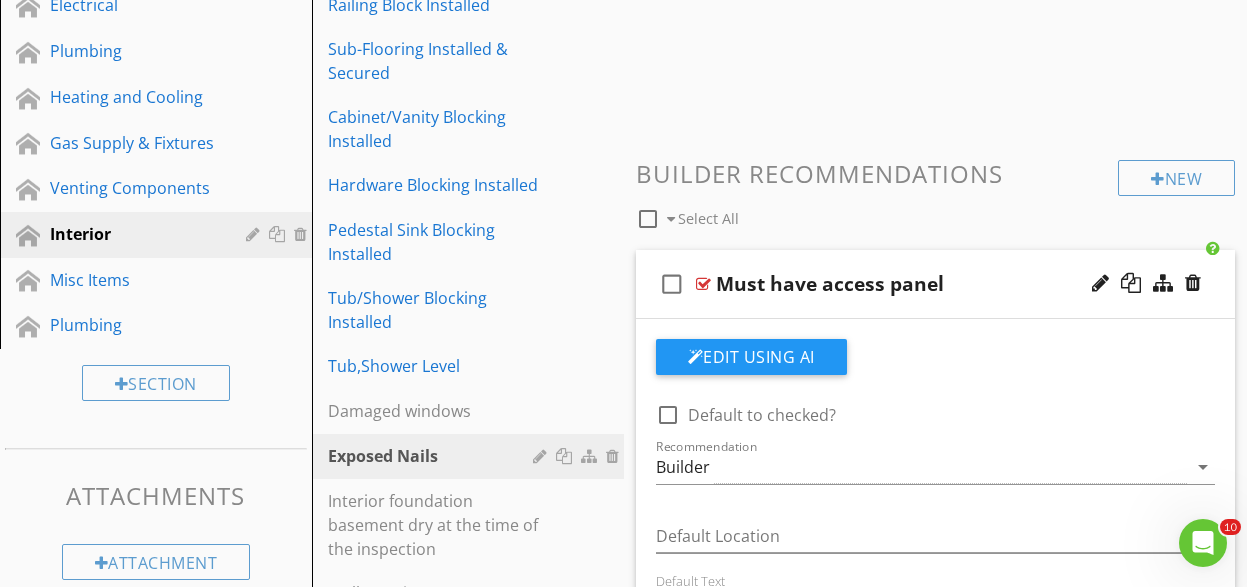 scroll, scrollTop: 615, scrollLeft: 0, axis: vertical 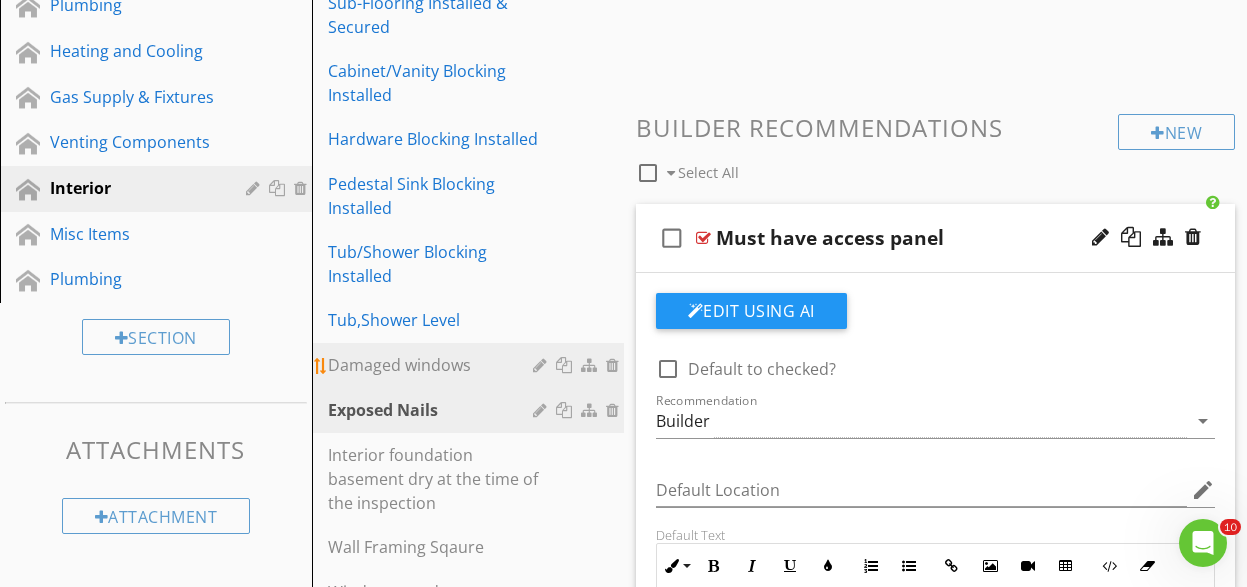 click on "Damaged windows" at bounding box center (433, 365) 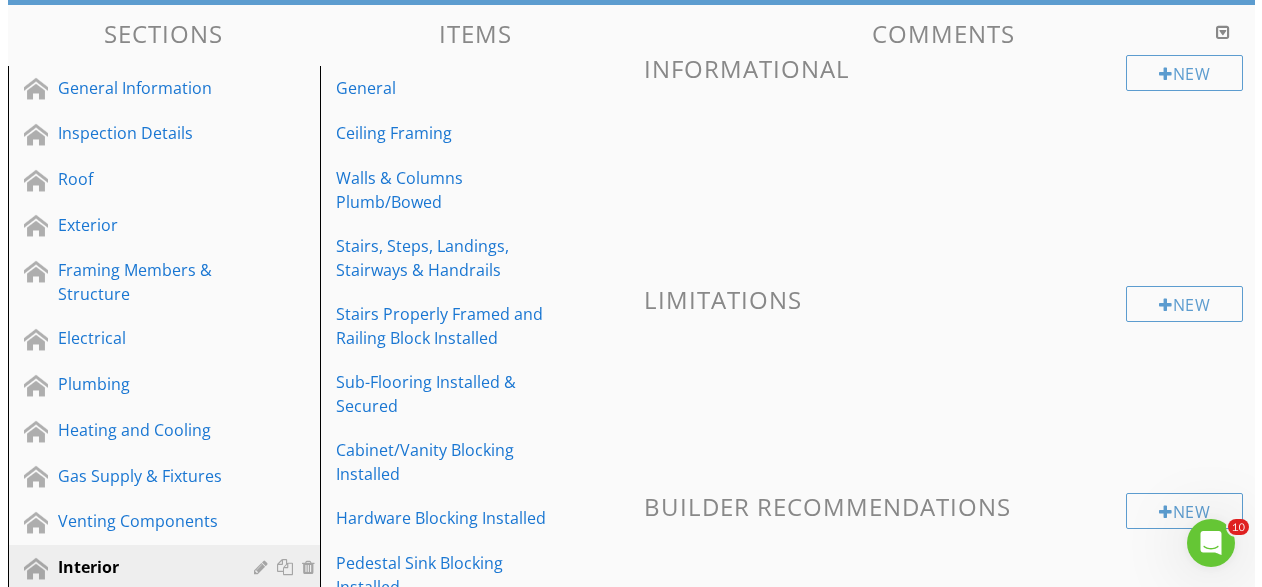scroll, scrollTop: 451, scrollLeft: 0, axis: vertical 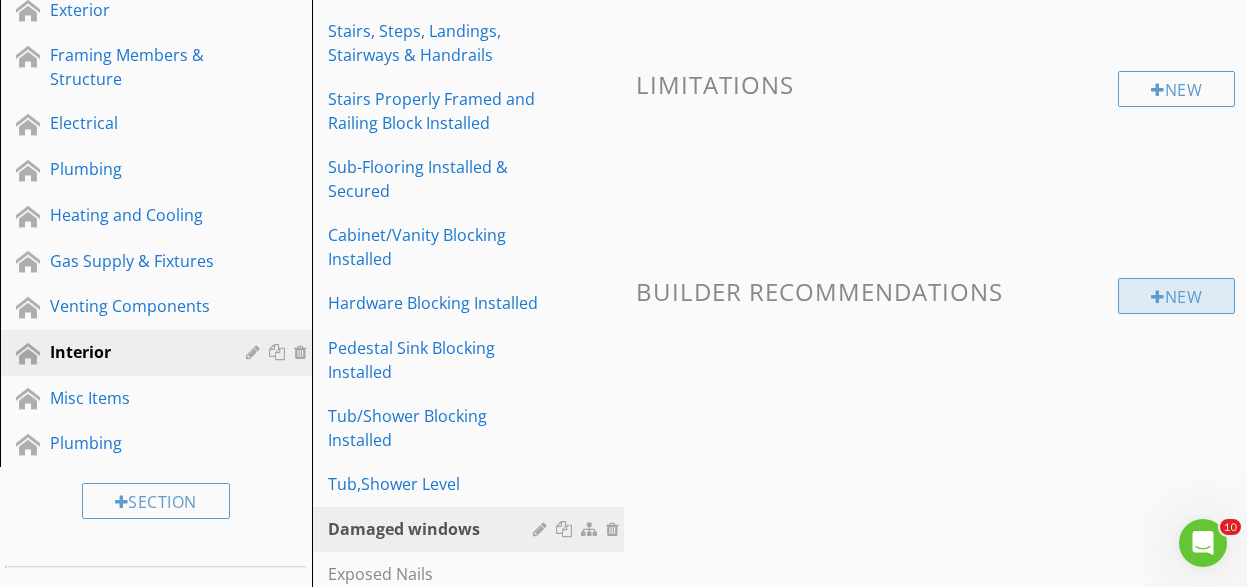 click on "New" at bounding box center [1176, 296] 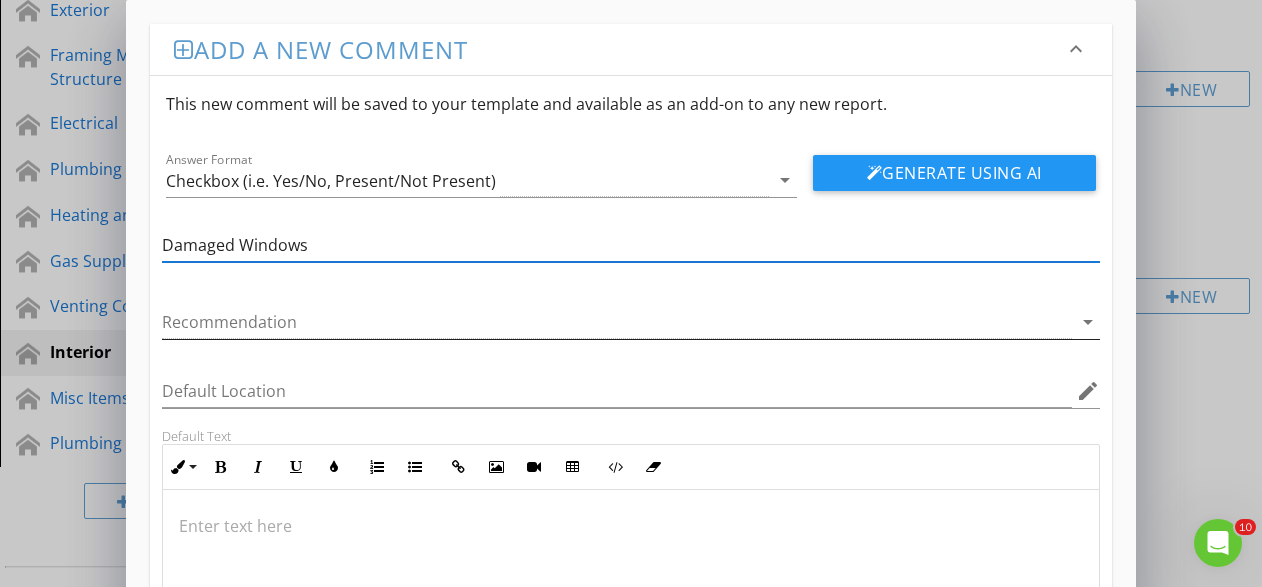 type on "Damaged Windows" 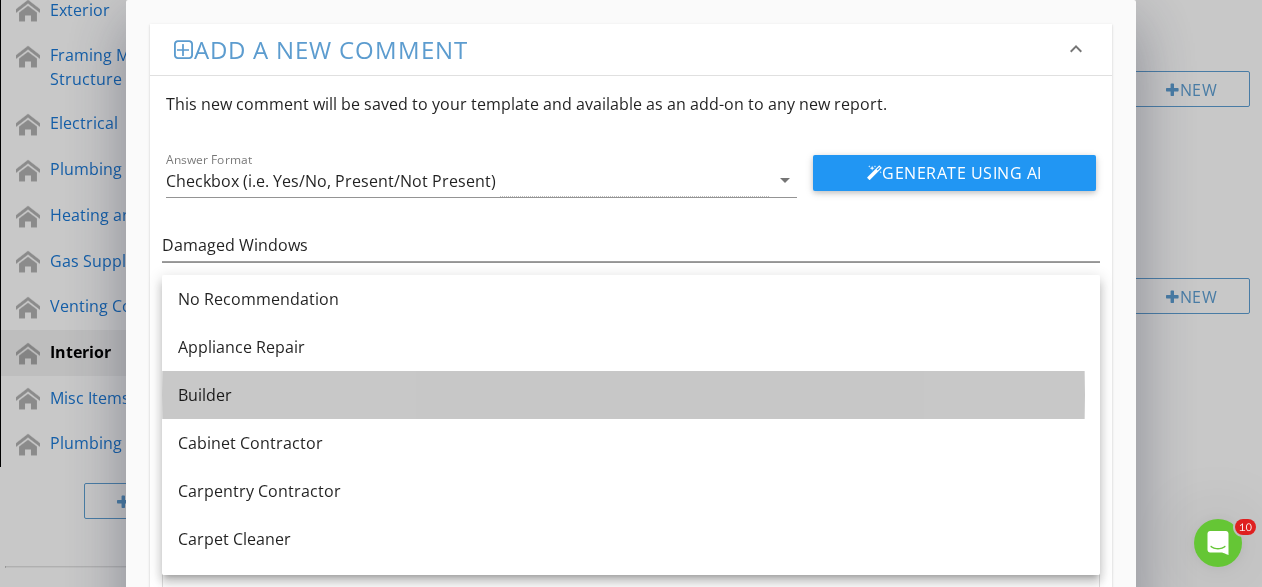click on "Builder" at bounding box center [631, 395] 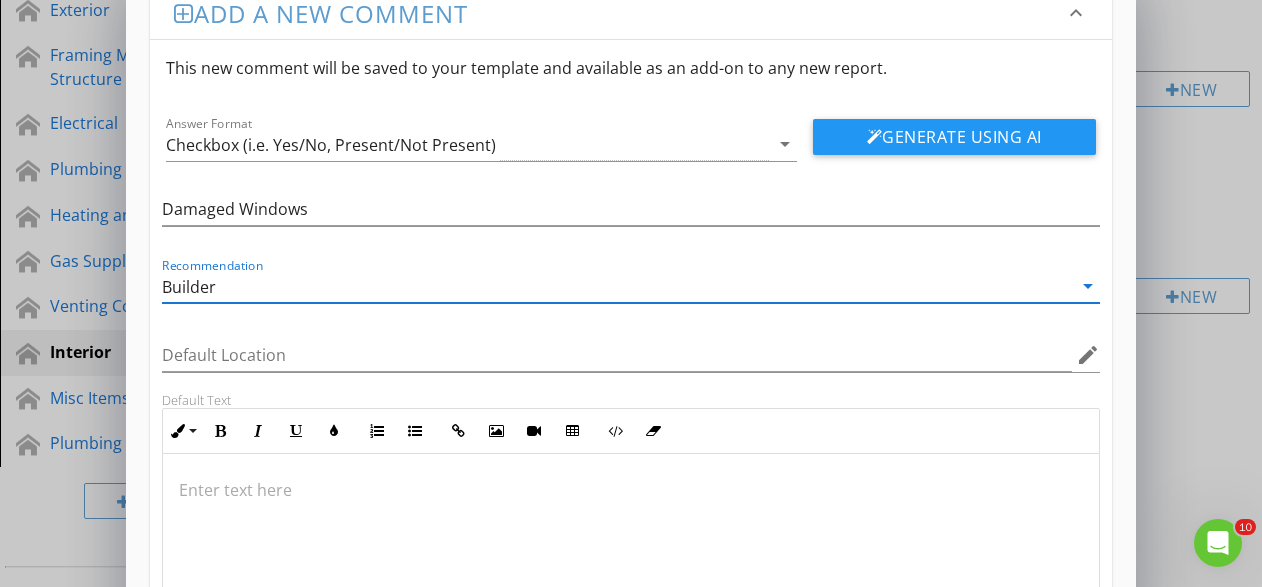 scroll, scrollTop: 0, scrollLeft: 0, axis: both 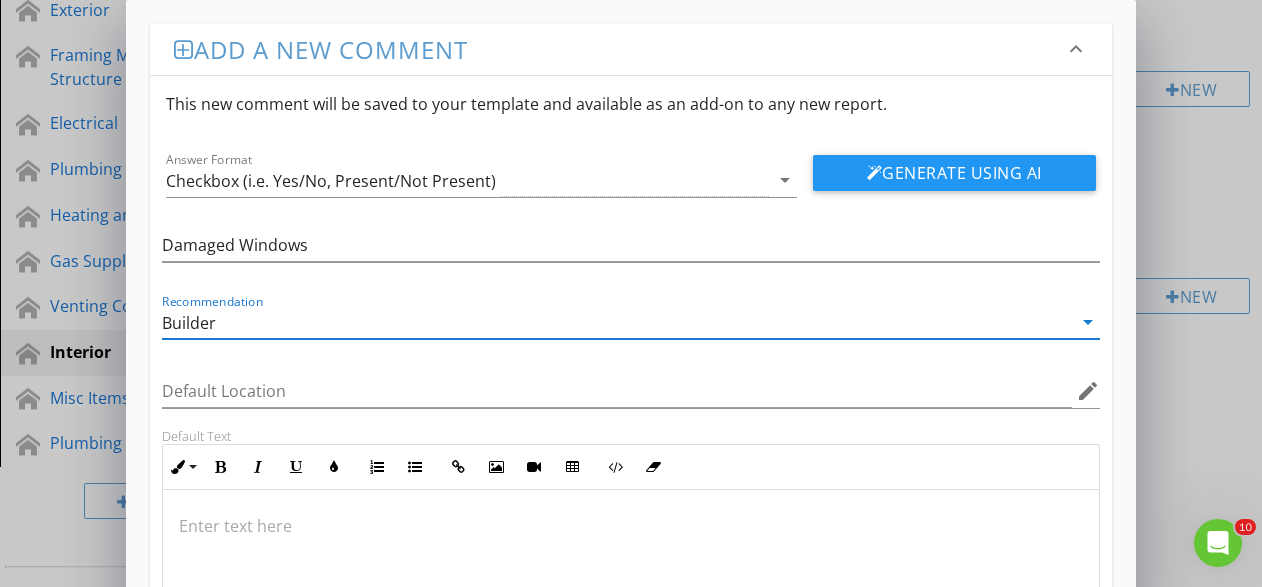 click on "Generate Using AI" at bounding box center (954, 173) 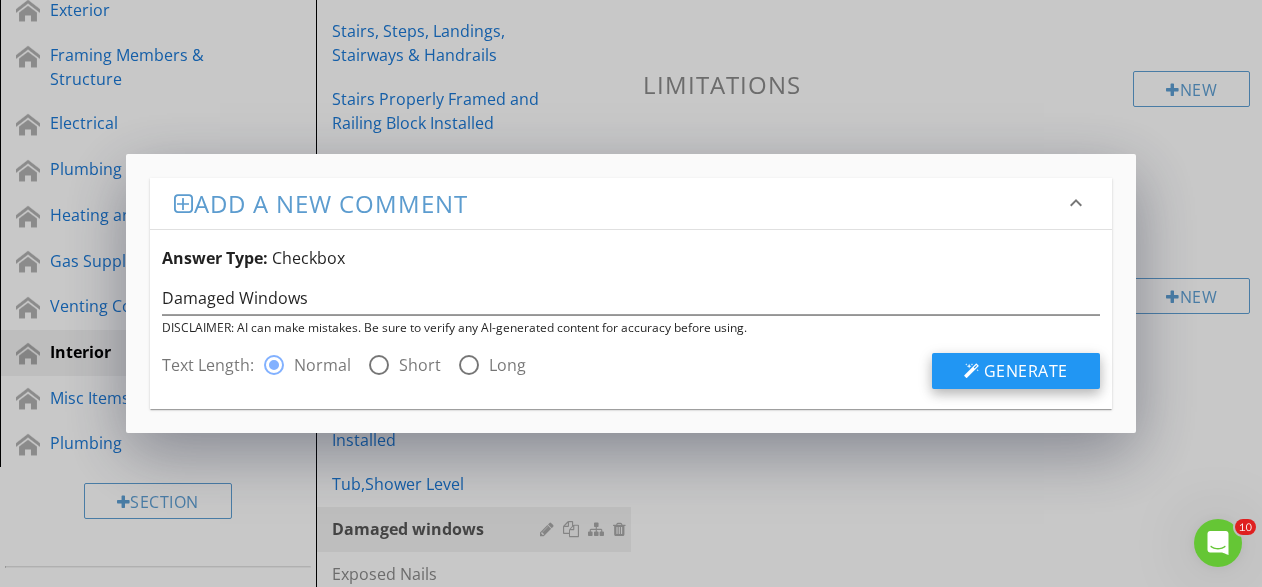 click on "Generate" at bounding box center (1016, 371) 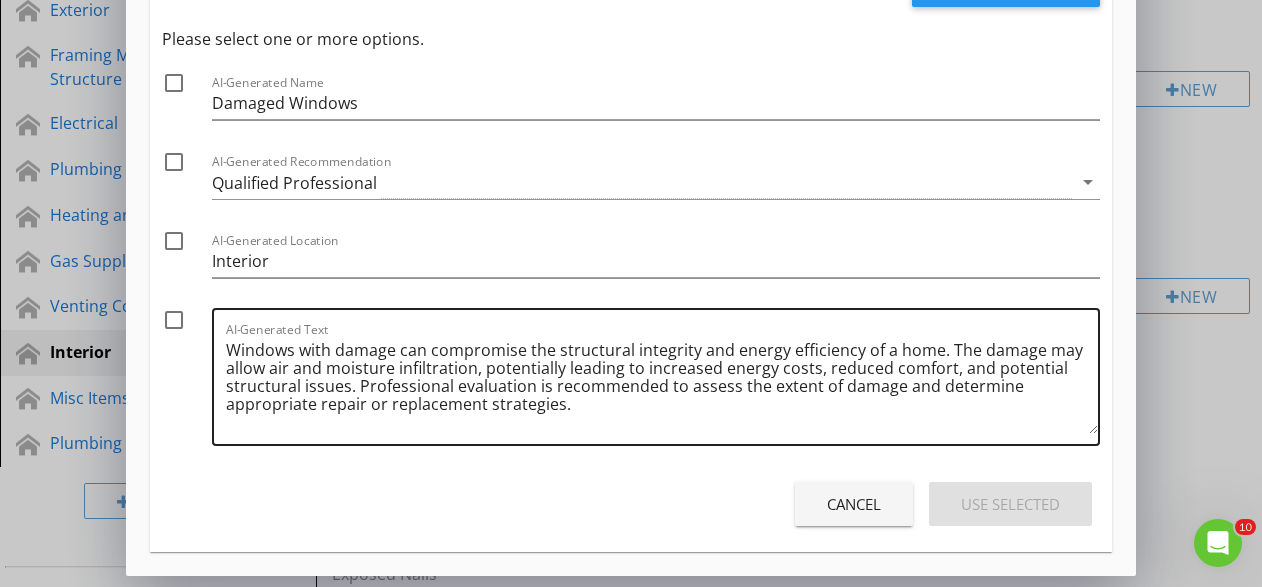 scroll, scrollTop: 229, scrollLeft: 0, axis: vertical 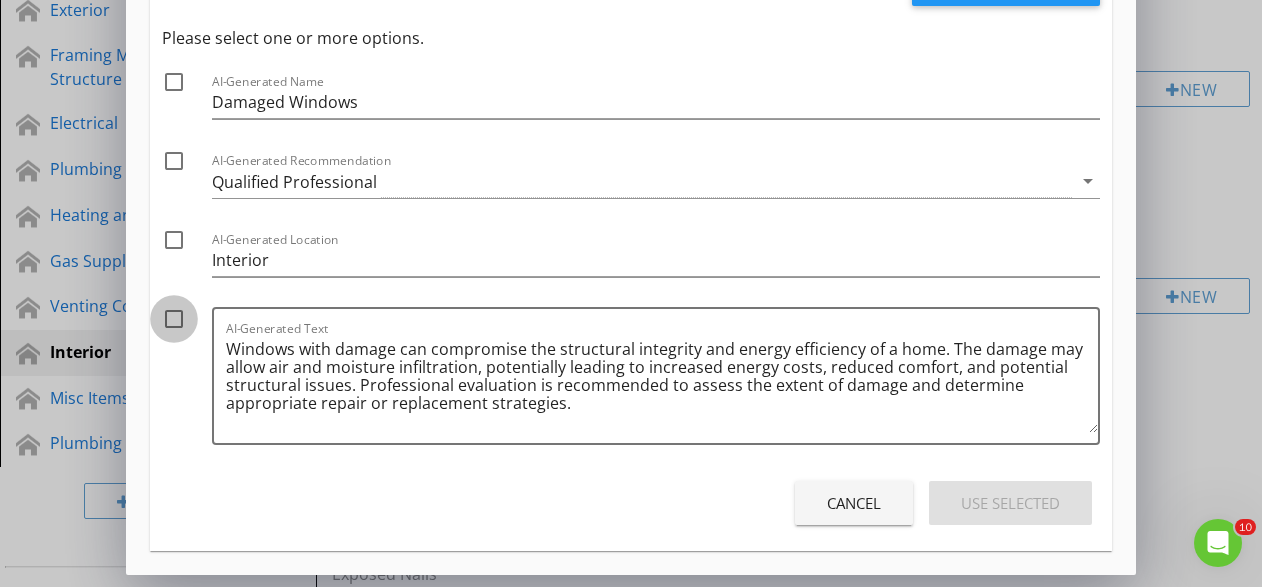 click at bounding box center (174, 319) 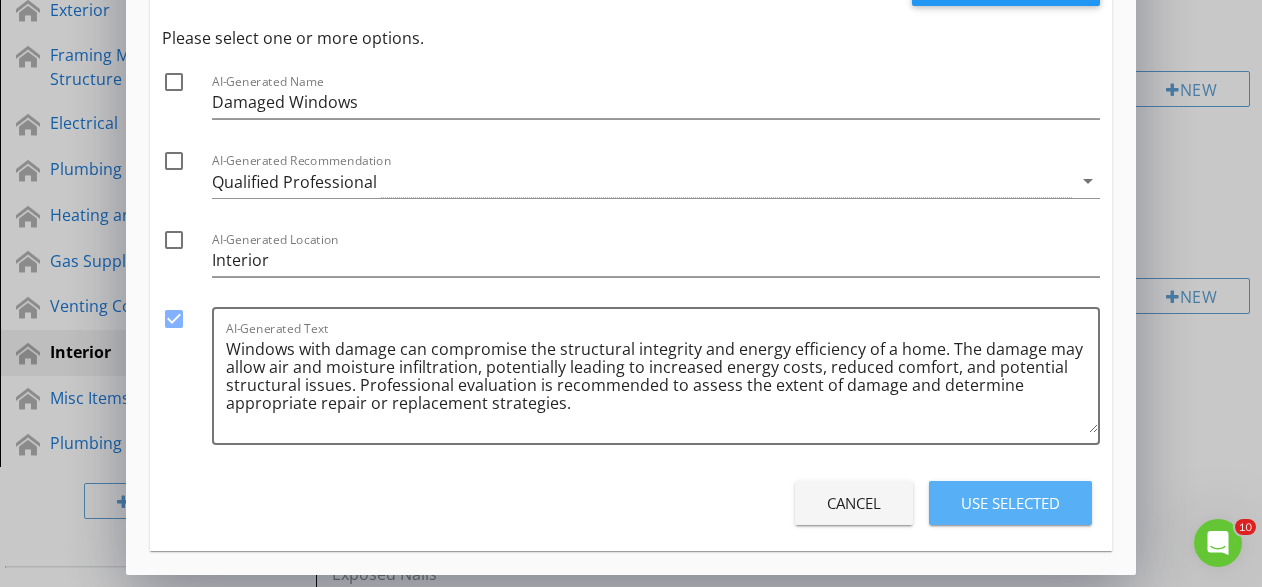 click on "Use Selected" at bounding box center [1010, 503] 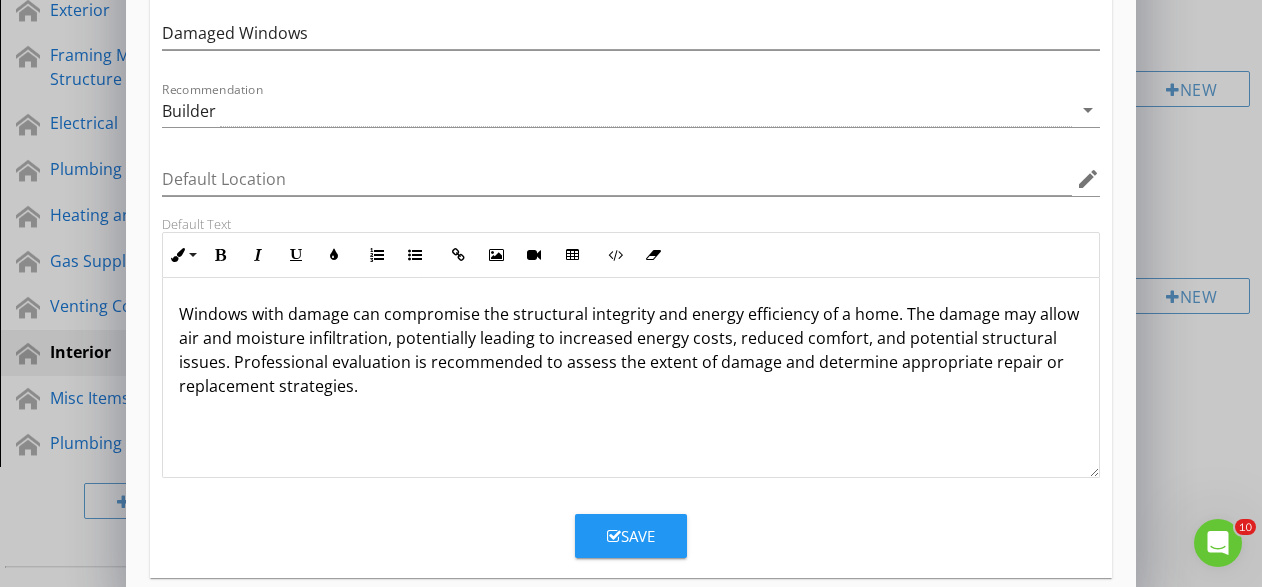 scroll, scrollTop: 239, scrollLeft: 0, axis: vertical 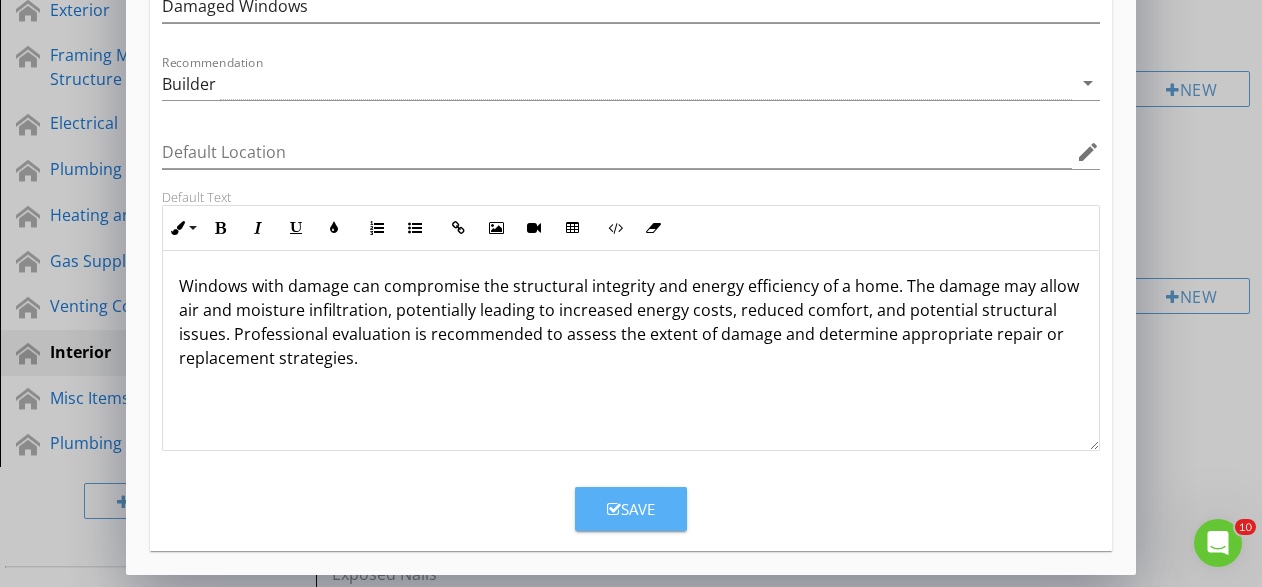 click on "Save" at bounding box center (631, 509) 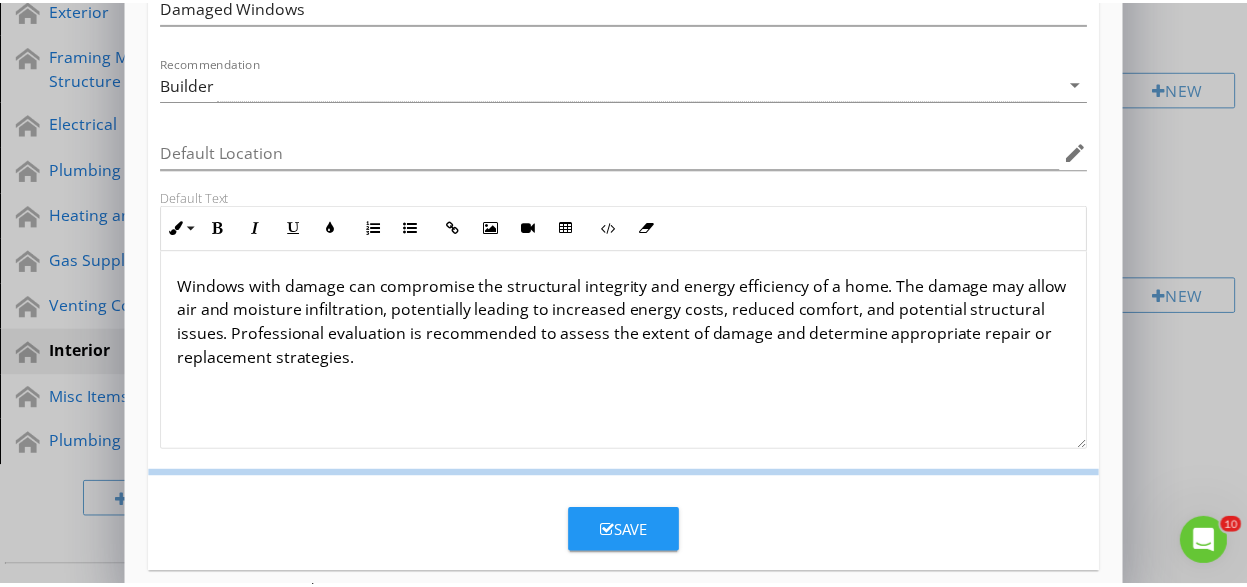 scroll, scrollTop: 142, scrollLeft: 0, axis: vertical 